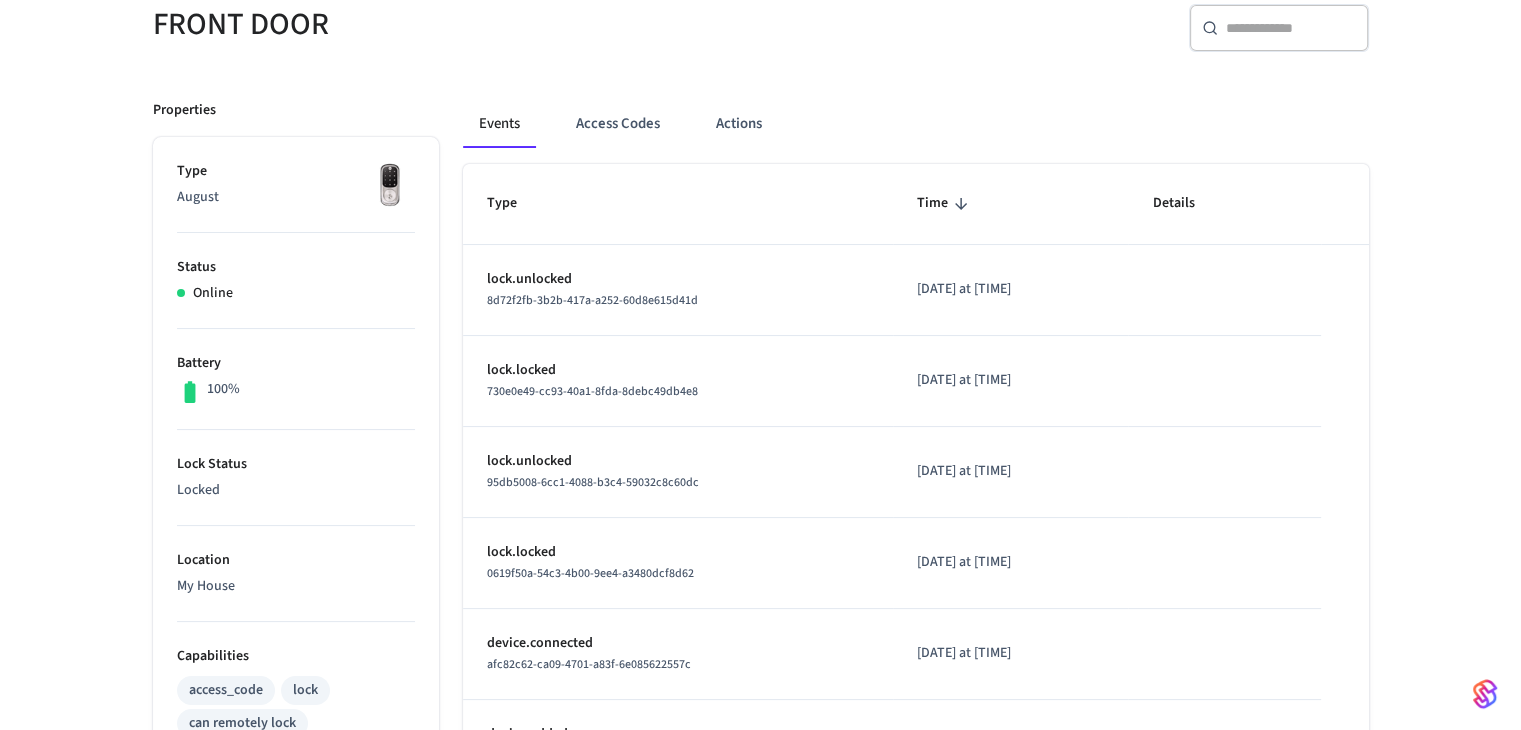 scroll, scrollTop: 0, scrollLeft: 0, axis: both 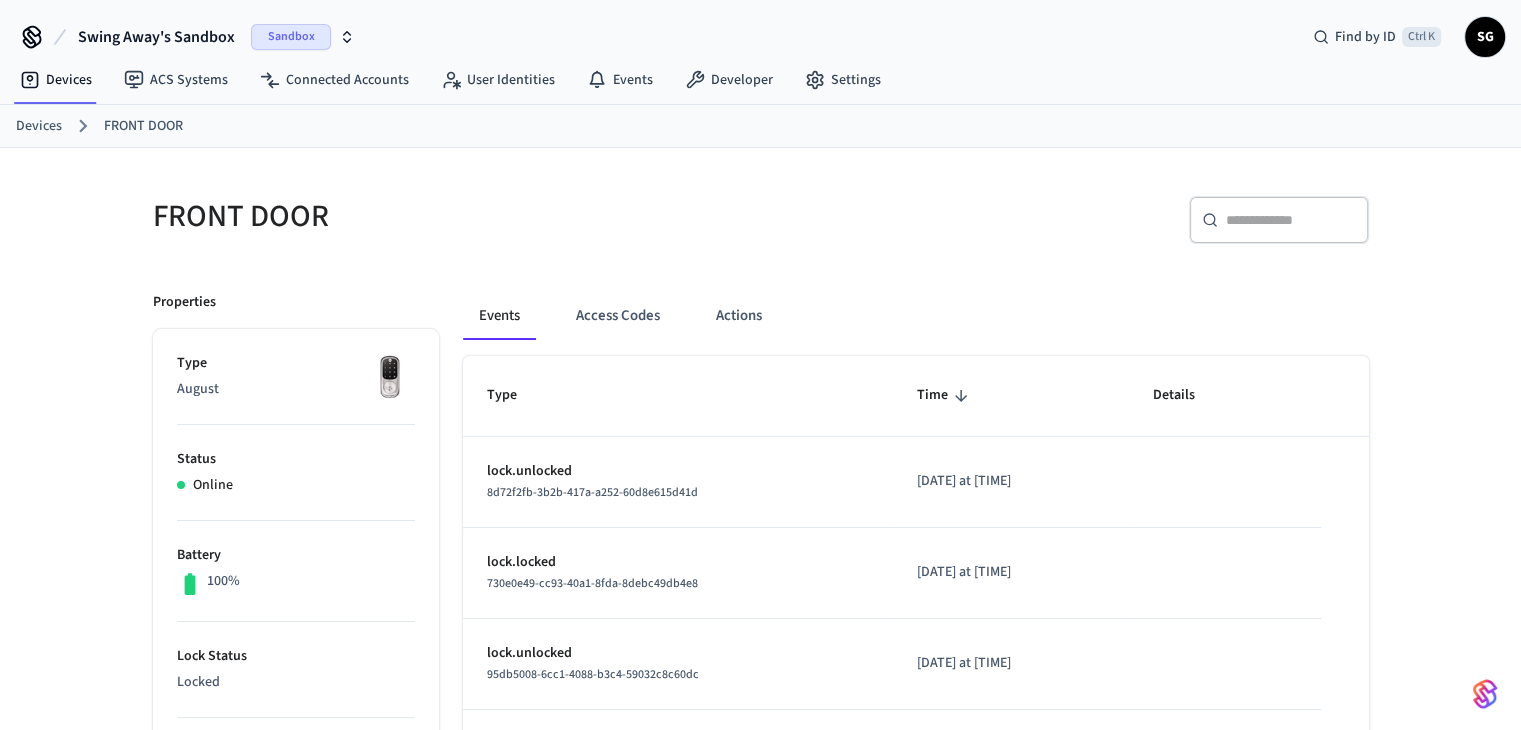 click on "Devices" at bounding box center (39, 126) 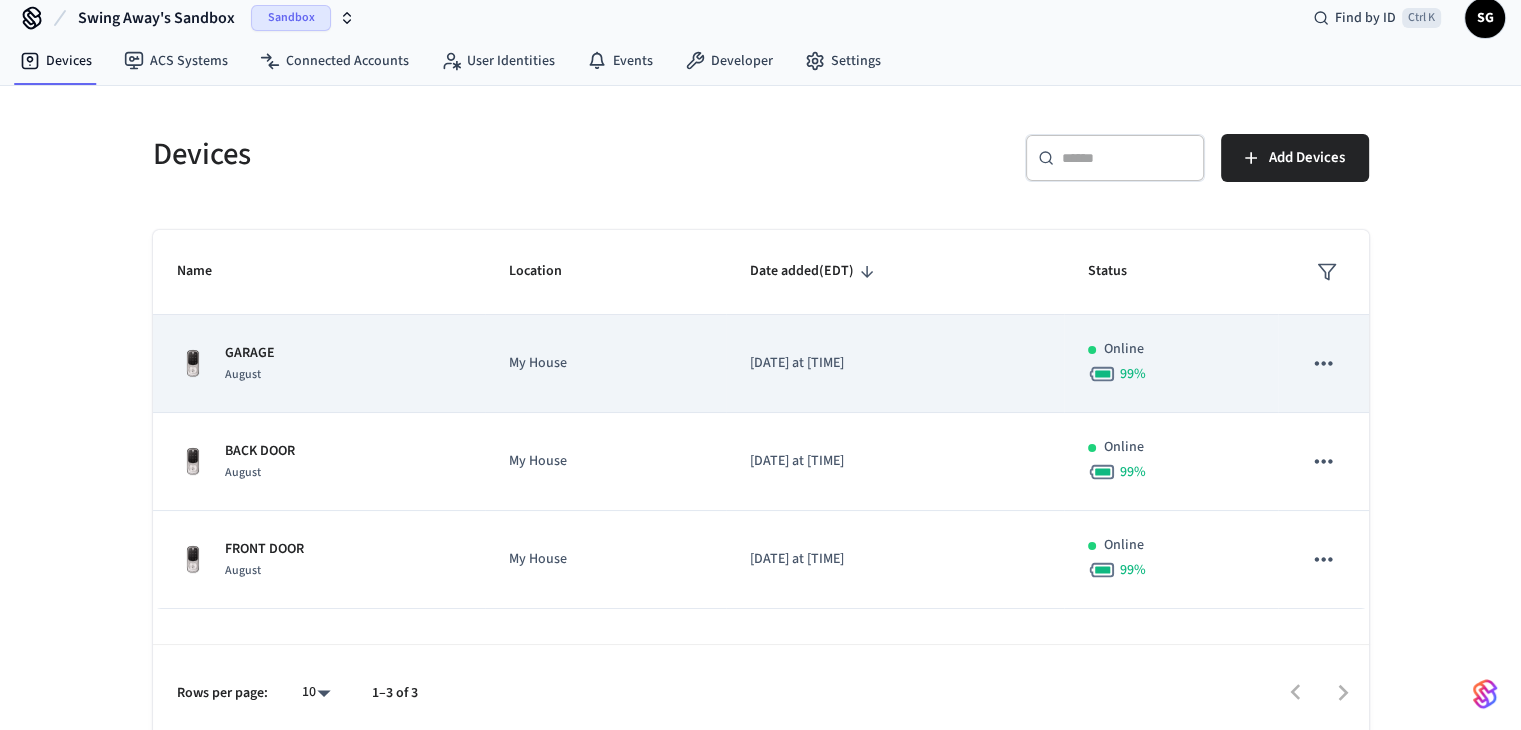 scroll, scrollTop: 29, scrollLeft: 0, axis: vertical 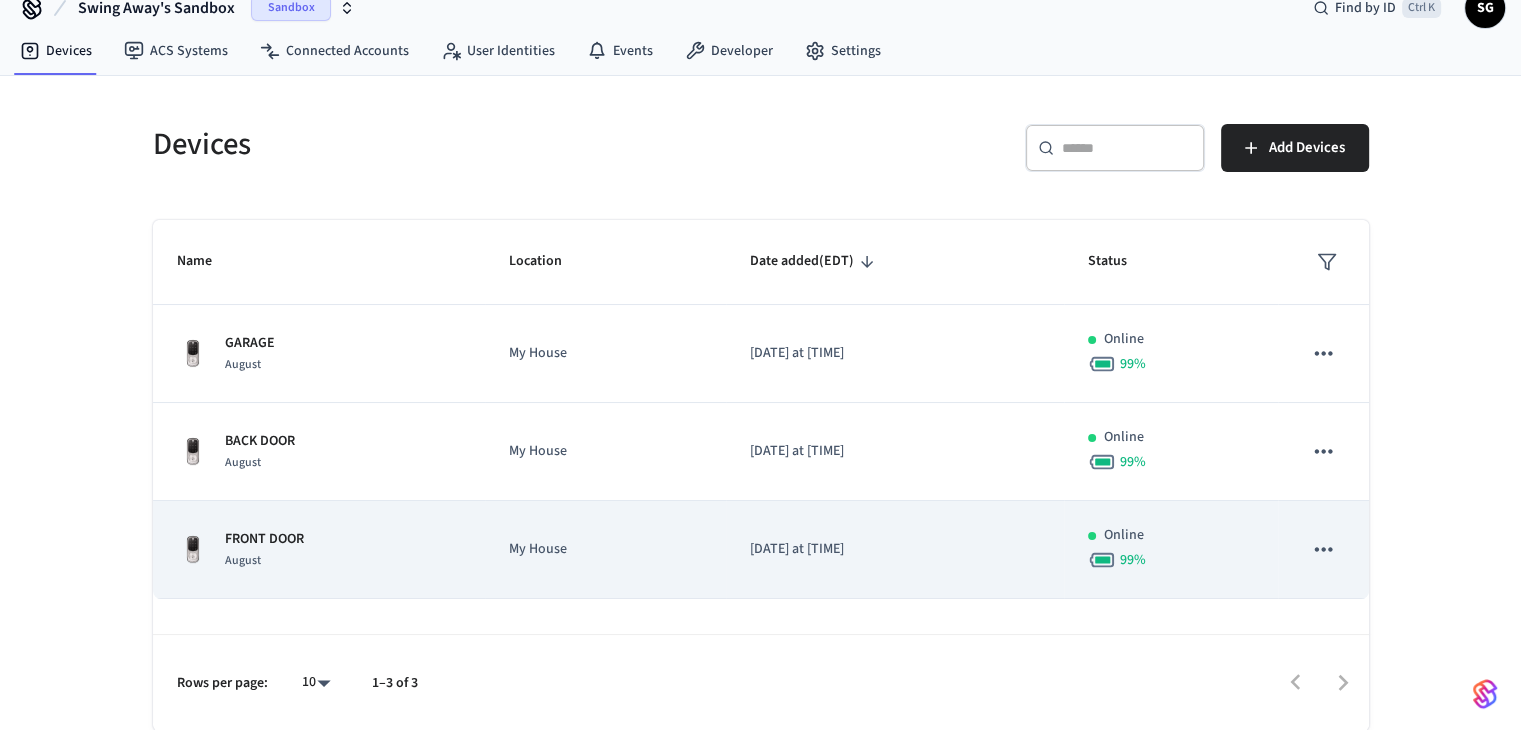 click on "FRONT DOOR" at bounding box center (264, 539) 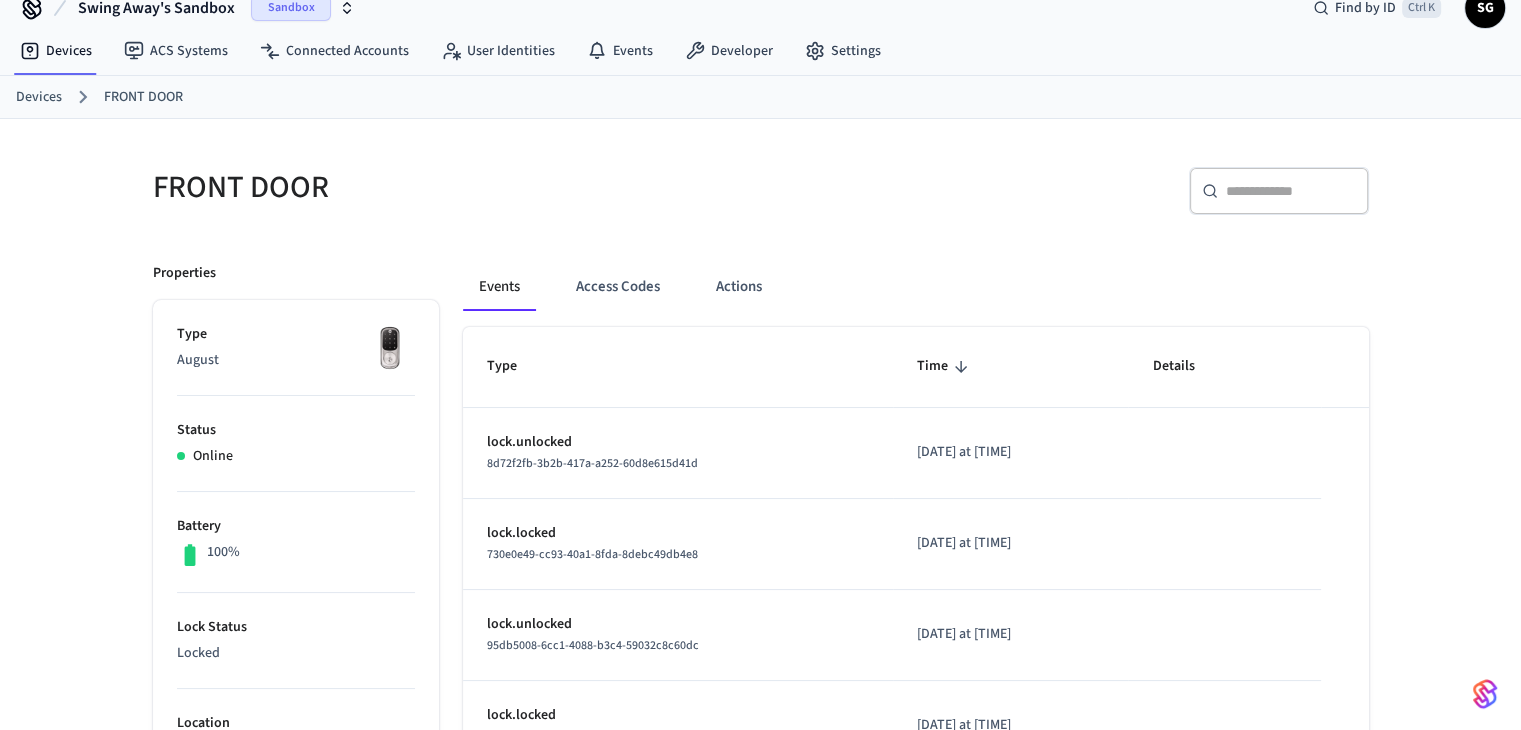scroll, scrollTop: 0, scrollLeft: 0, axis: both 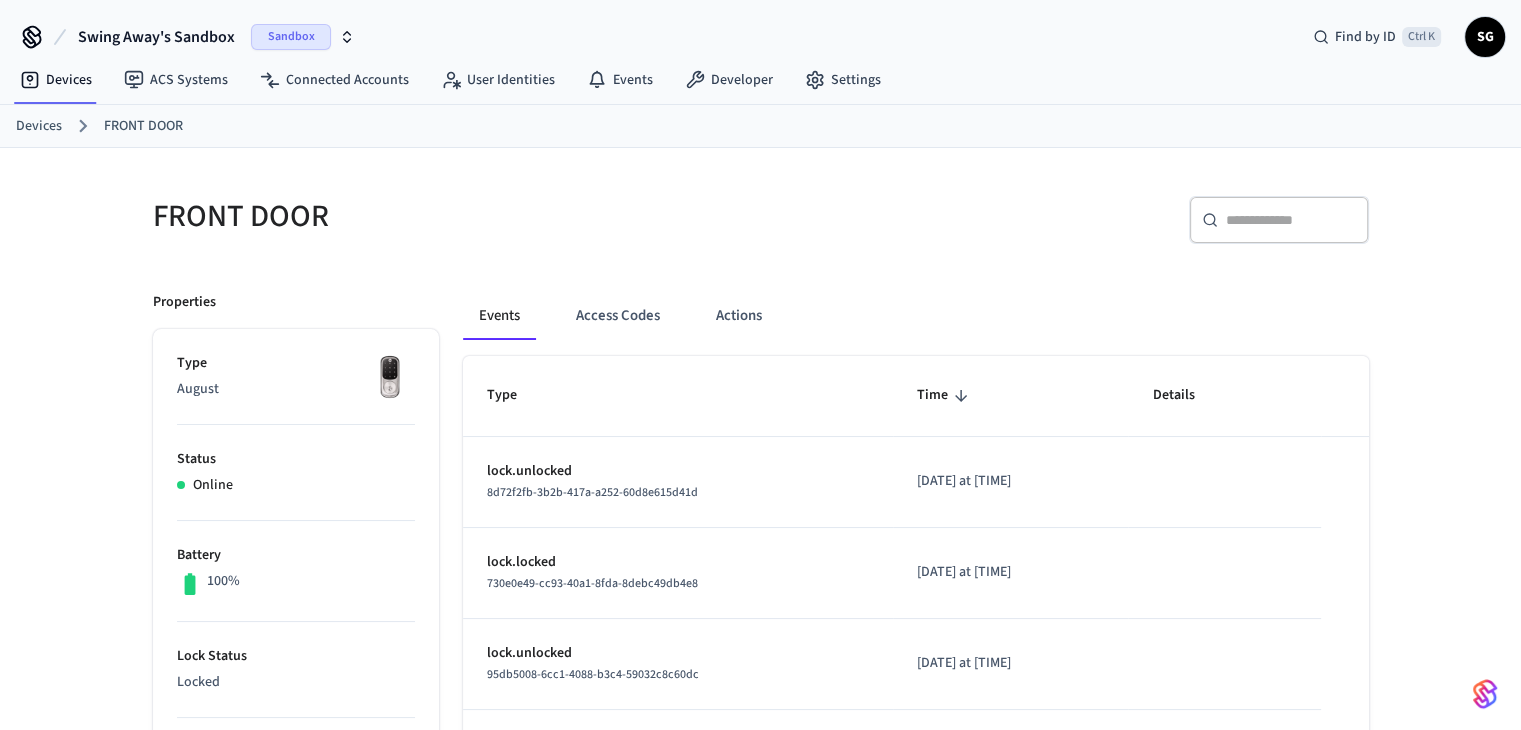click on "Devices" at bounding box center [39, 126] 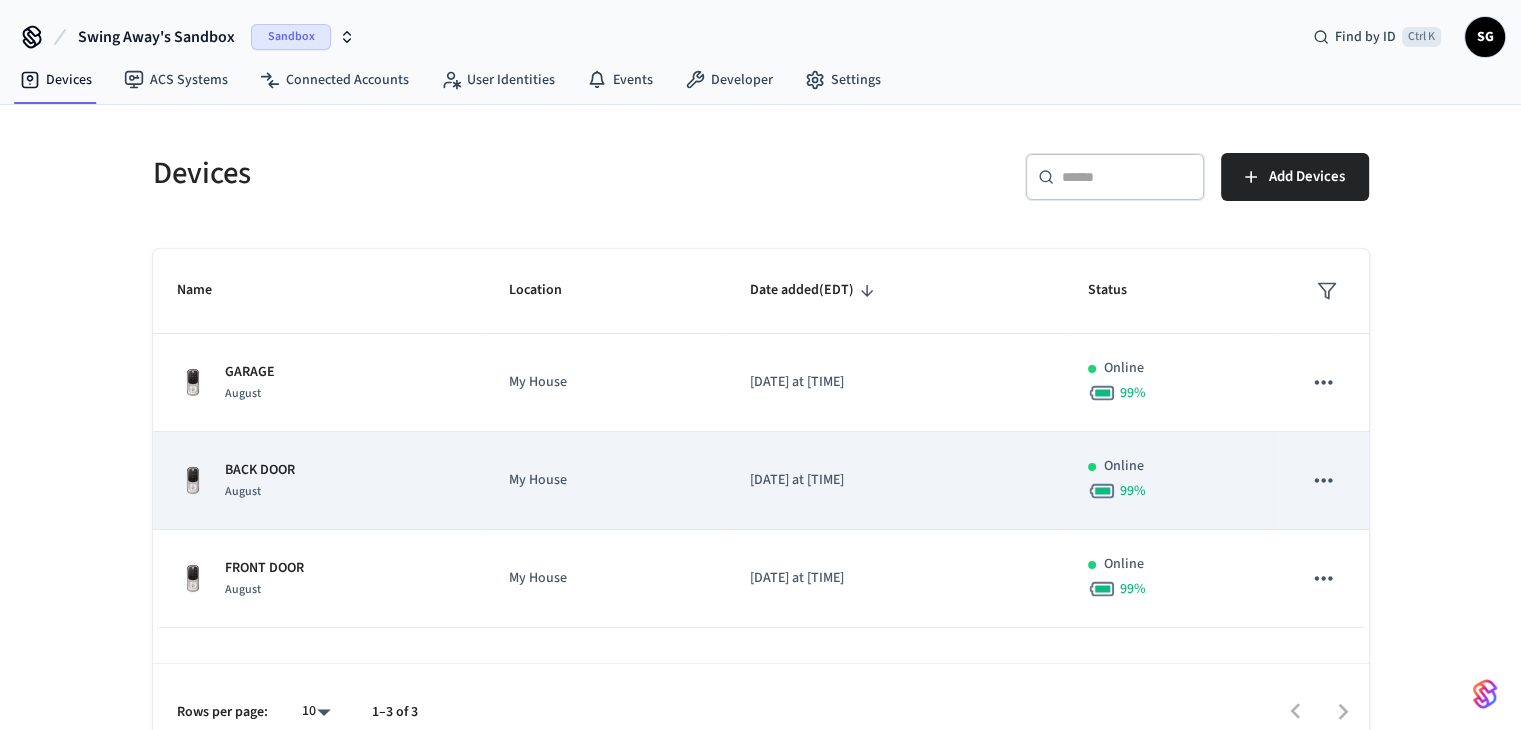 click on "BACK DOOR August" at bounding box center [319, 481] 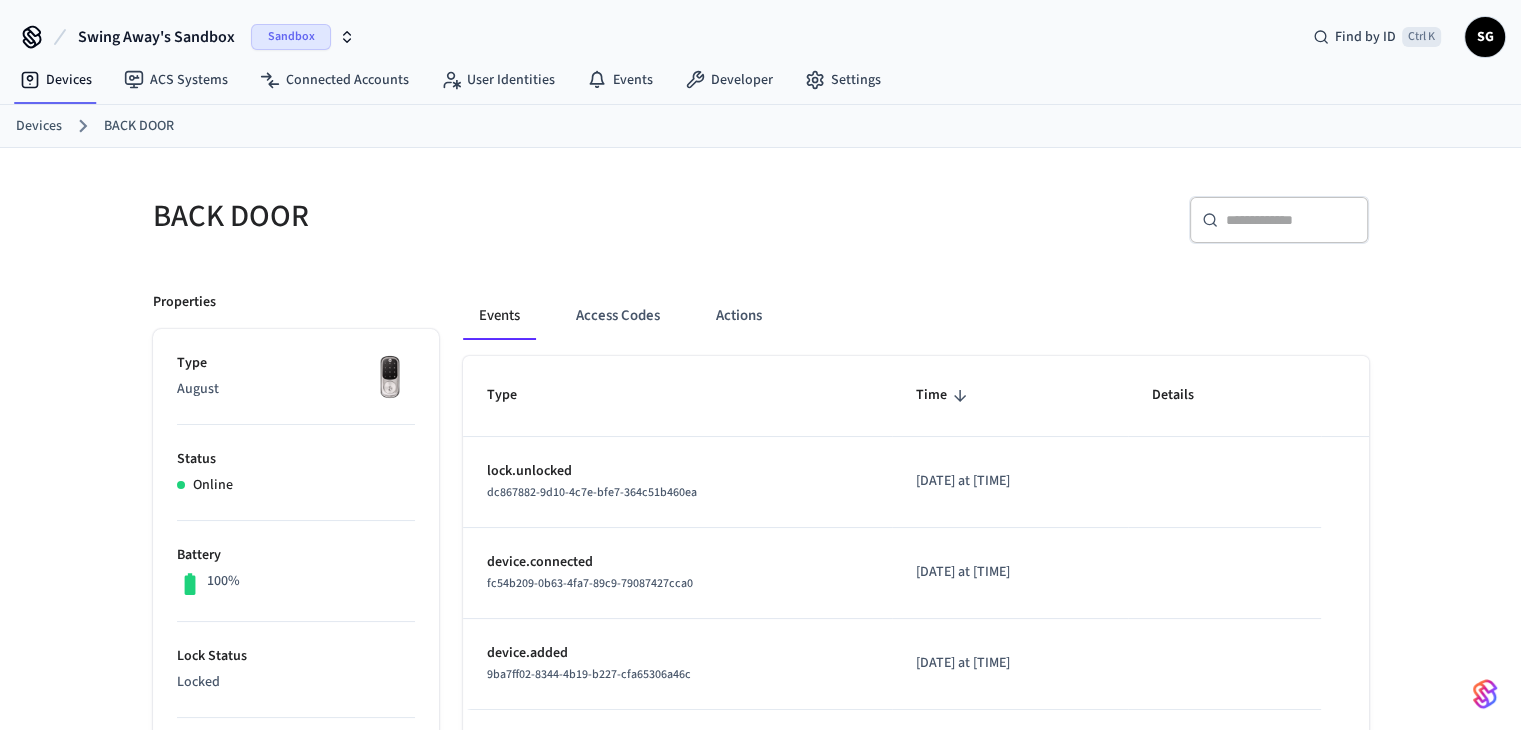 click on "Devices" at bounding box center (39, 126) 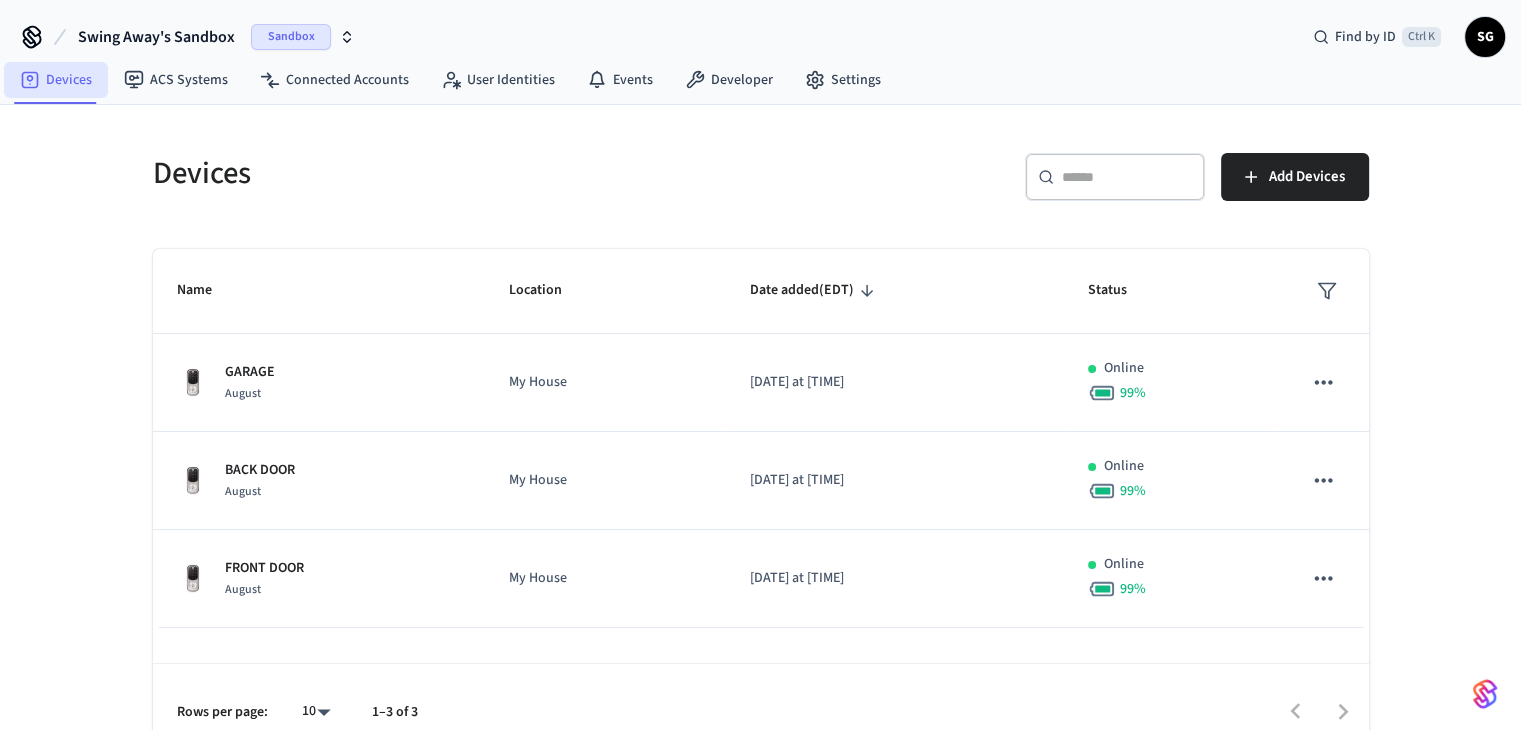 click on "Devices" at bounding box center [56, 80] 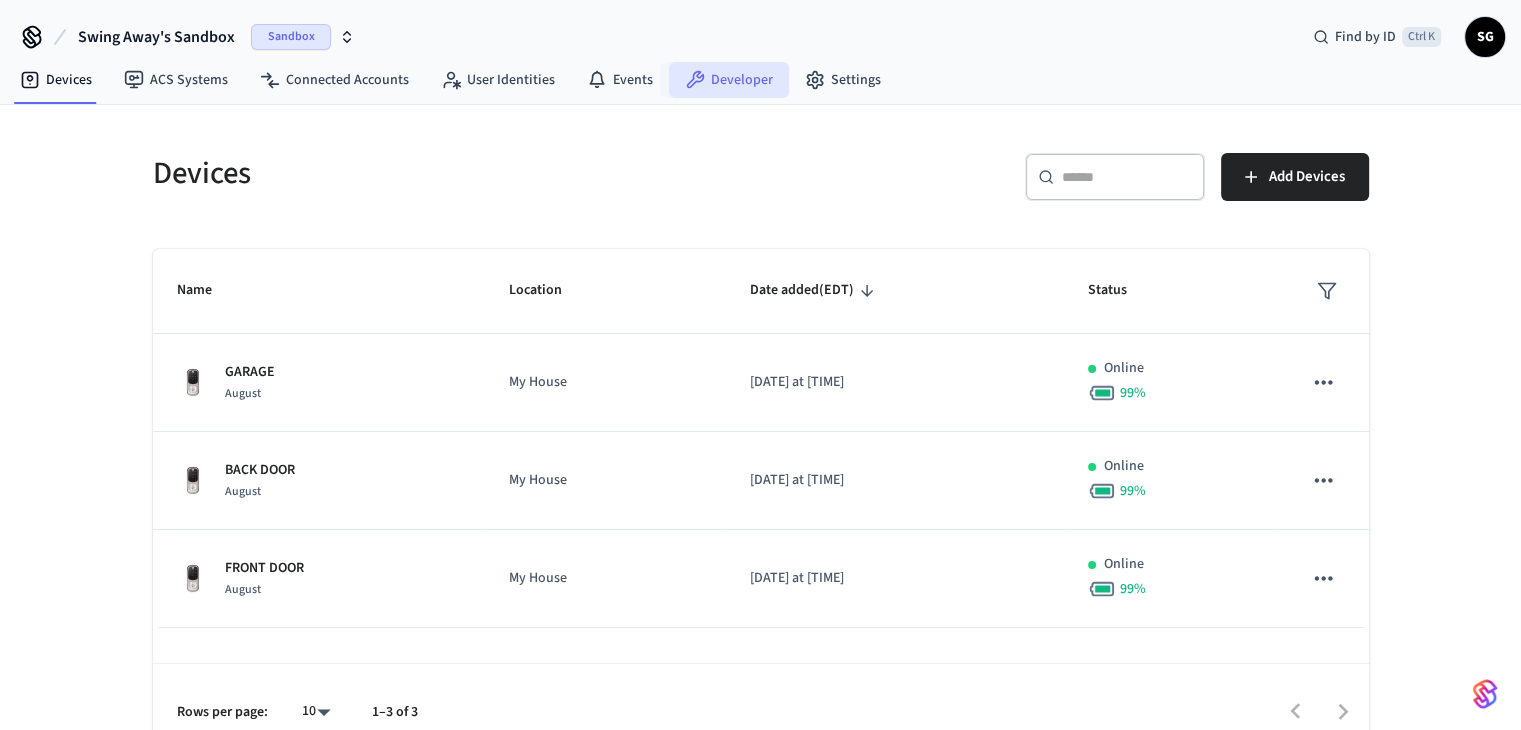 click on "Developer" at bounding box center (729, 80) 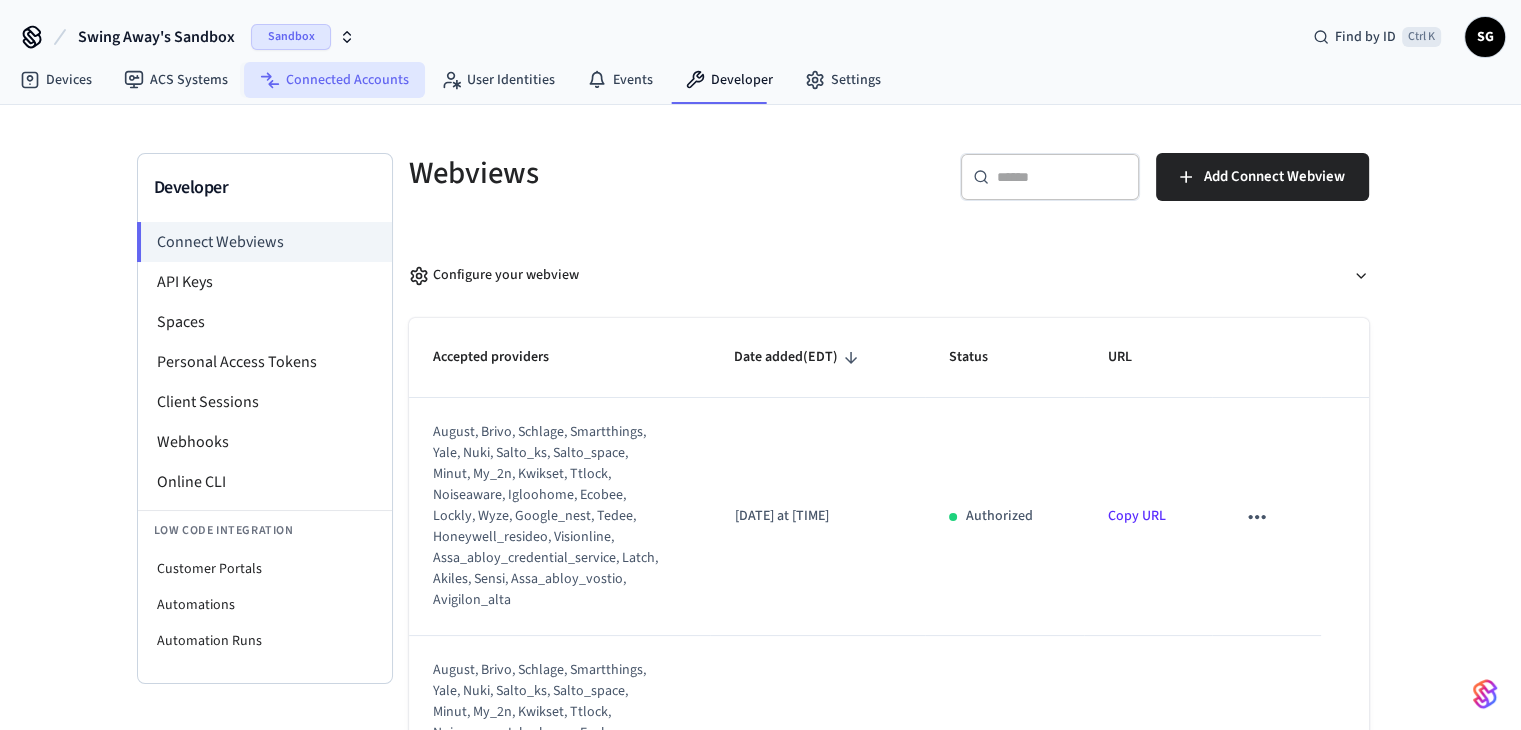 click on "Connected Accounts" at bounding box center (334, 80) 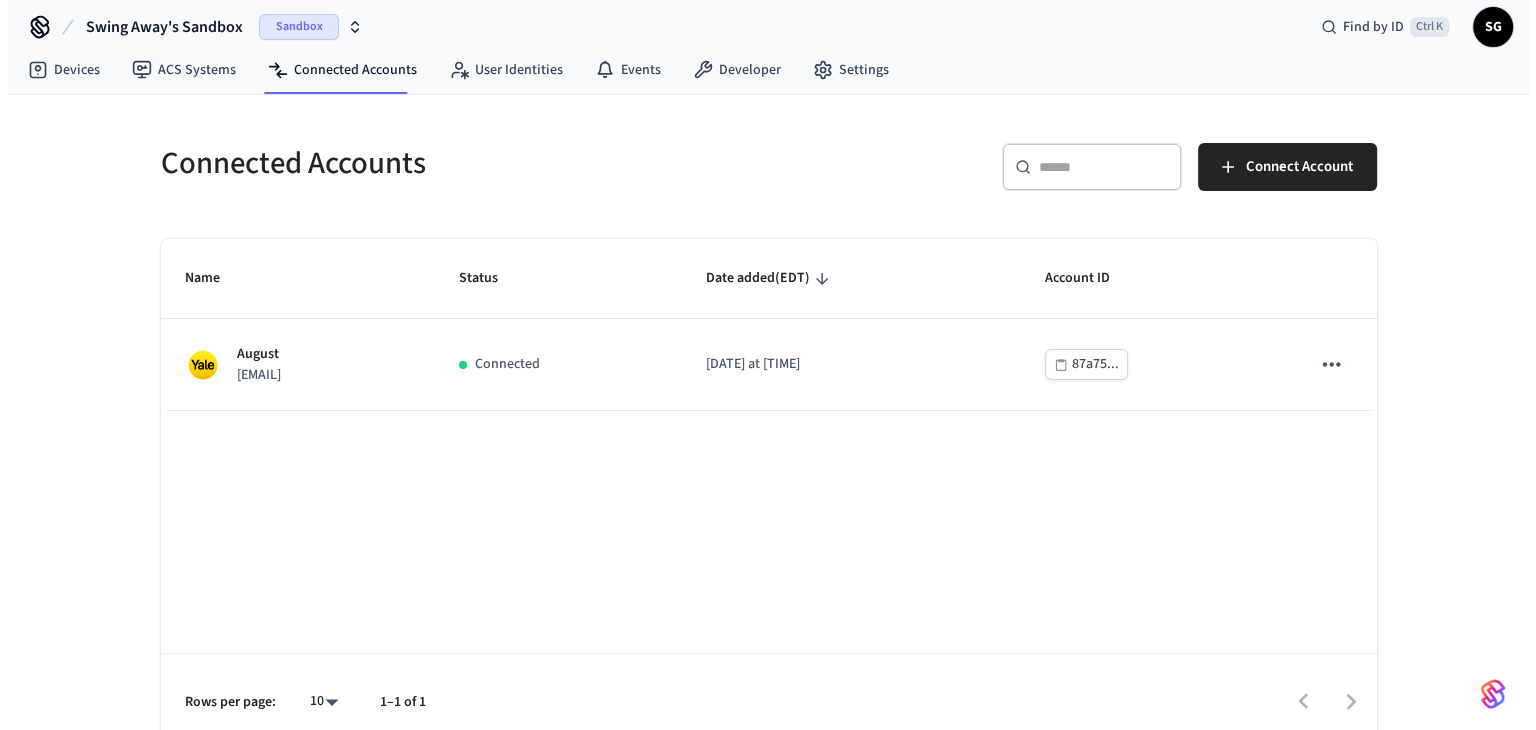 scroll, scrollTop: 0, scrollLeft: 0, axis: both 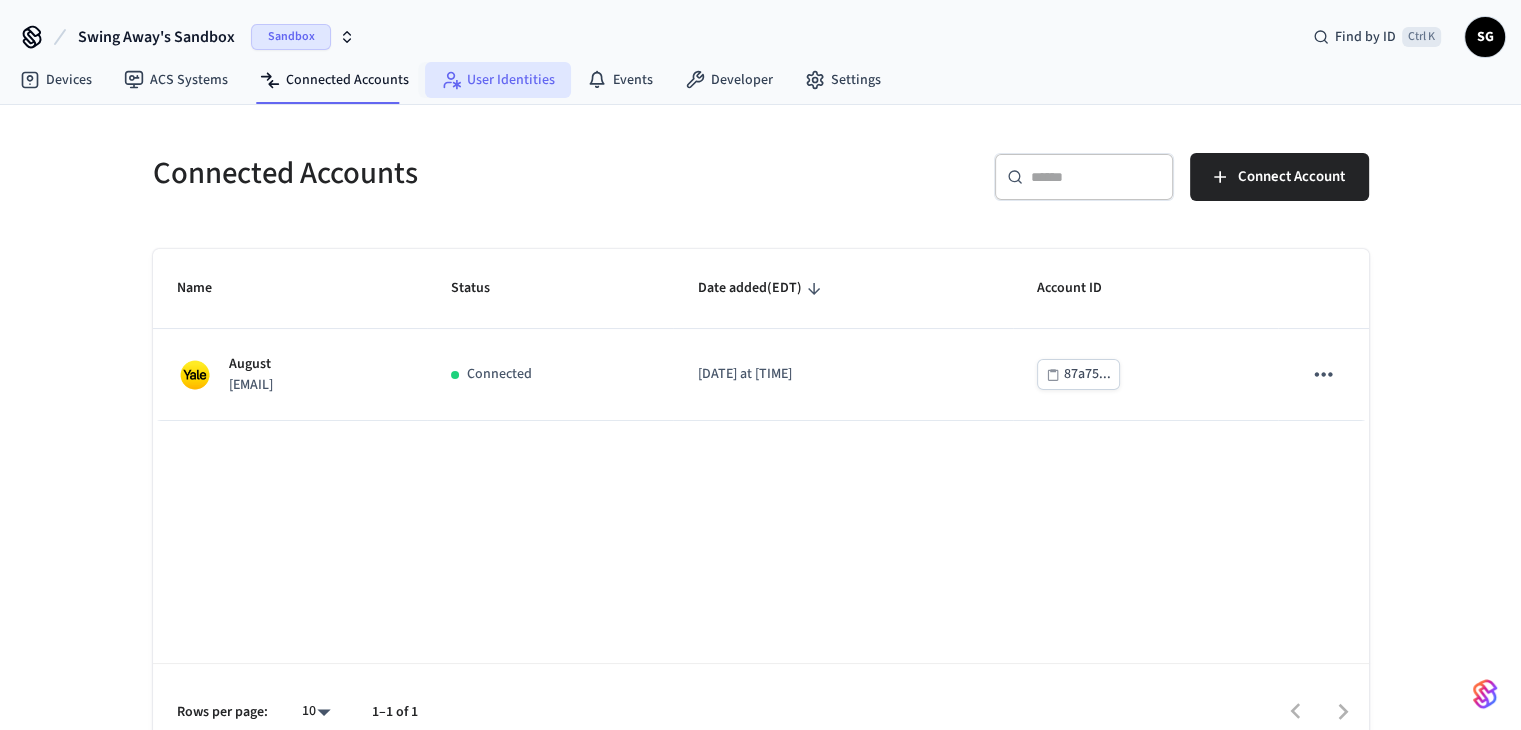 click on "User Identities" at bounding box center (498, 80) 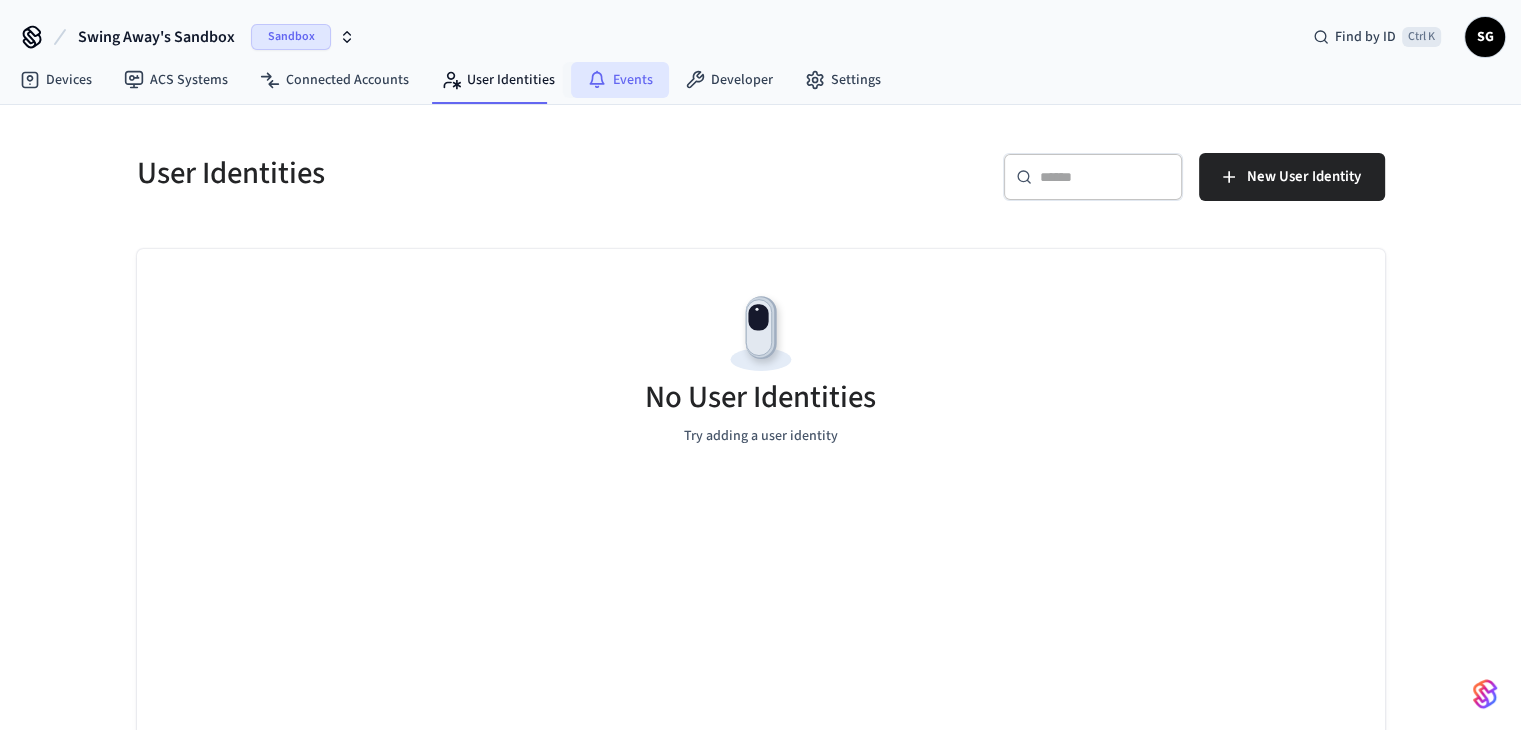 click on "Events" at bounding box center (620, 80) 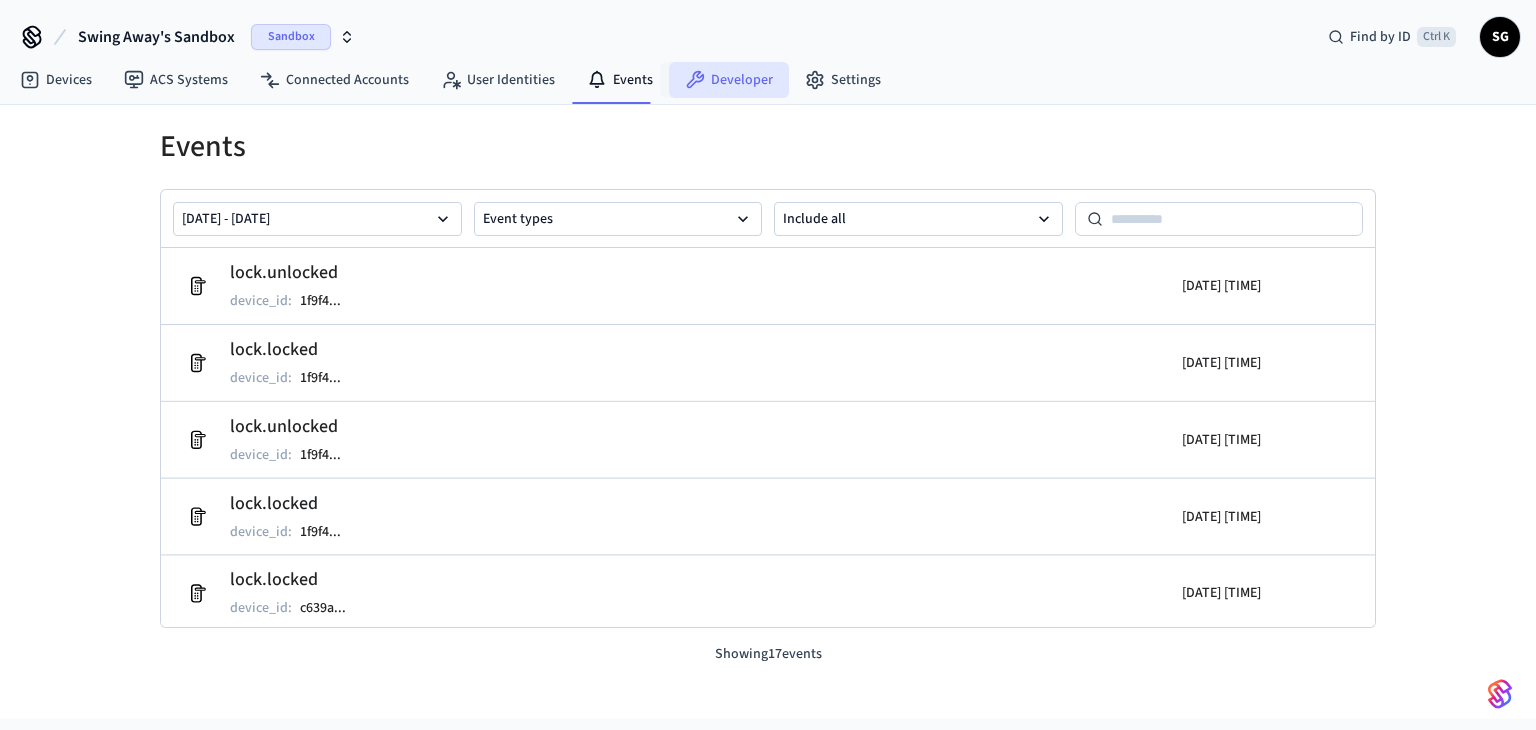 click on "Developer" at bounding box center (729, 80) 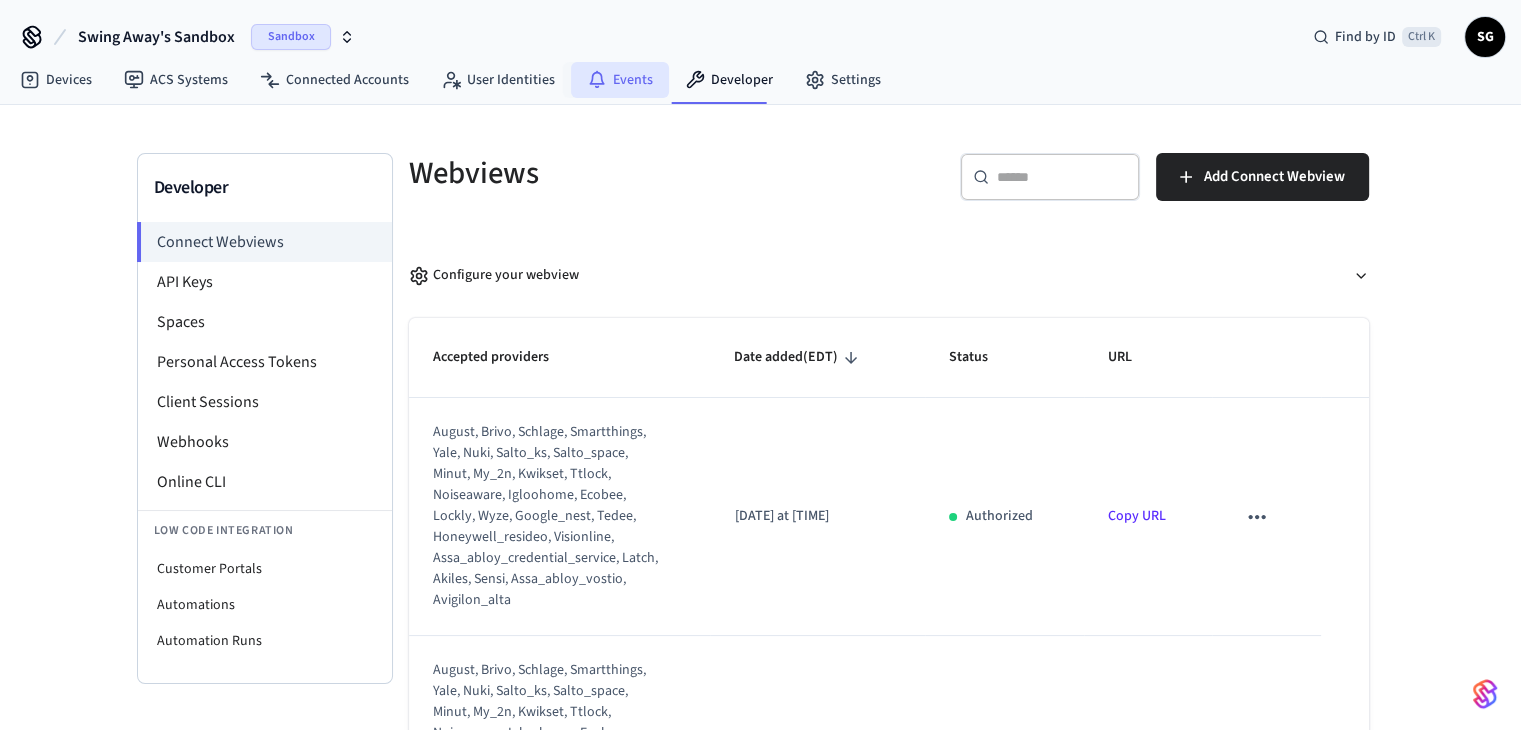 click 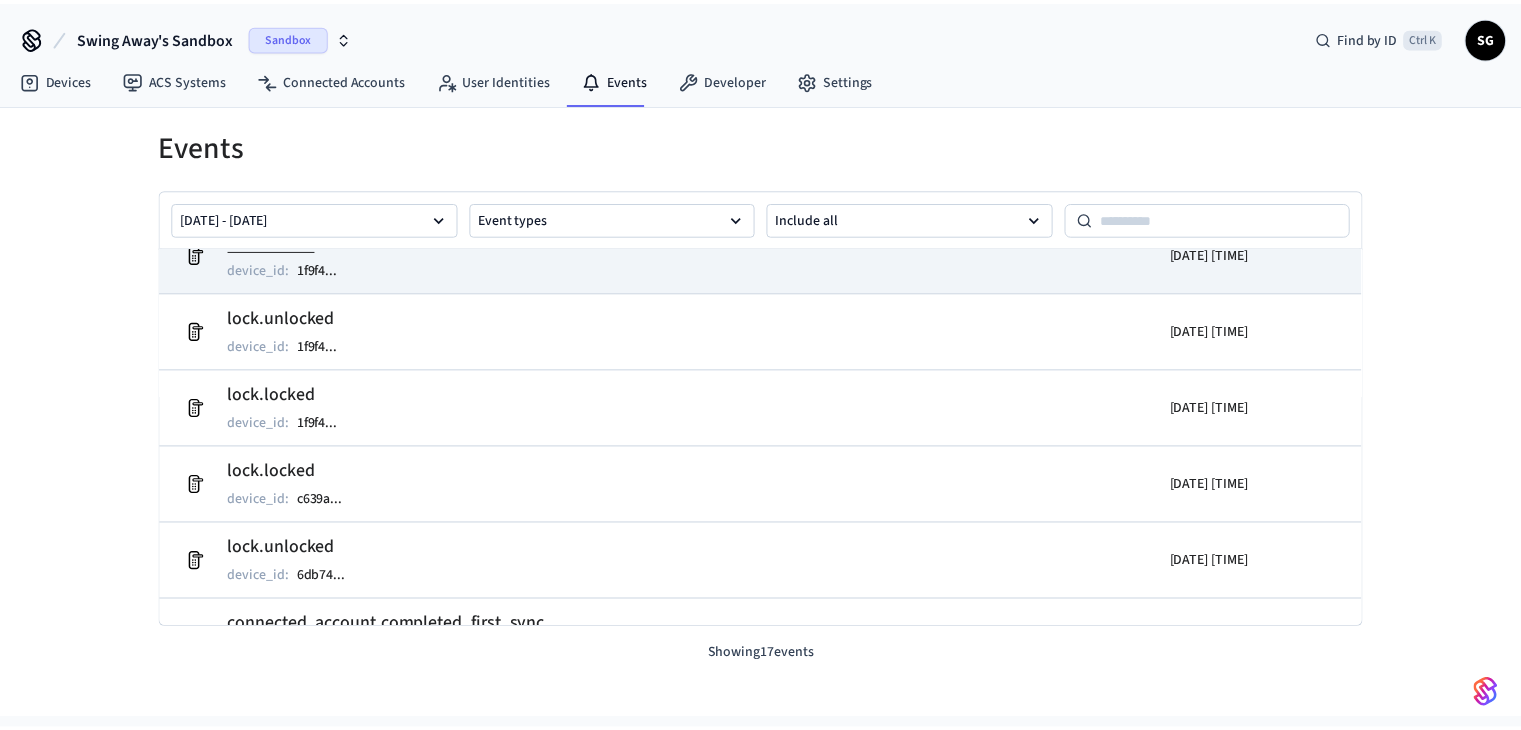 scroll, scrollTop: 0, scrollLeft: 0, axis: both 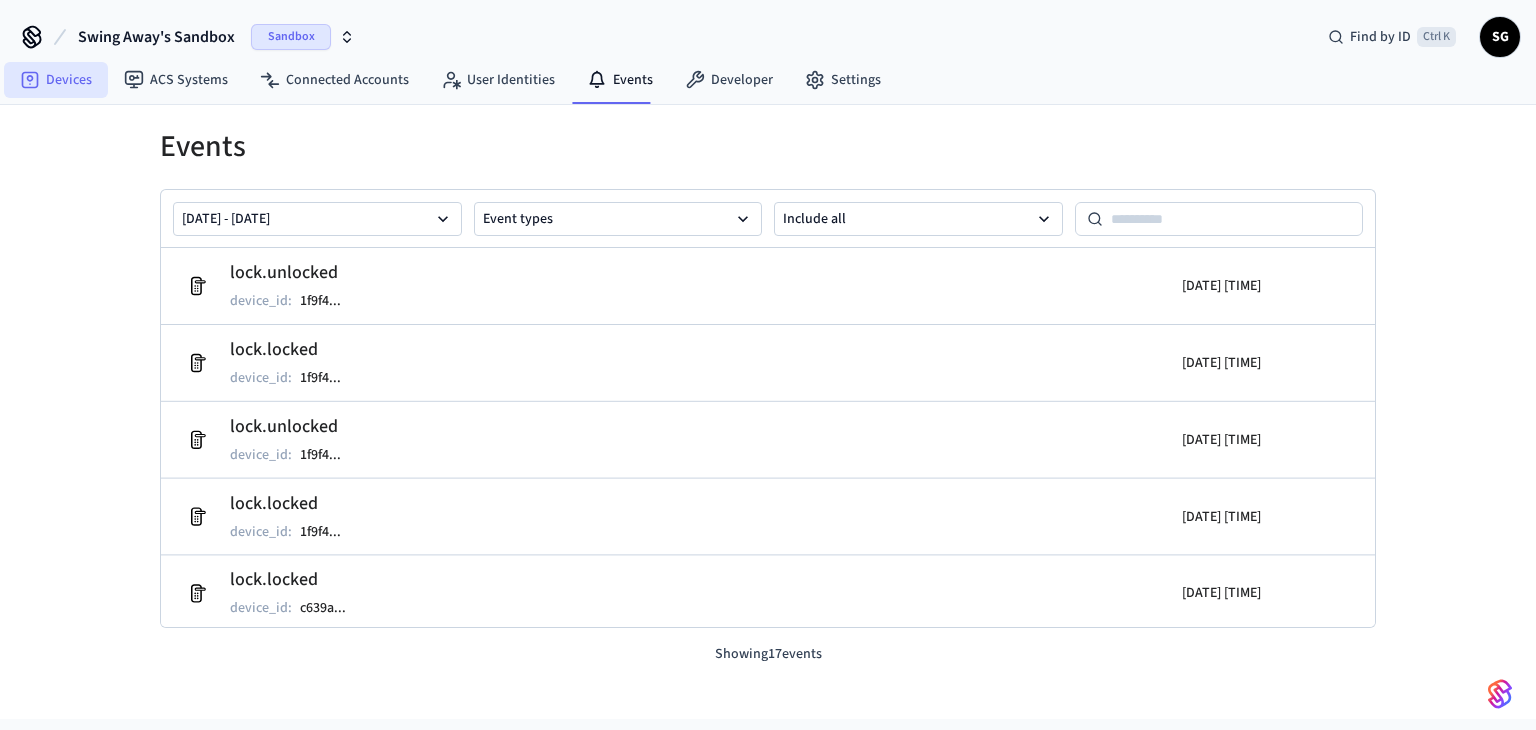 click on "Devices" at bounding box center (56, 80) 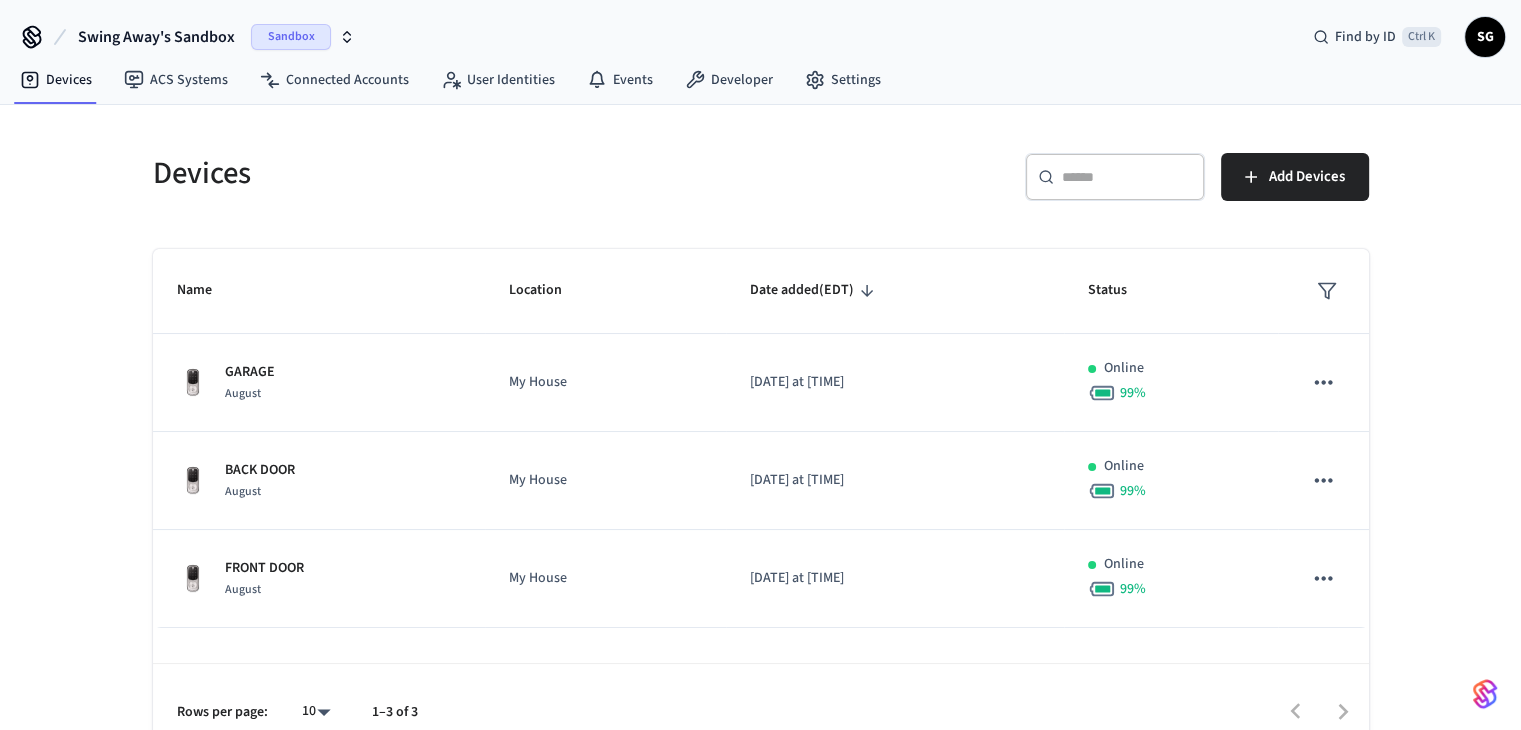 click on "Swing Away's Sandbox" at bounding box center [156, 37] 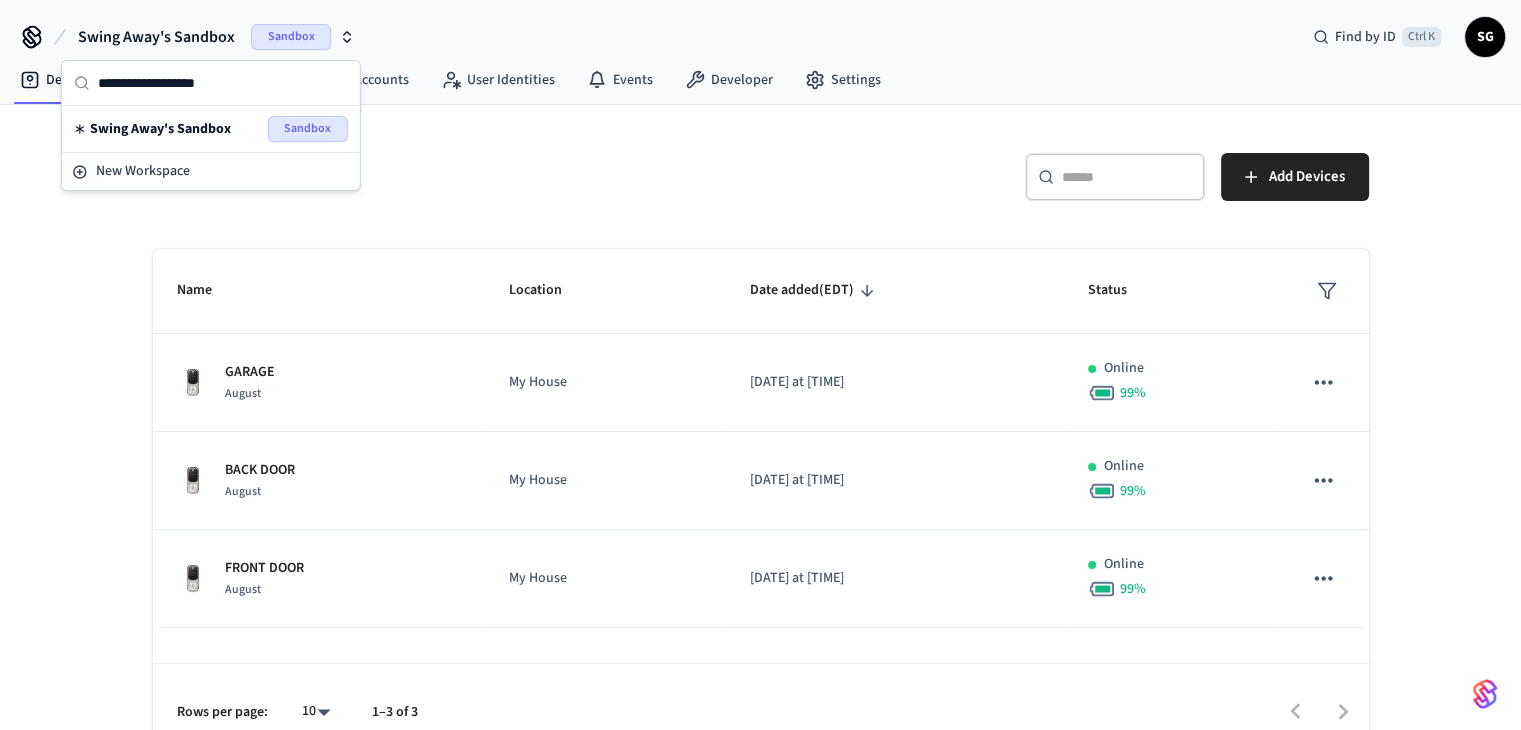 drag, startPoint x: 295, startPoint y: 117, endPoint x: 284, endPoint y: 127, distance: 14.866069 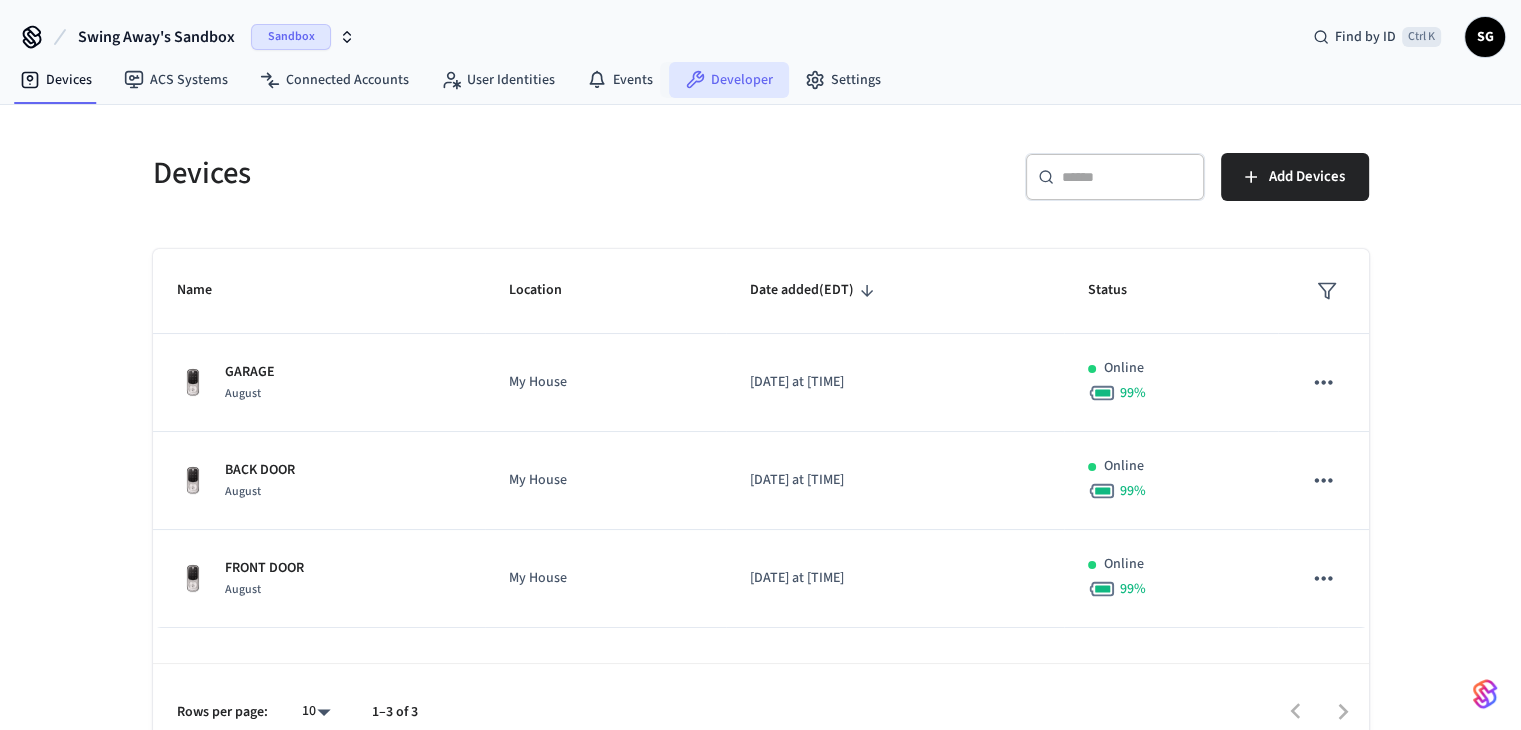click on "Developer" at bounding box center [729, 80] 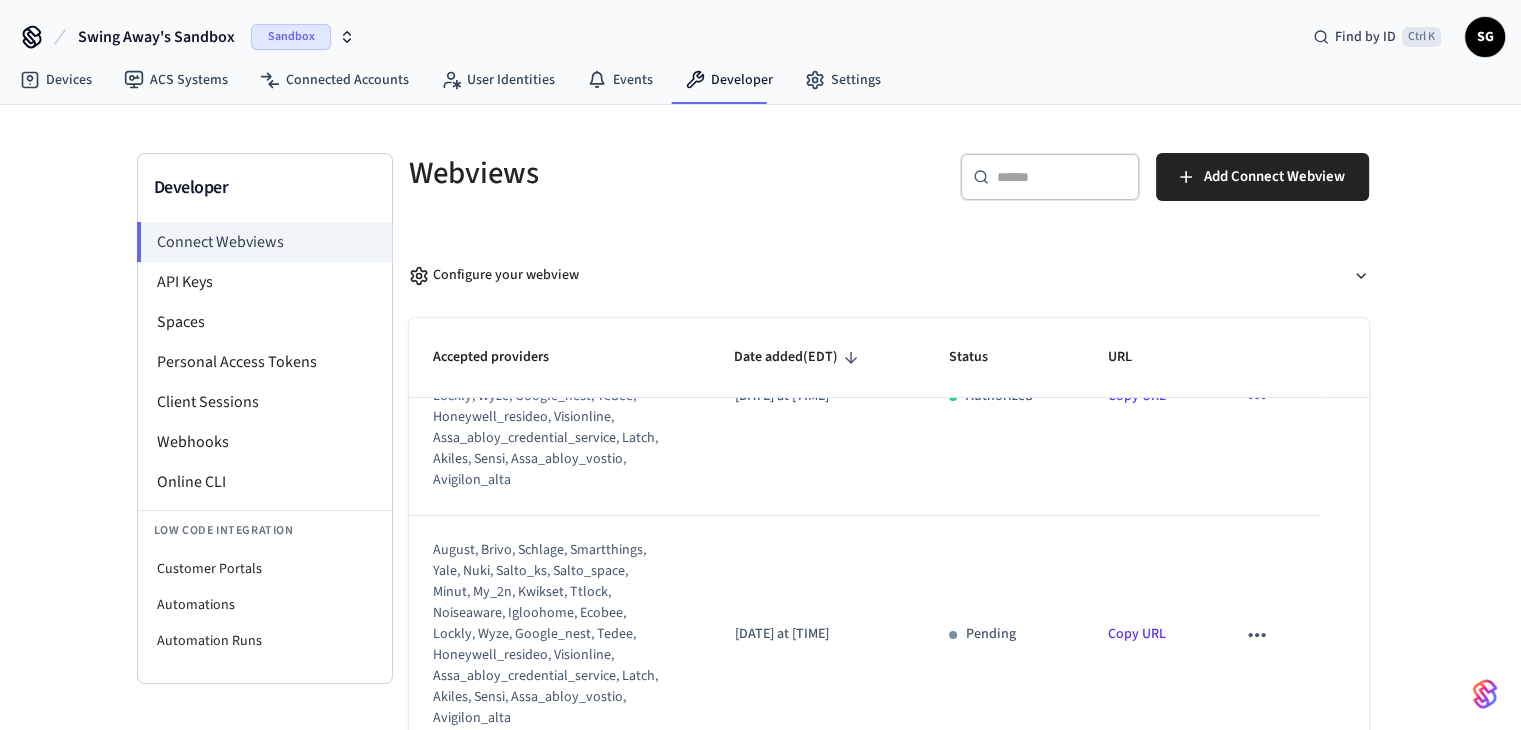 scroll, scrollTop: 0, scrollLeft: 0, axis: both 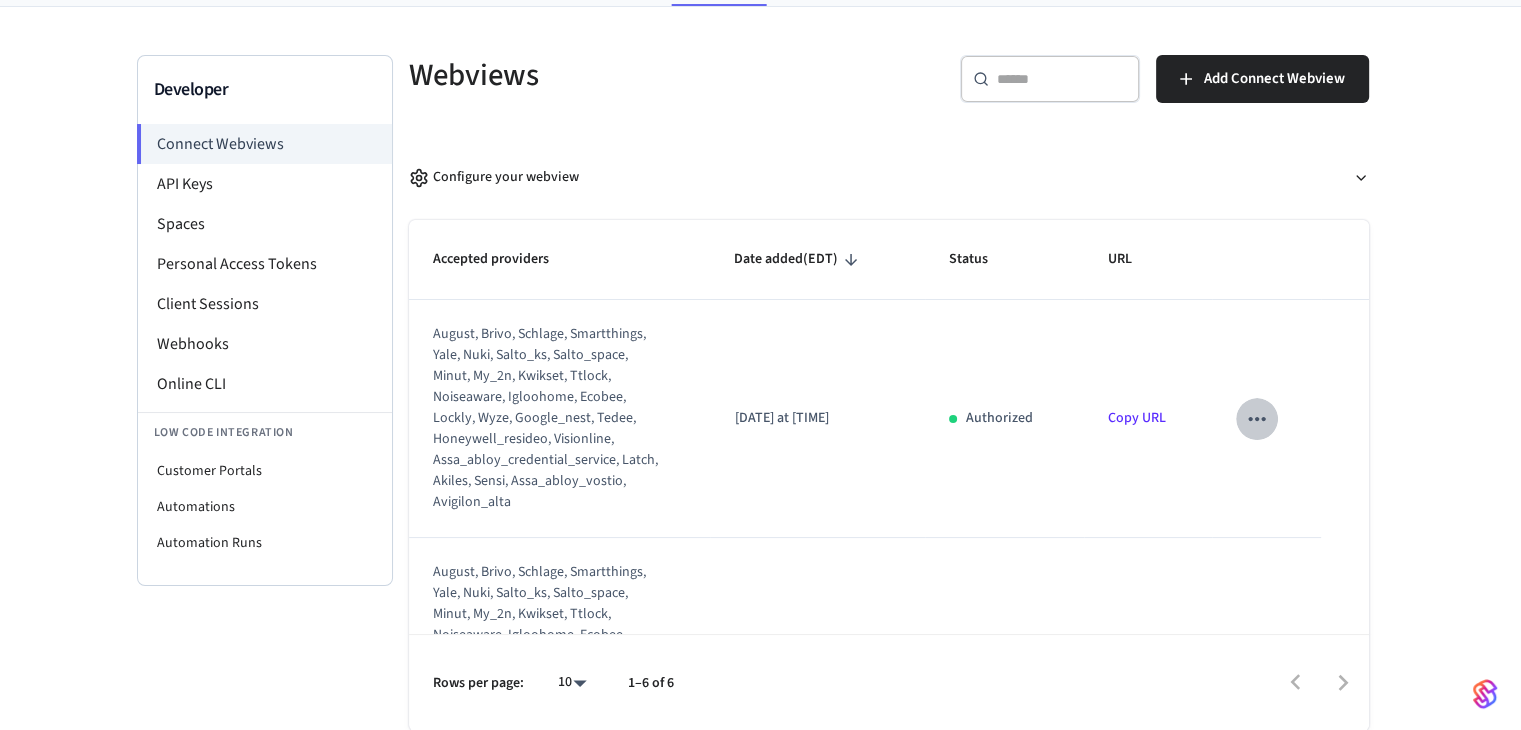 click 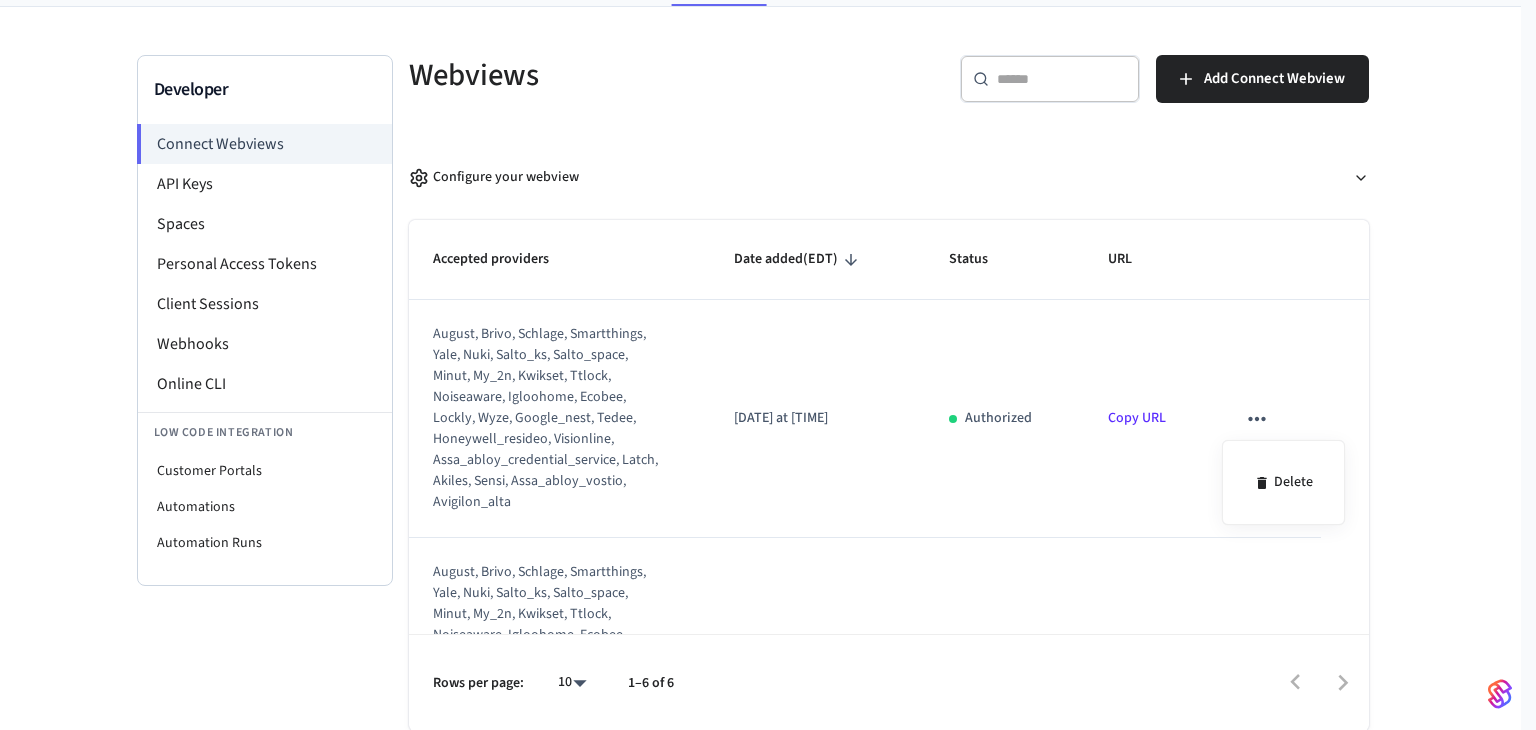 drag, startPoint x: 1272, startPoint y: 333, endPoint x: 1208, endPoint y: 337, distance: 64.12488 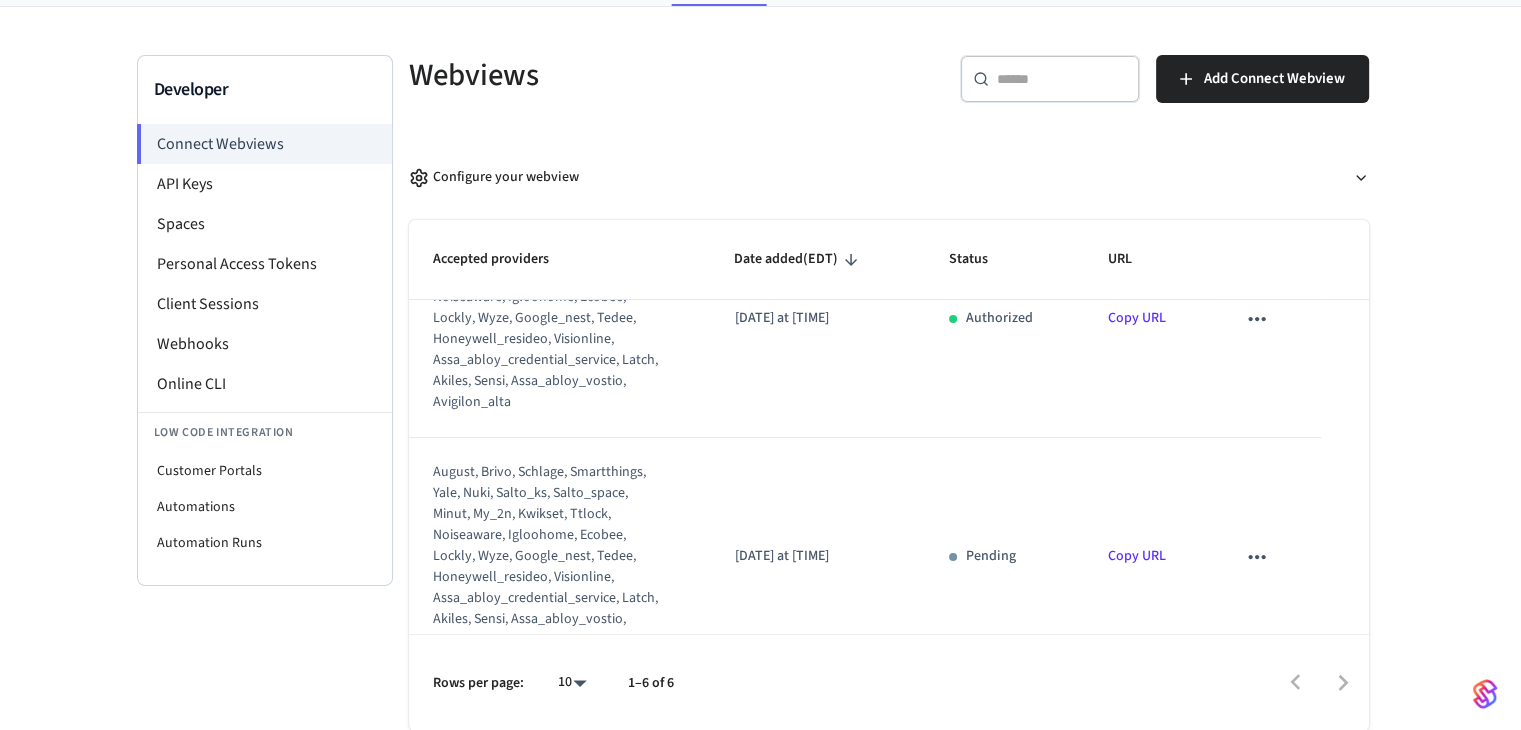 scroll, scrollTop: 0, scrollLeft: 0, axis: both 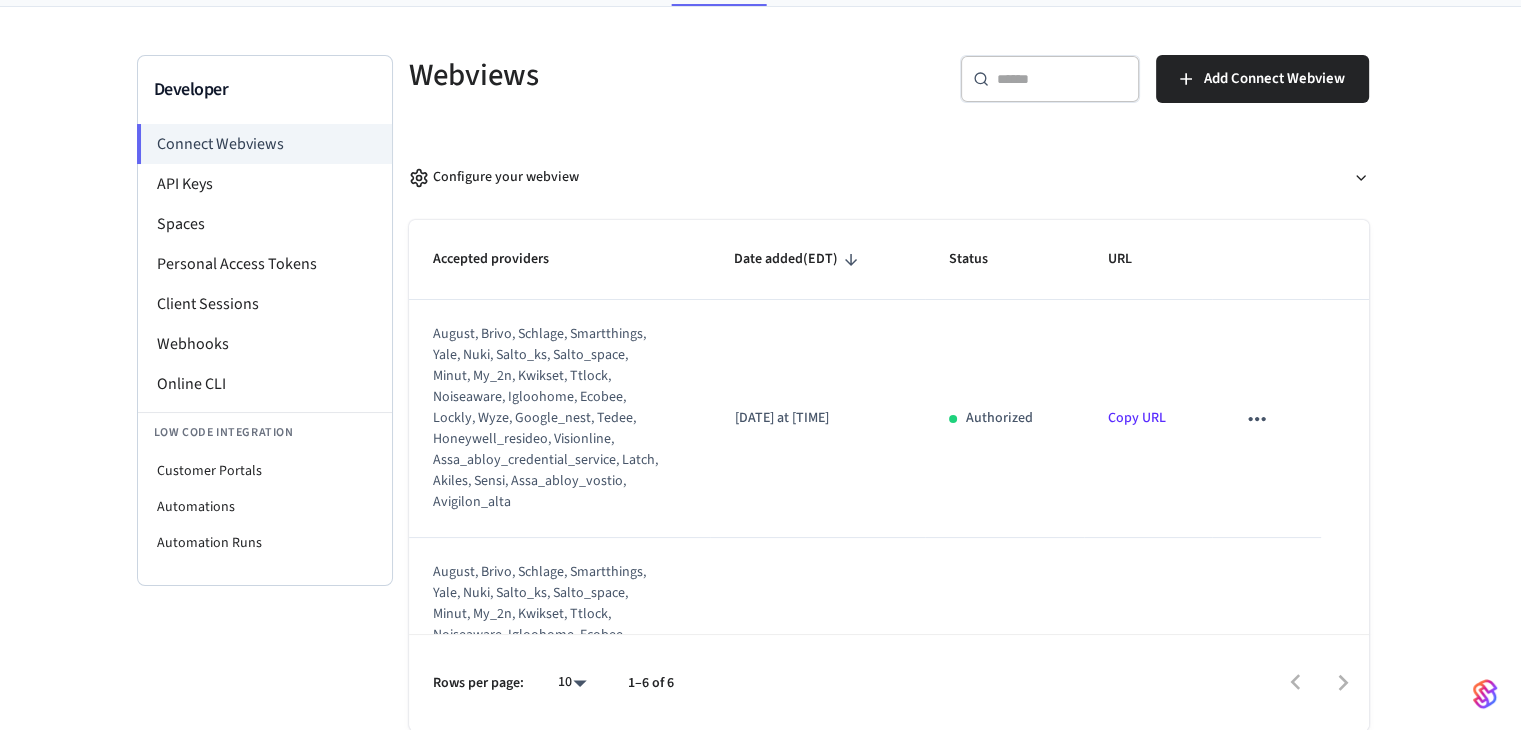 click on "Copy URL" at bounding box center [1137, 418] 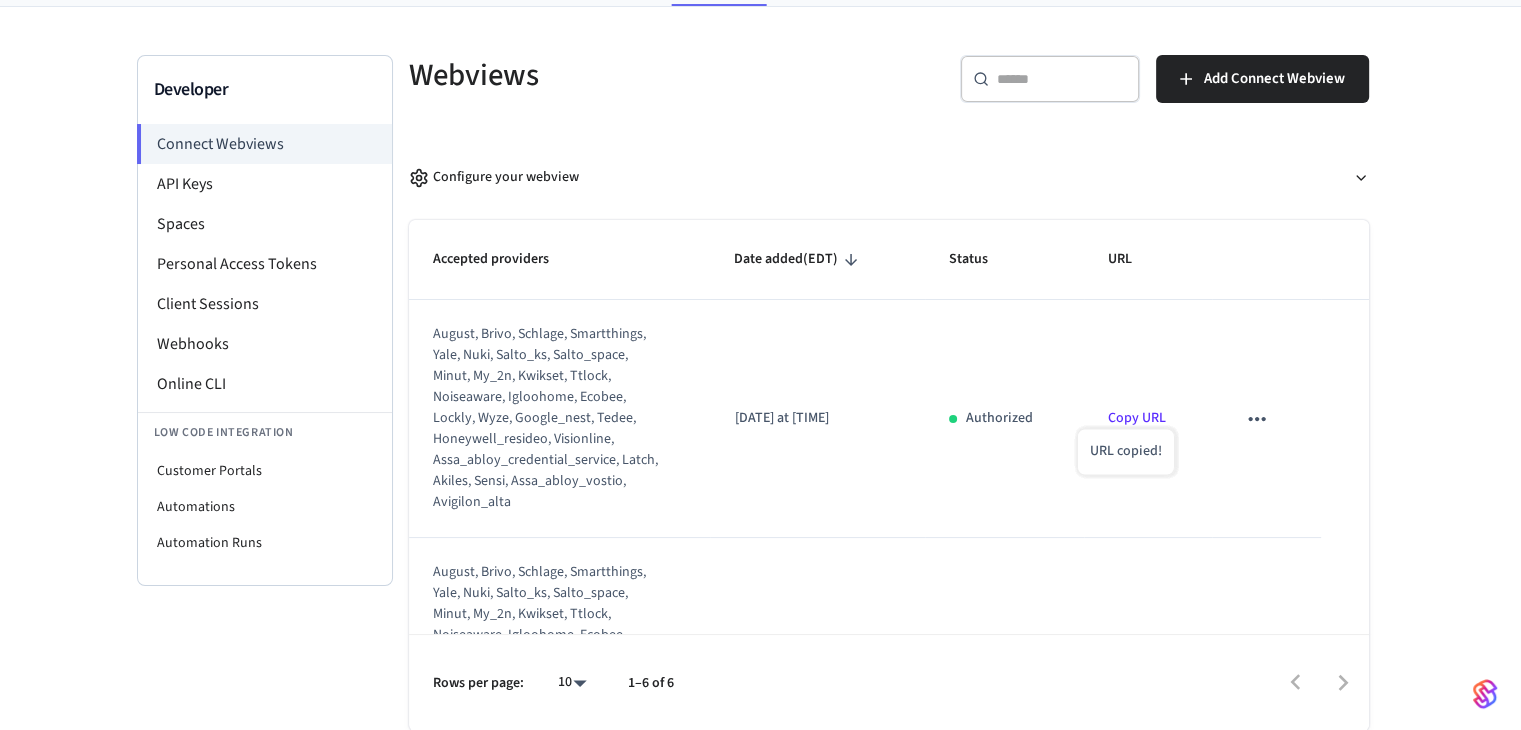 click on "Authorized" at bounding box center (1004, 419) 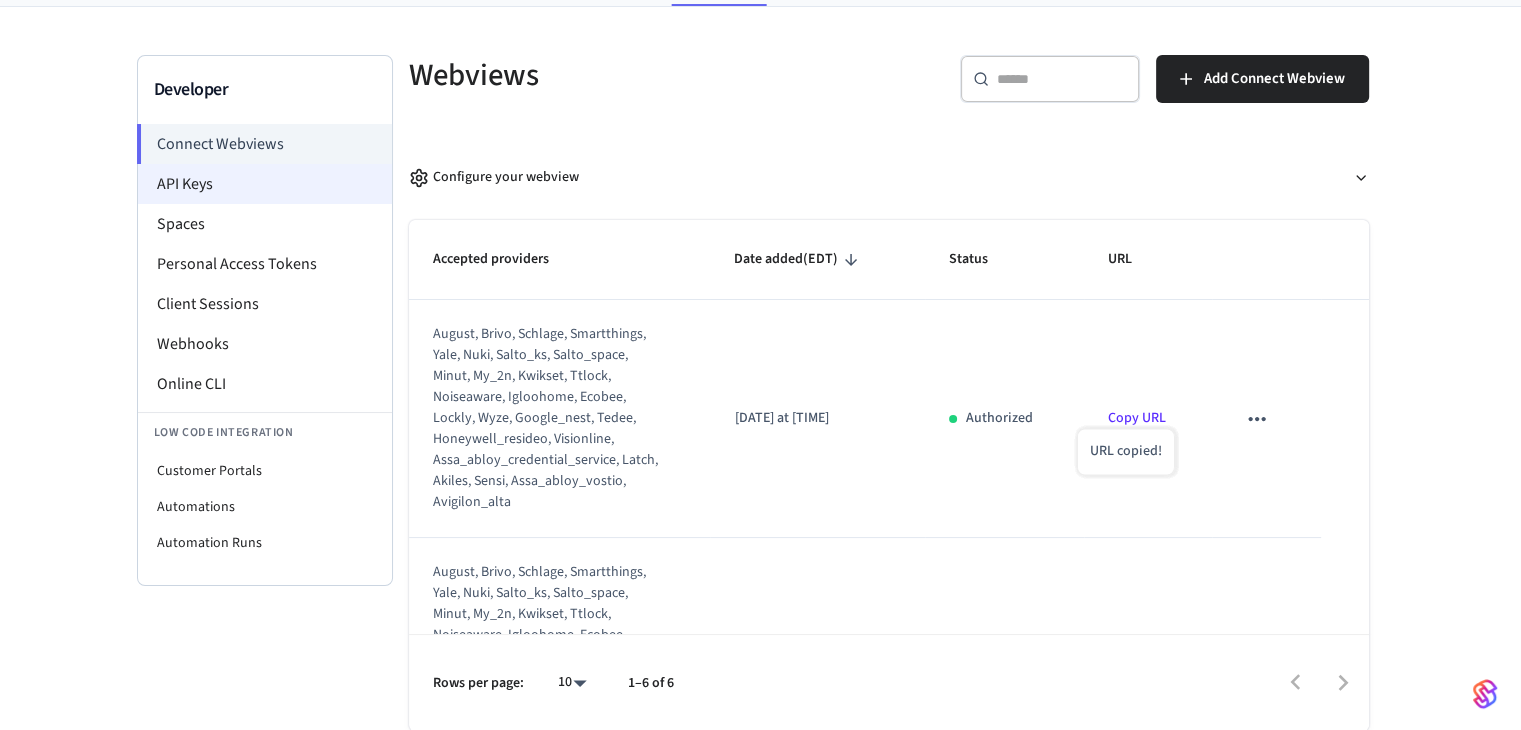 click on "API Keys" at bounding box center (265, 184) 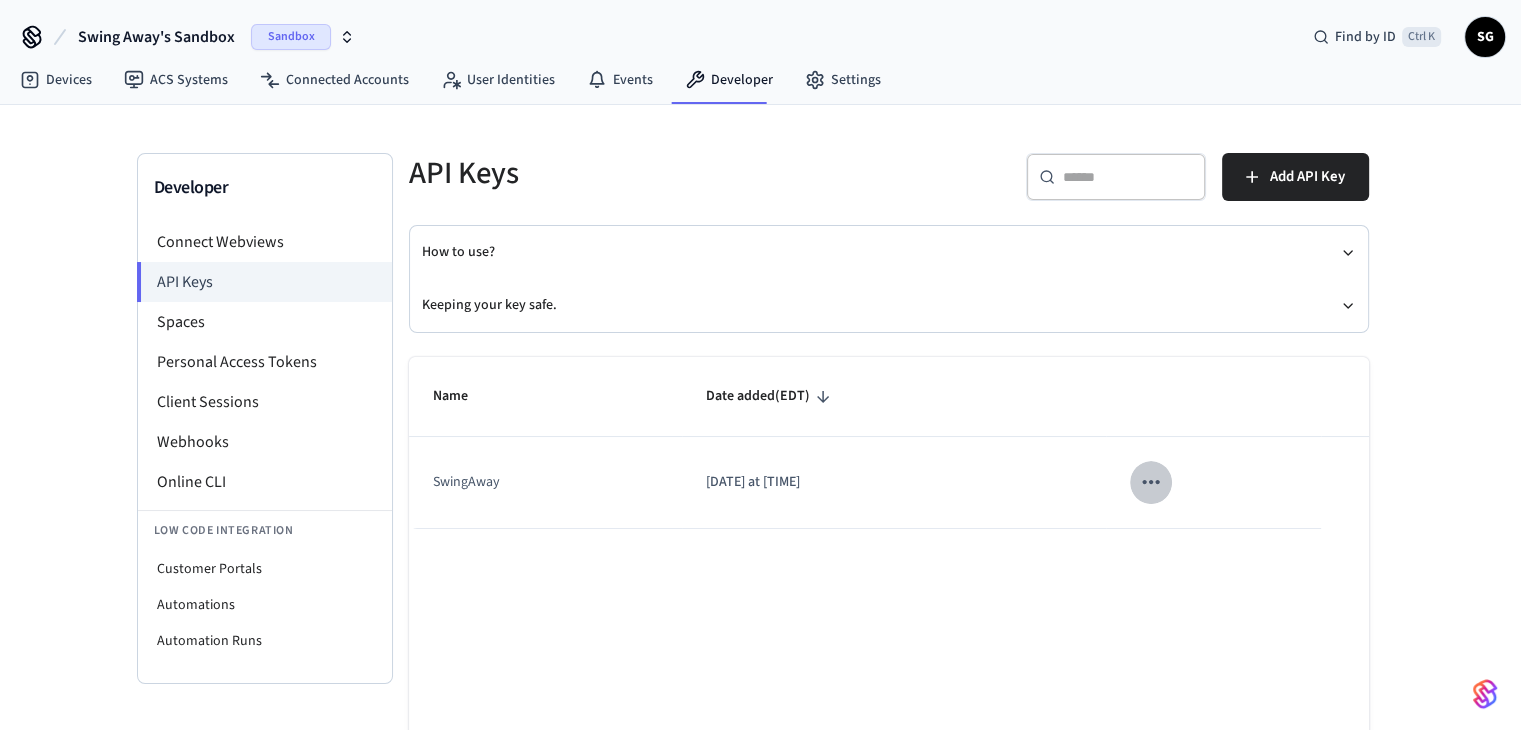 click 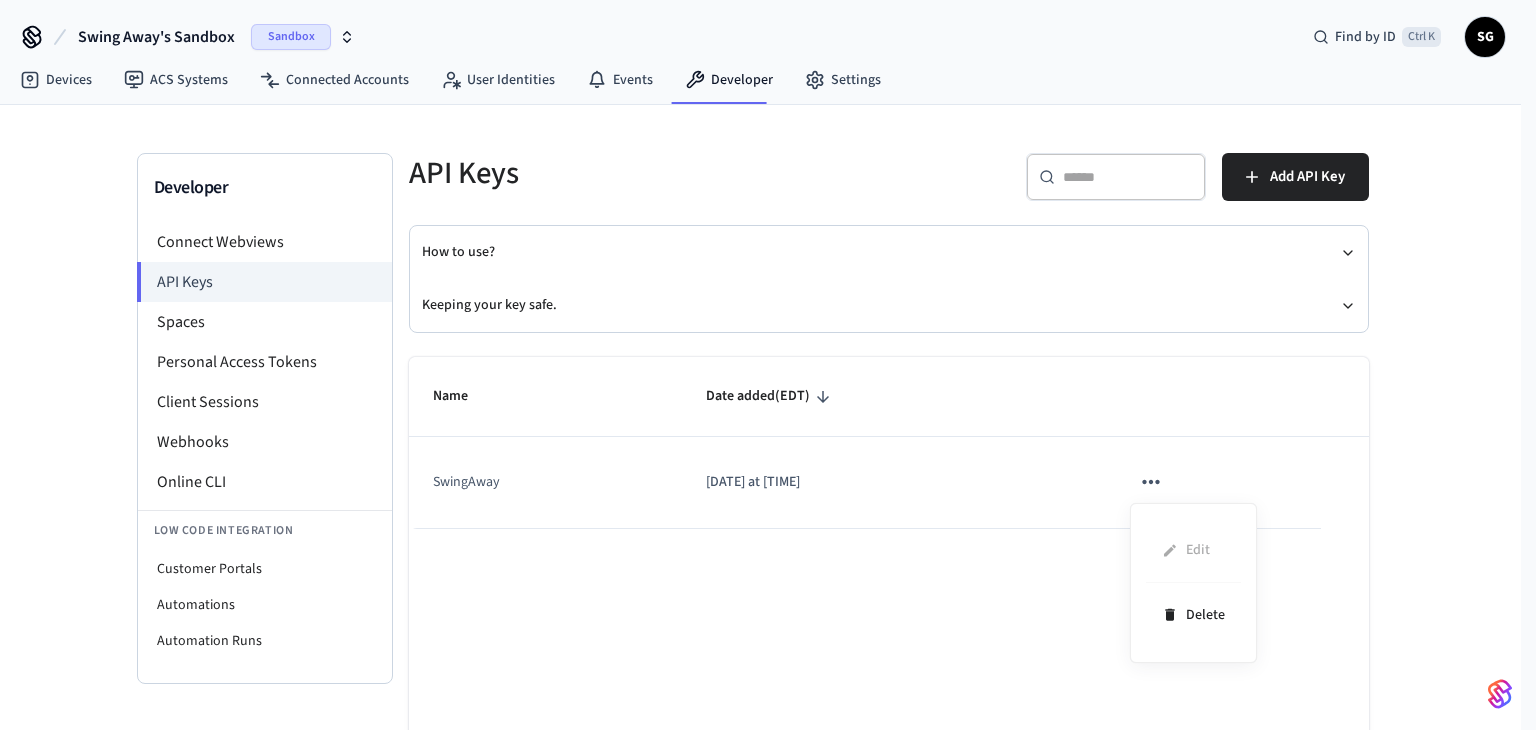 click at bounding box center [768, 365] 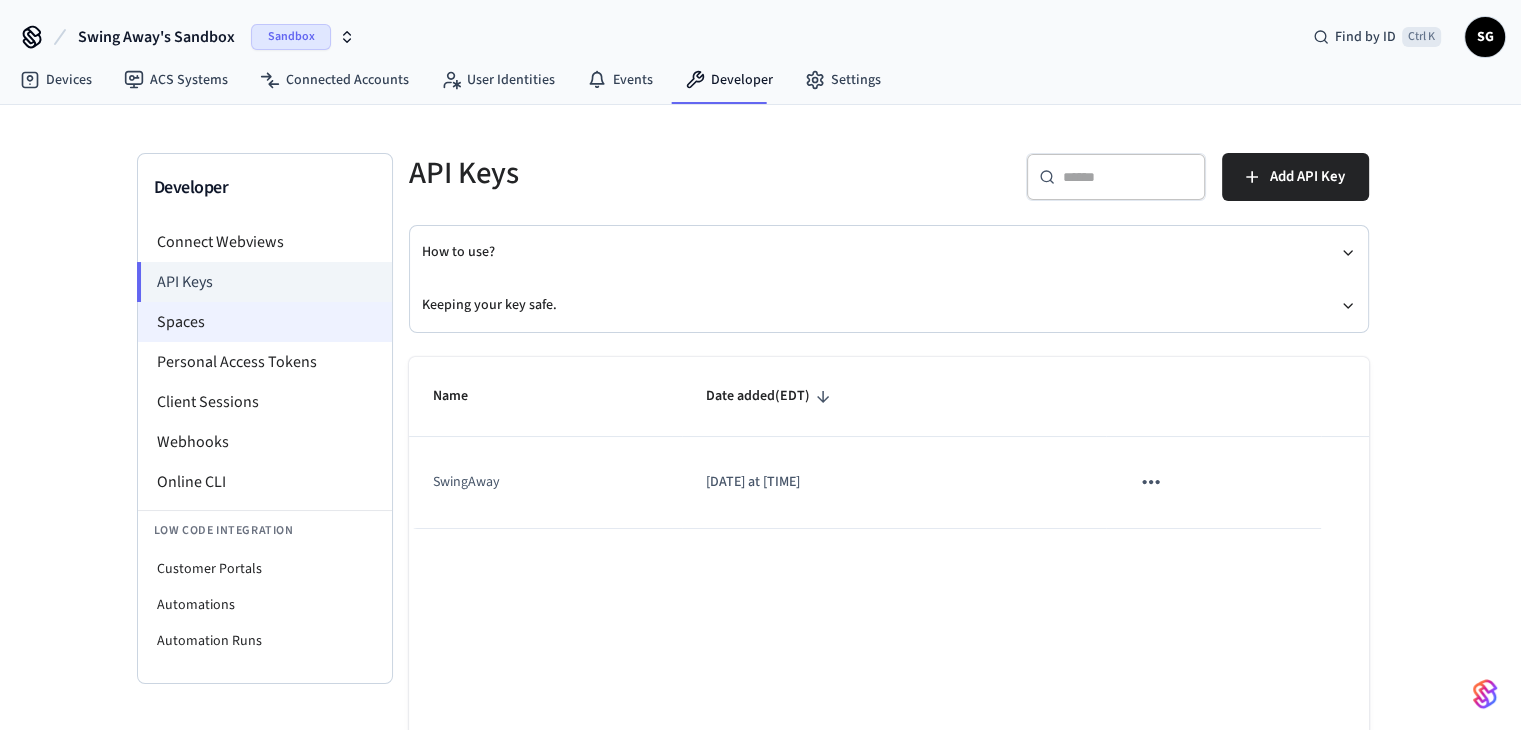click on "Spaces" at bounding box center [265, 322] 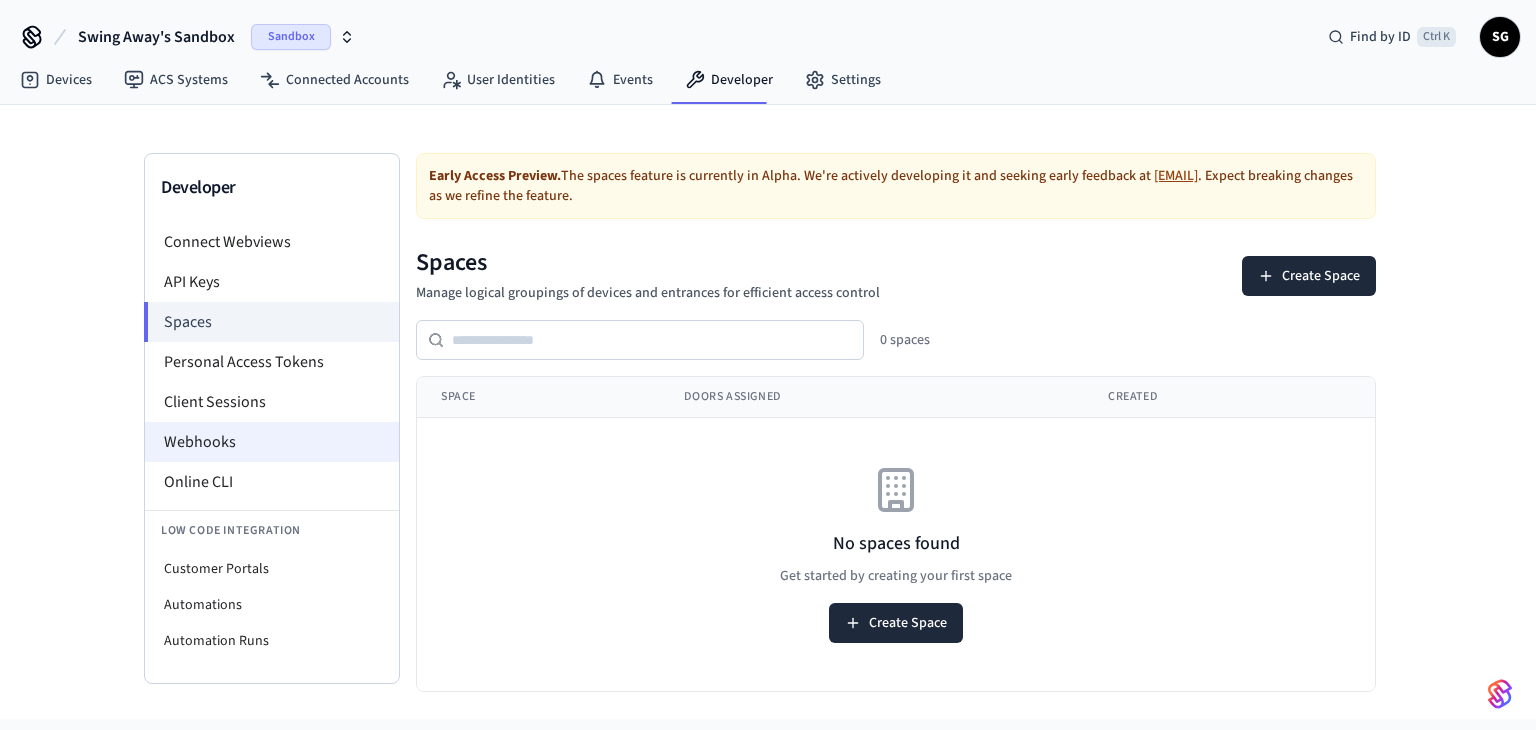 click on "Webhooks" at bounding box center [272, 442] 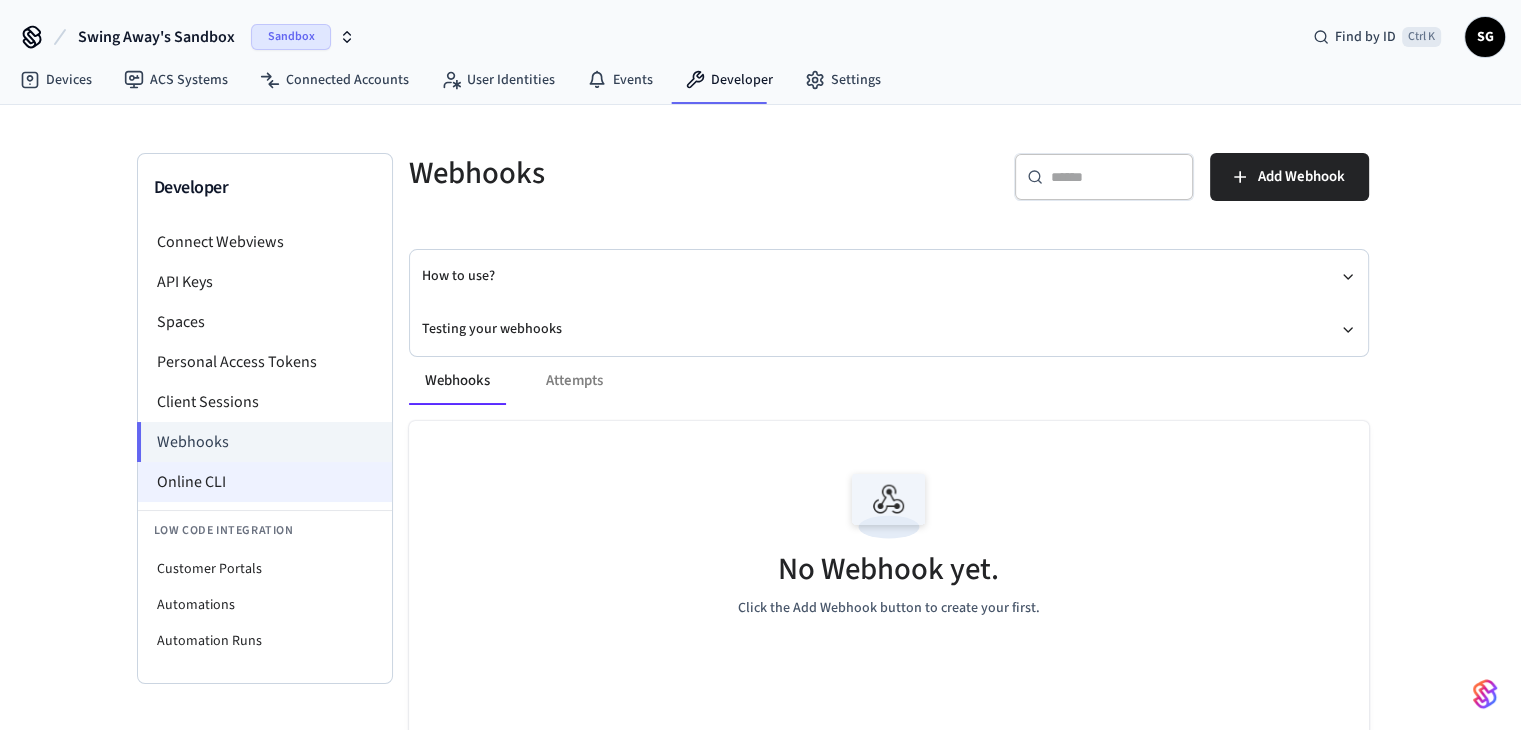 click on "Online CLI" at bounding box center [265, 482] 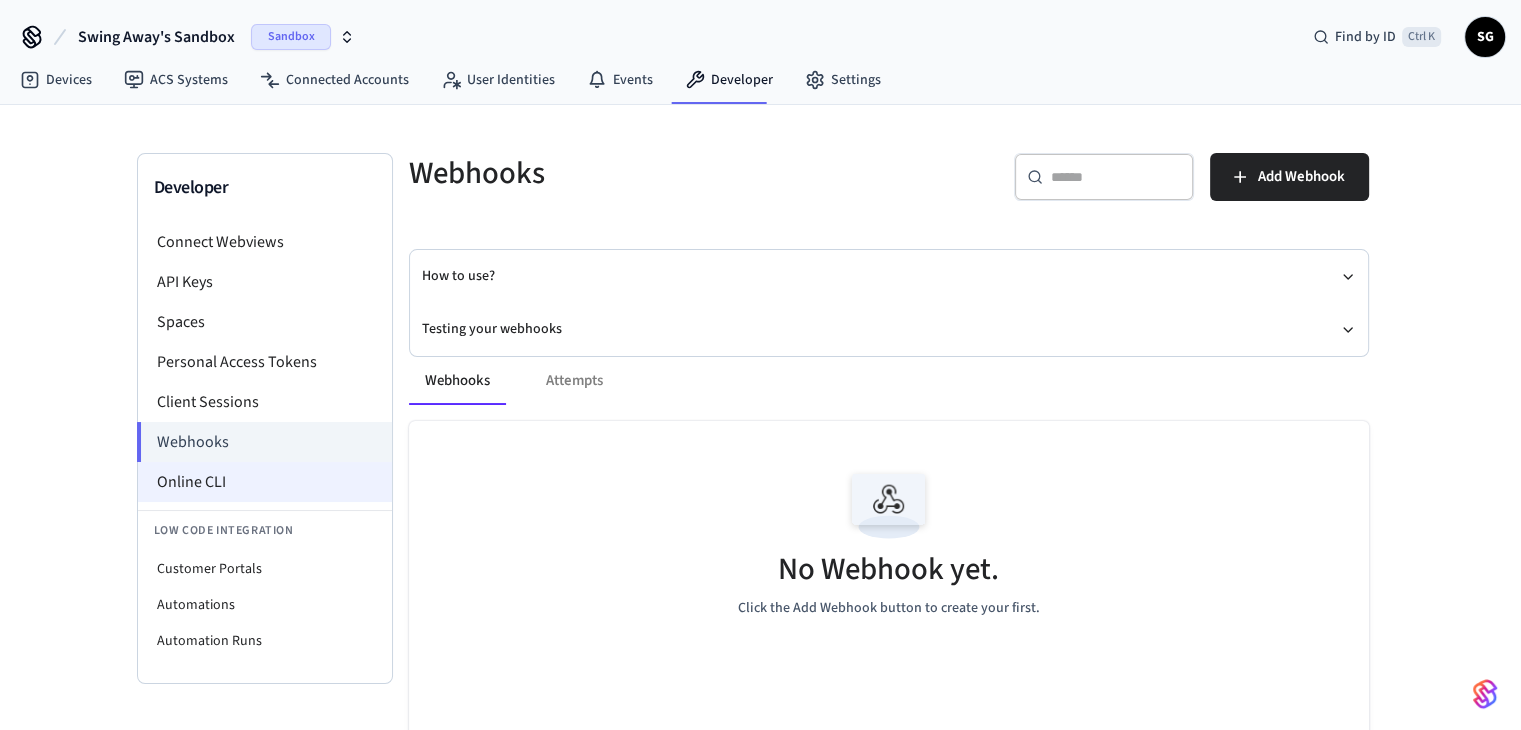 click on "Online CLI" at bounding box center [265, 482] 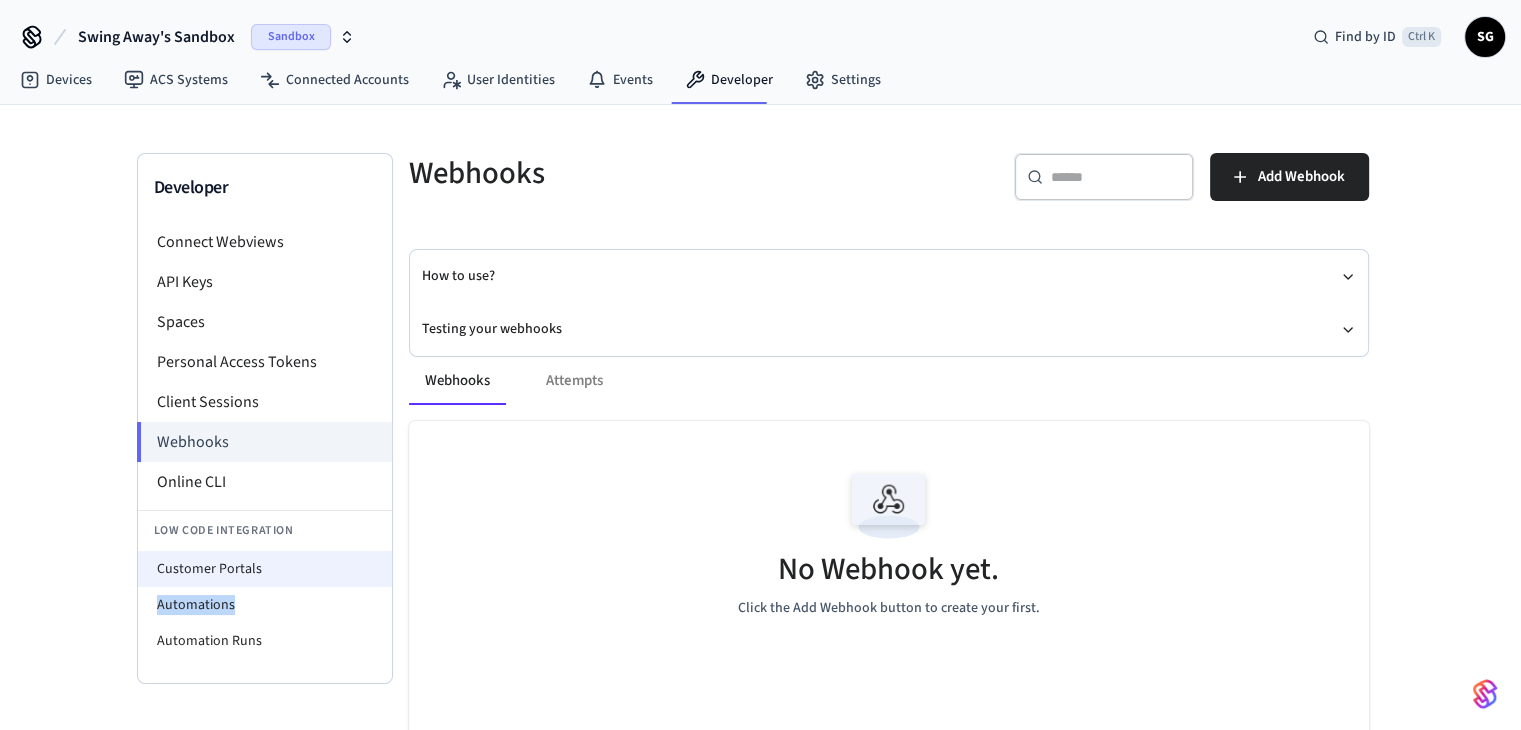 click on "Customer Portals Automations Automation Runs" at bounding box center (265, 605) 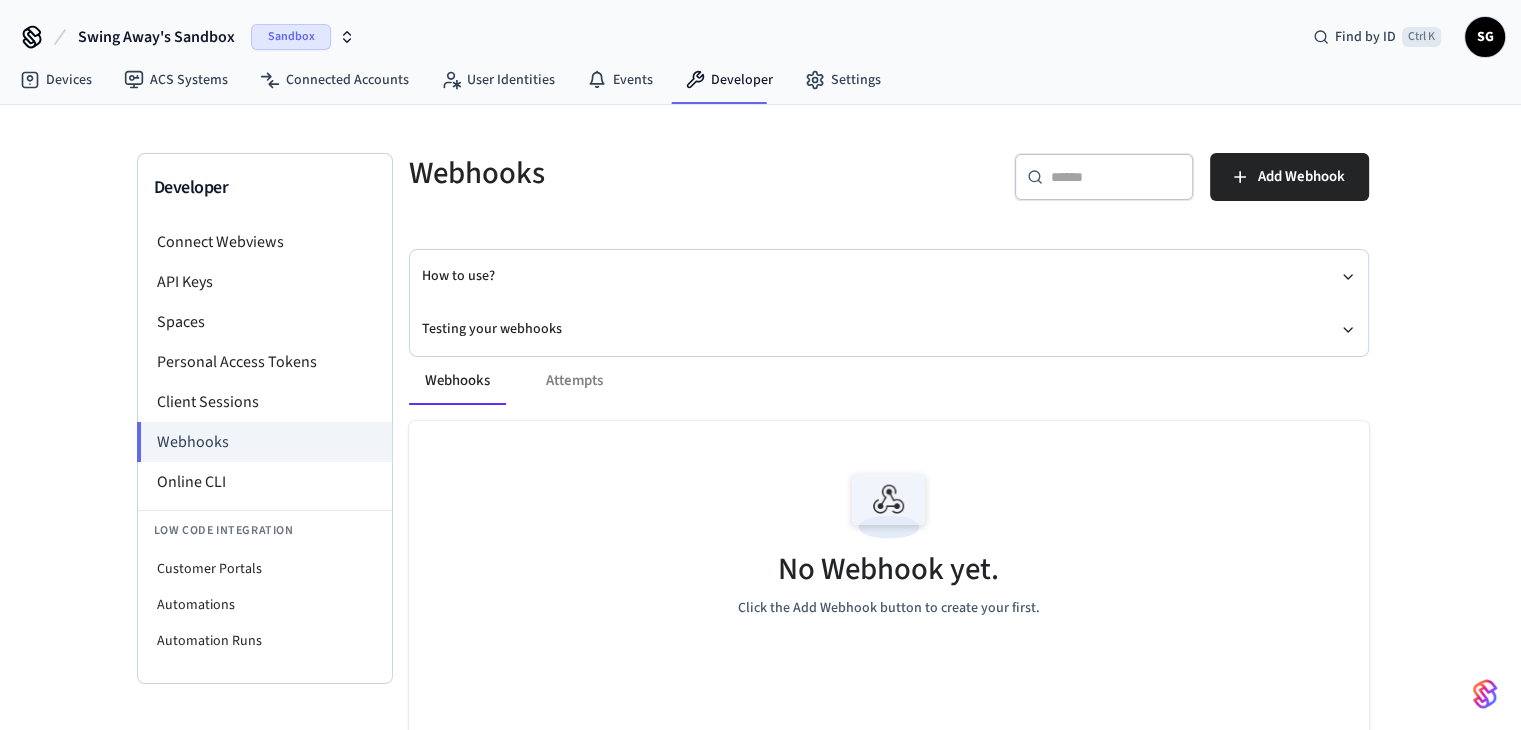 click on "No Webhook yet. Click the Add Webhook button to create your first." at bounding box center [889, 540] 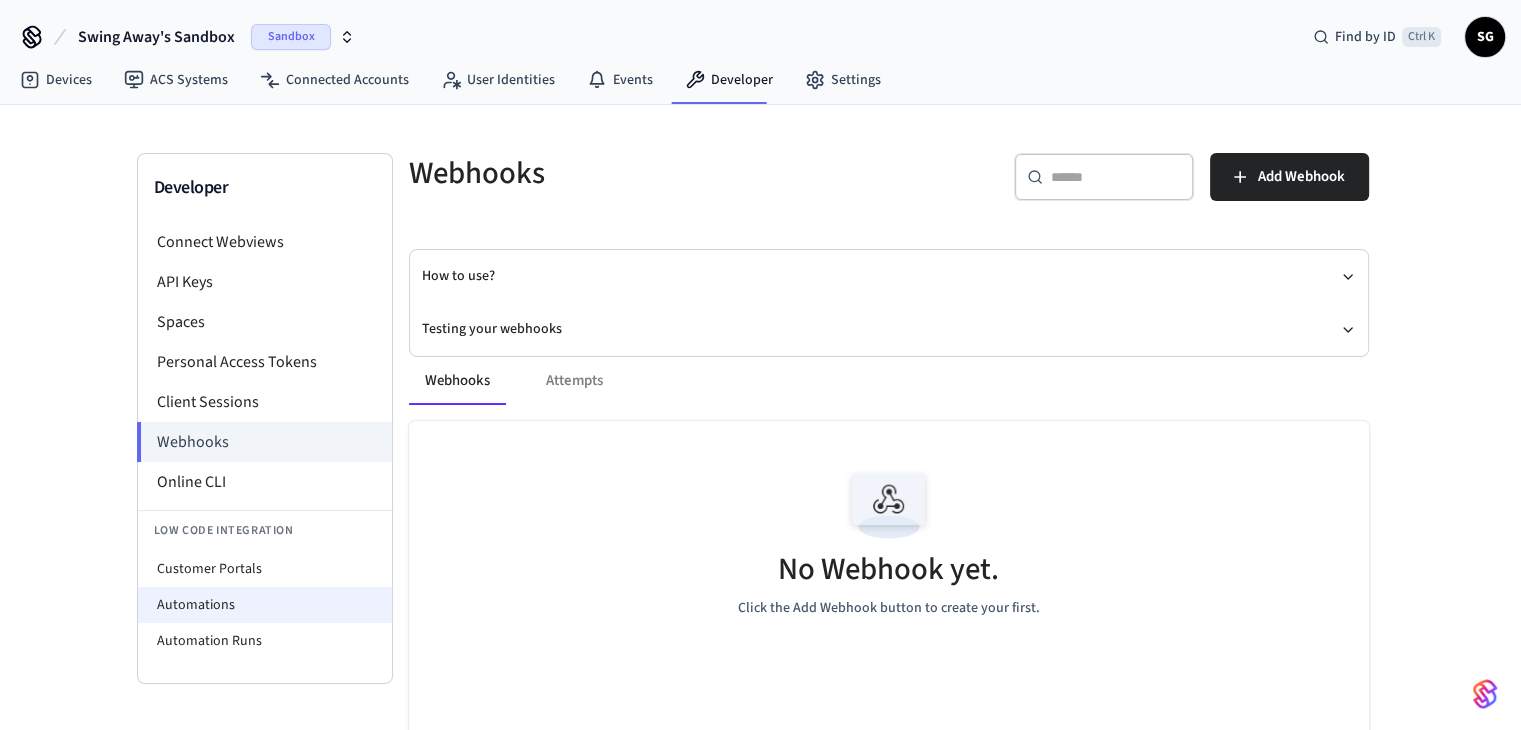 click on "Automations" at bounding box center (265, 605) 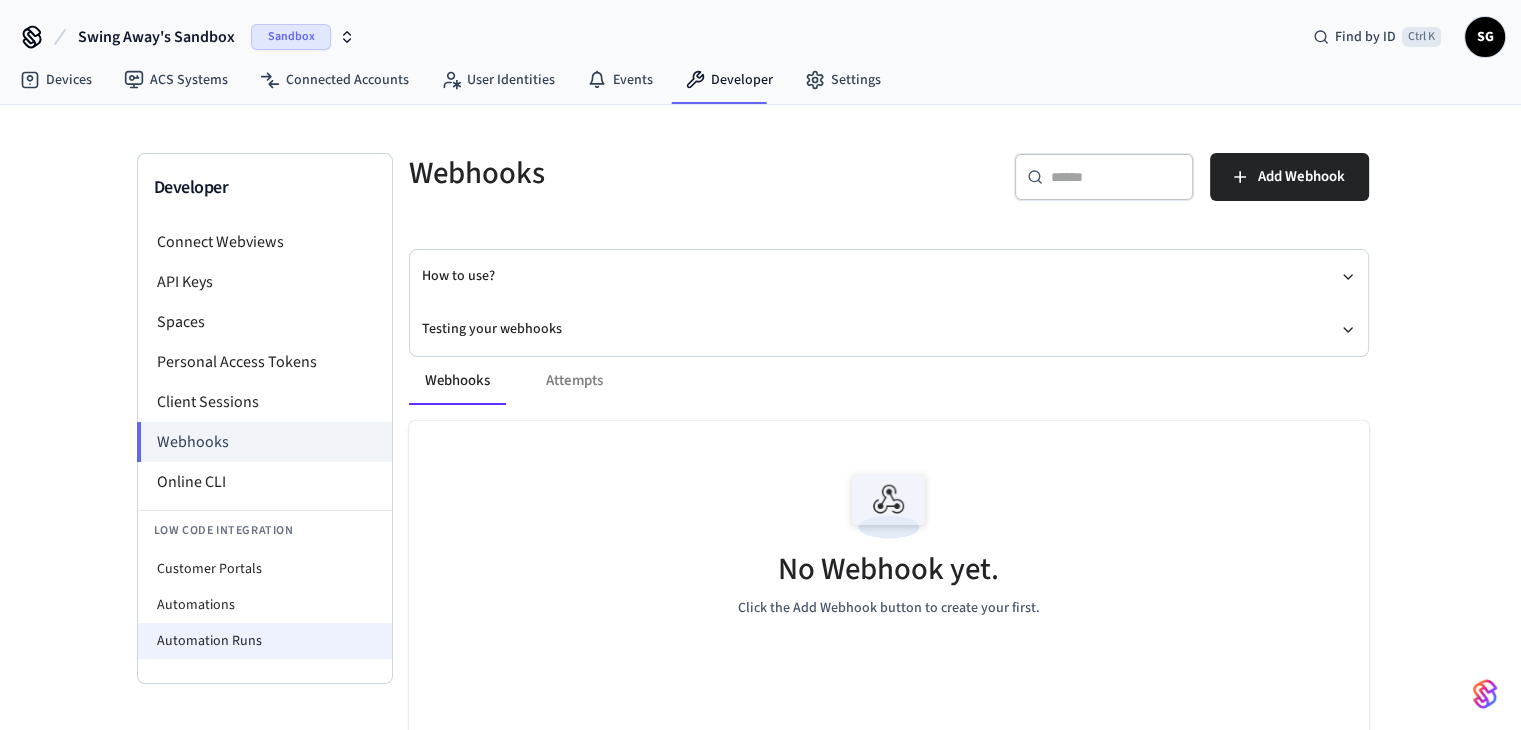click on "Automation Runs" at bounding box center [265, 641] 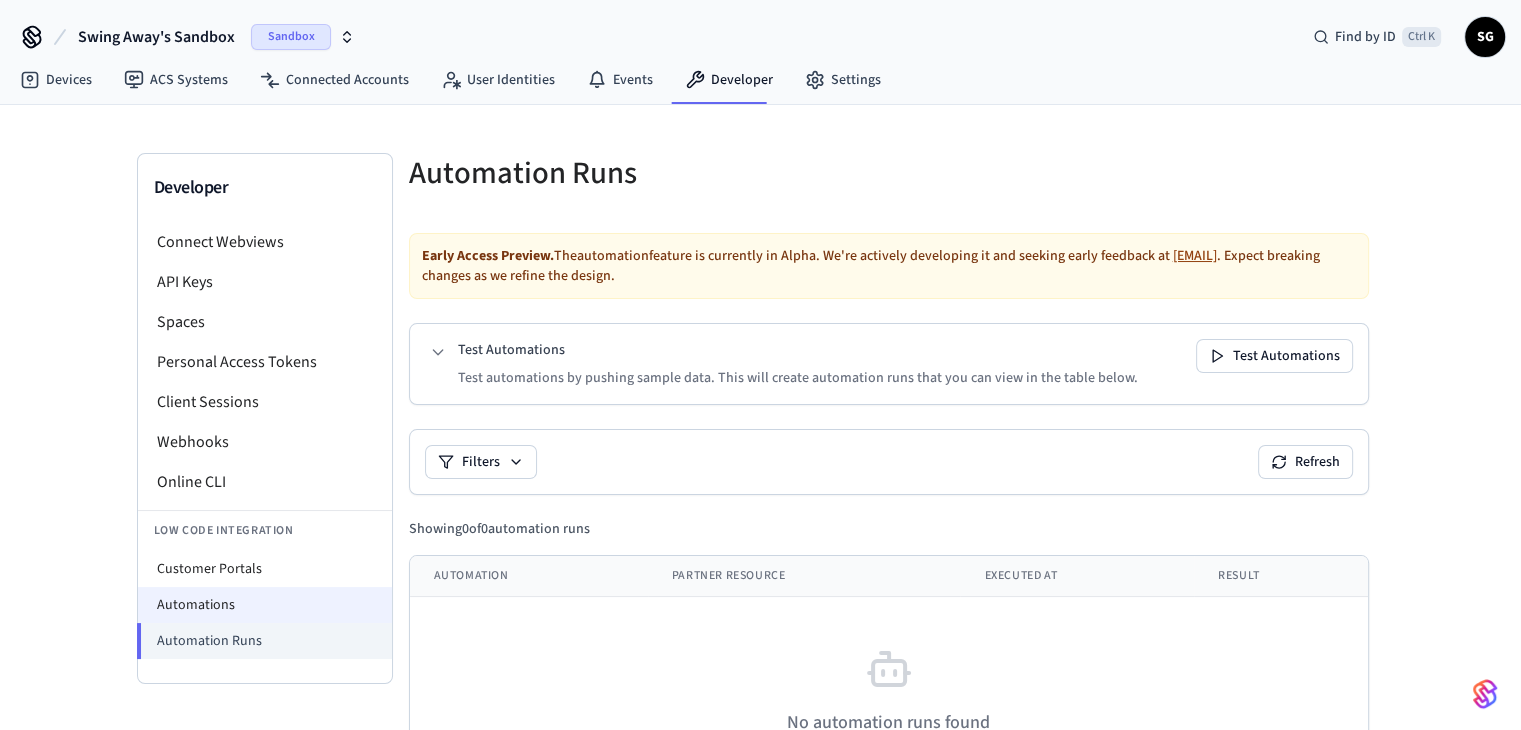 click on "Automations" at bounding box center [265, 605] 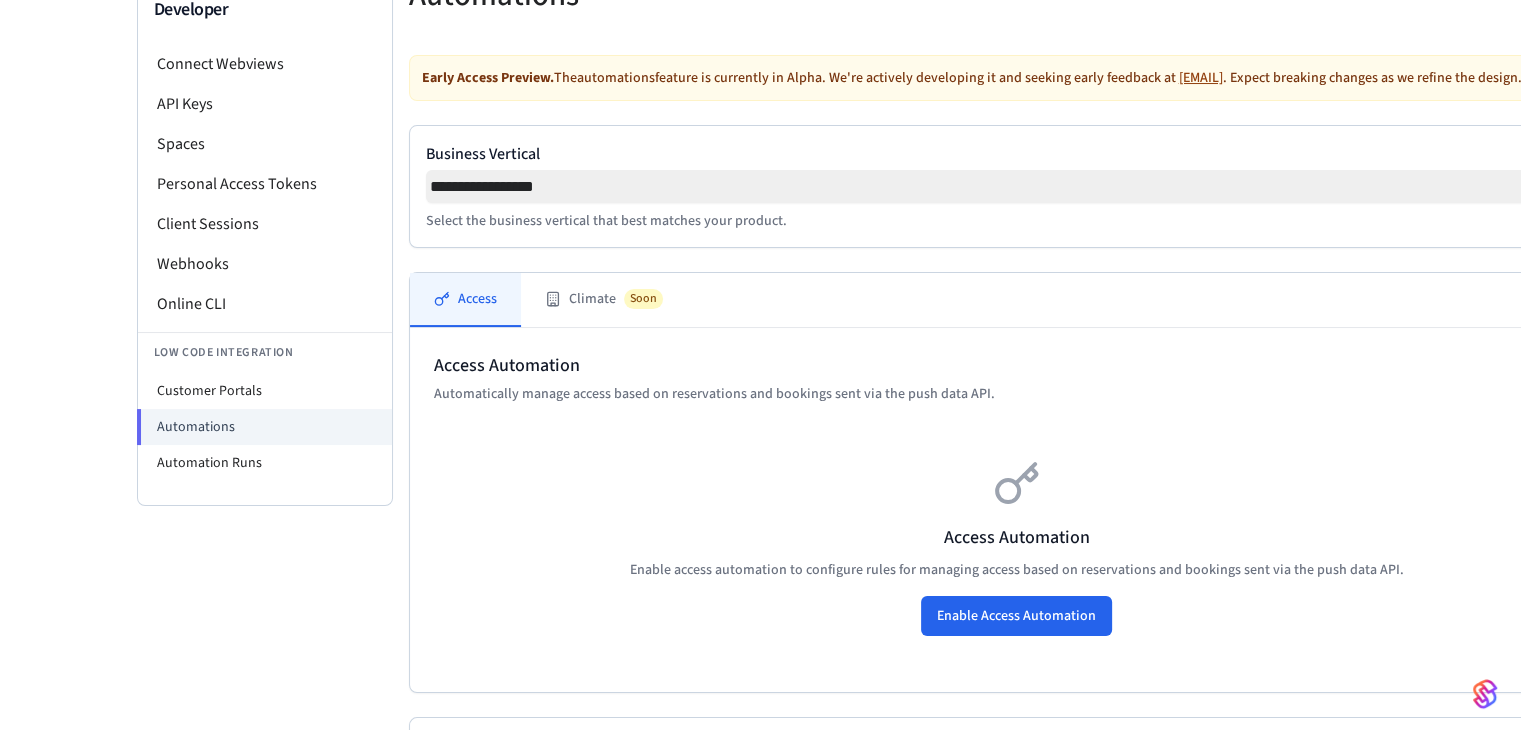 scroll, scrollTop: 300, scrollLeft: 0, axis: vertical 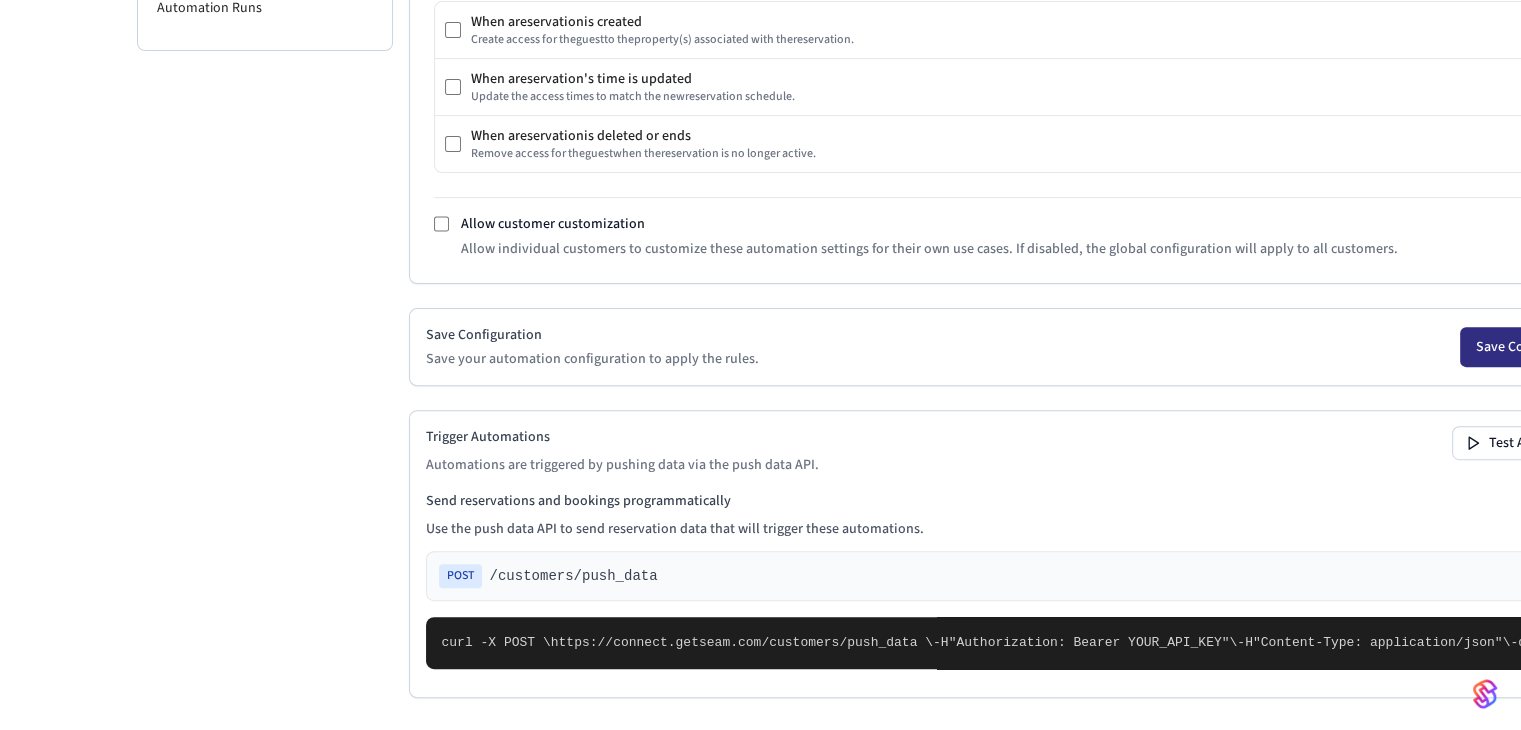 click on "Save Configuration" at bounding box center (1534, 347) 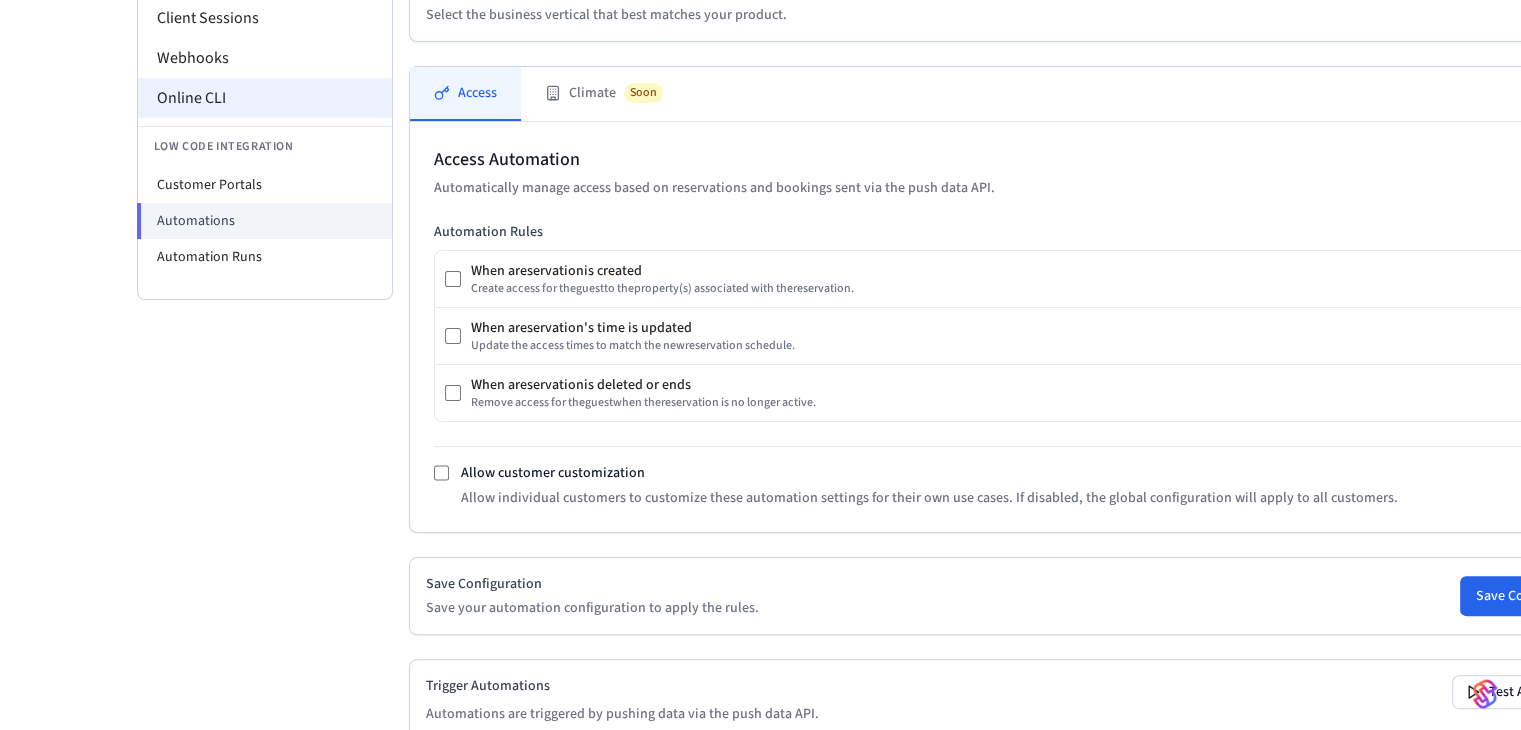 scroll, scrollTop: 204, scrollLeft: 0, axis: vertical 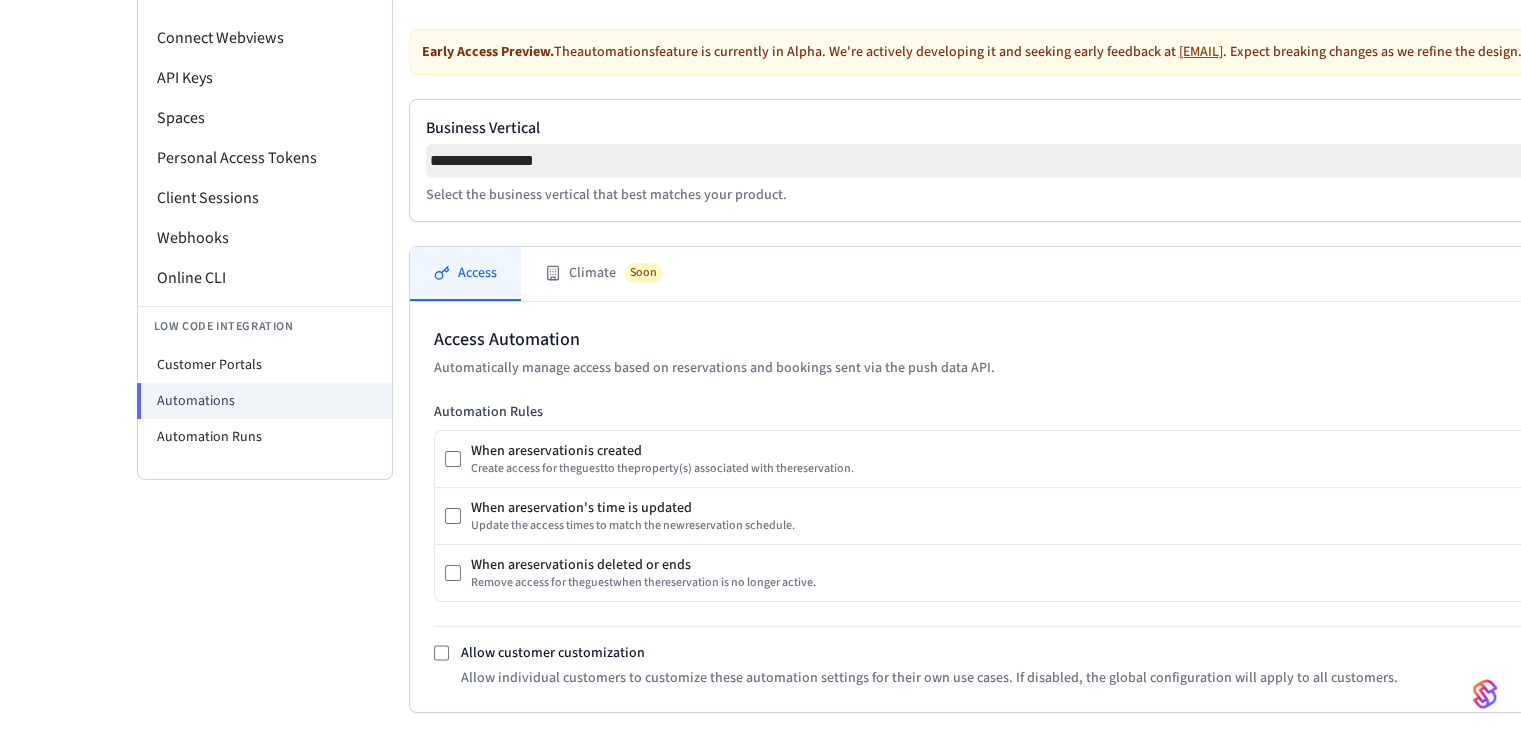 click on "**********" at bounding box center (1017, 160) 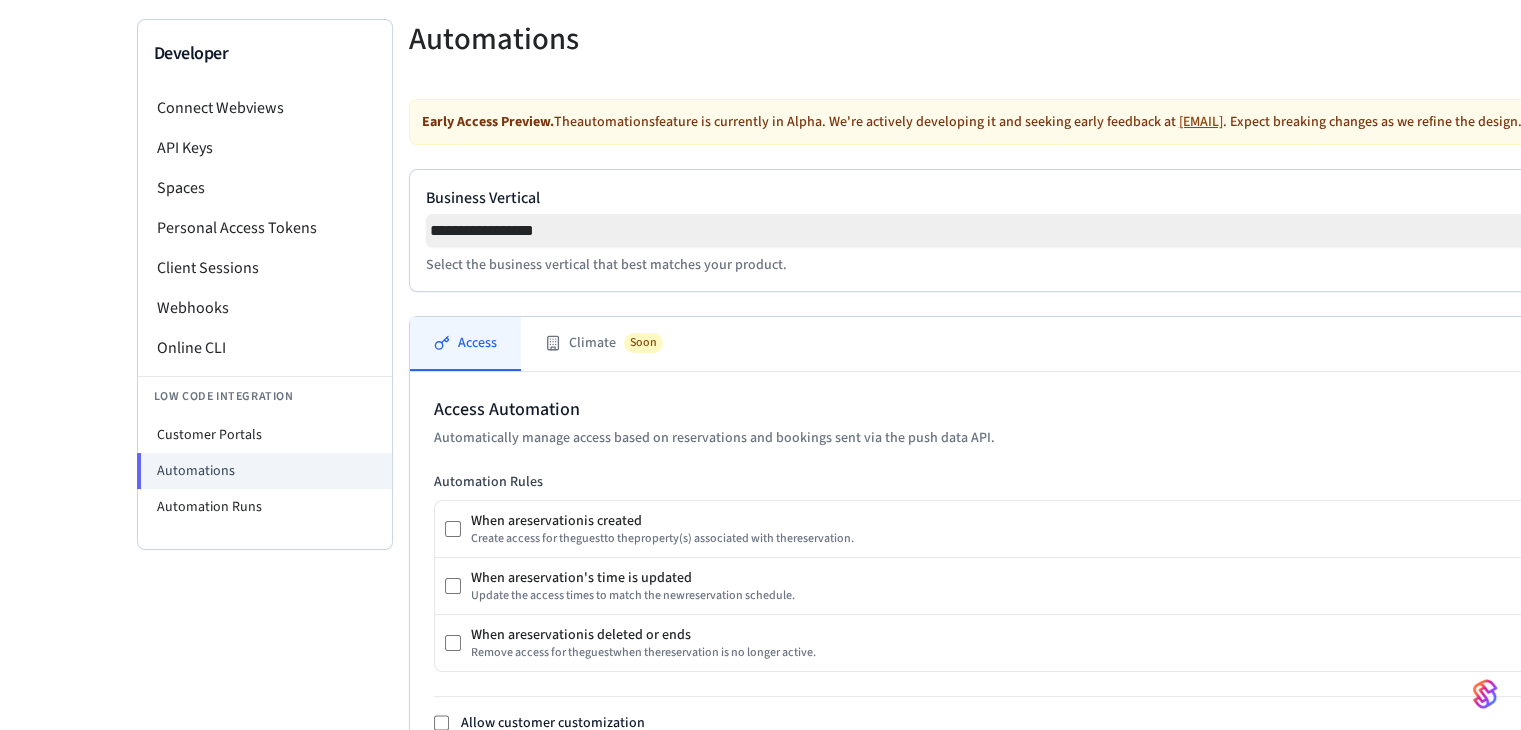 scroll, scrollTop: 4, scrollLeft: 0, axis: vertical 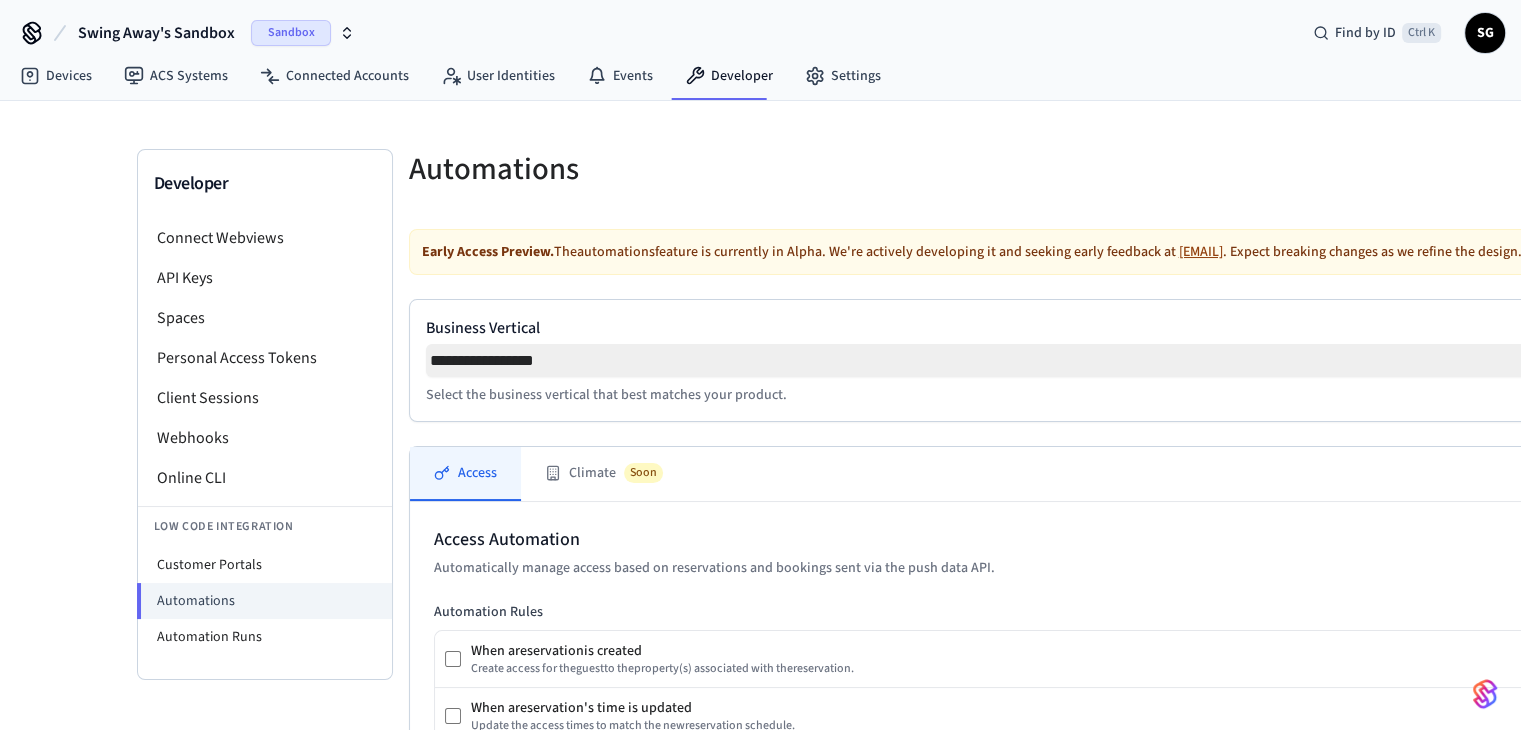 click on "**********" at bounding box center [1017, 360] 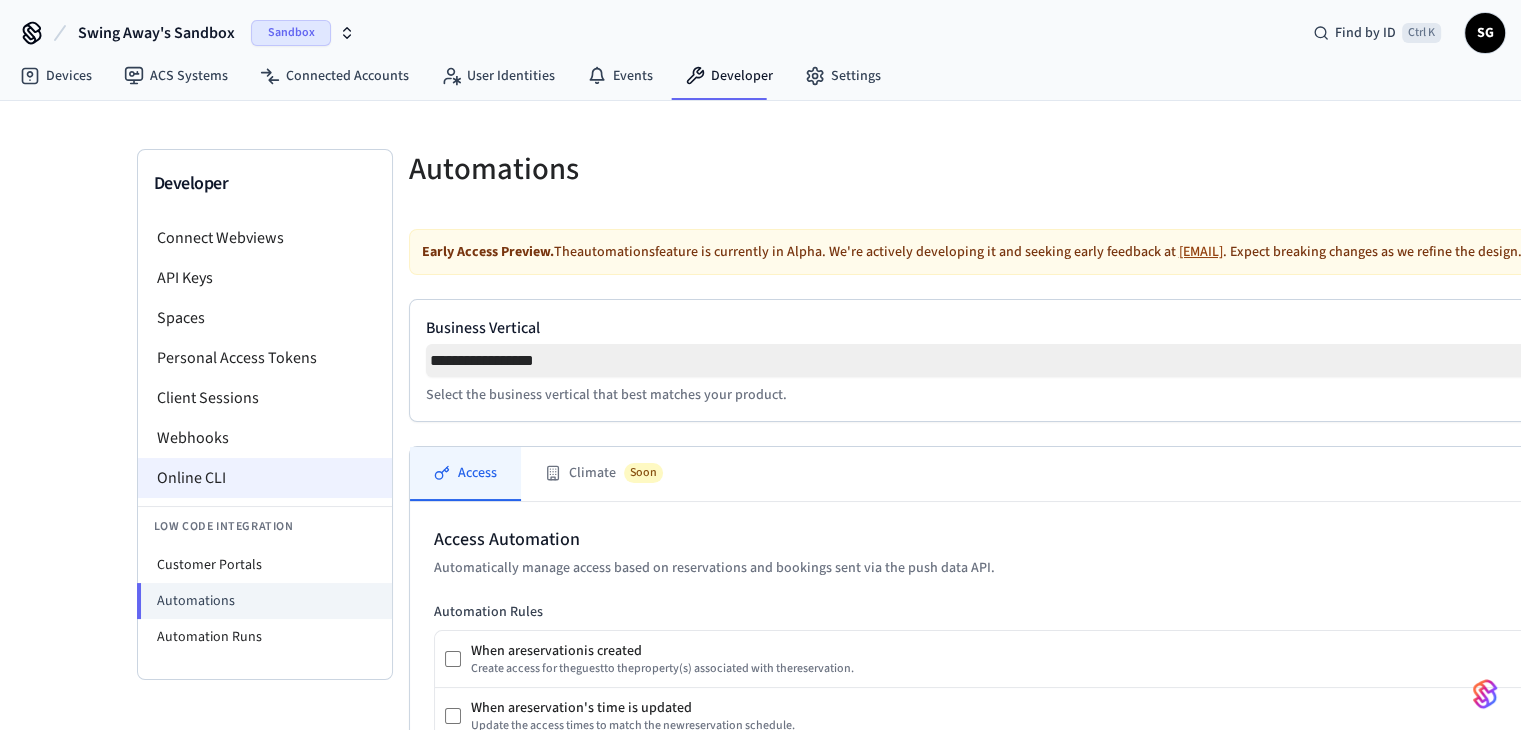 click on "Online CLI" at bounding box center [265, 478] 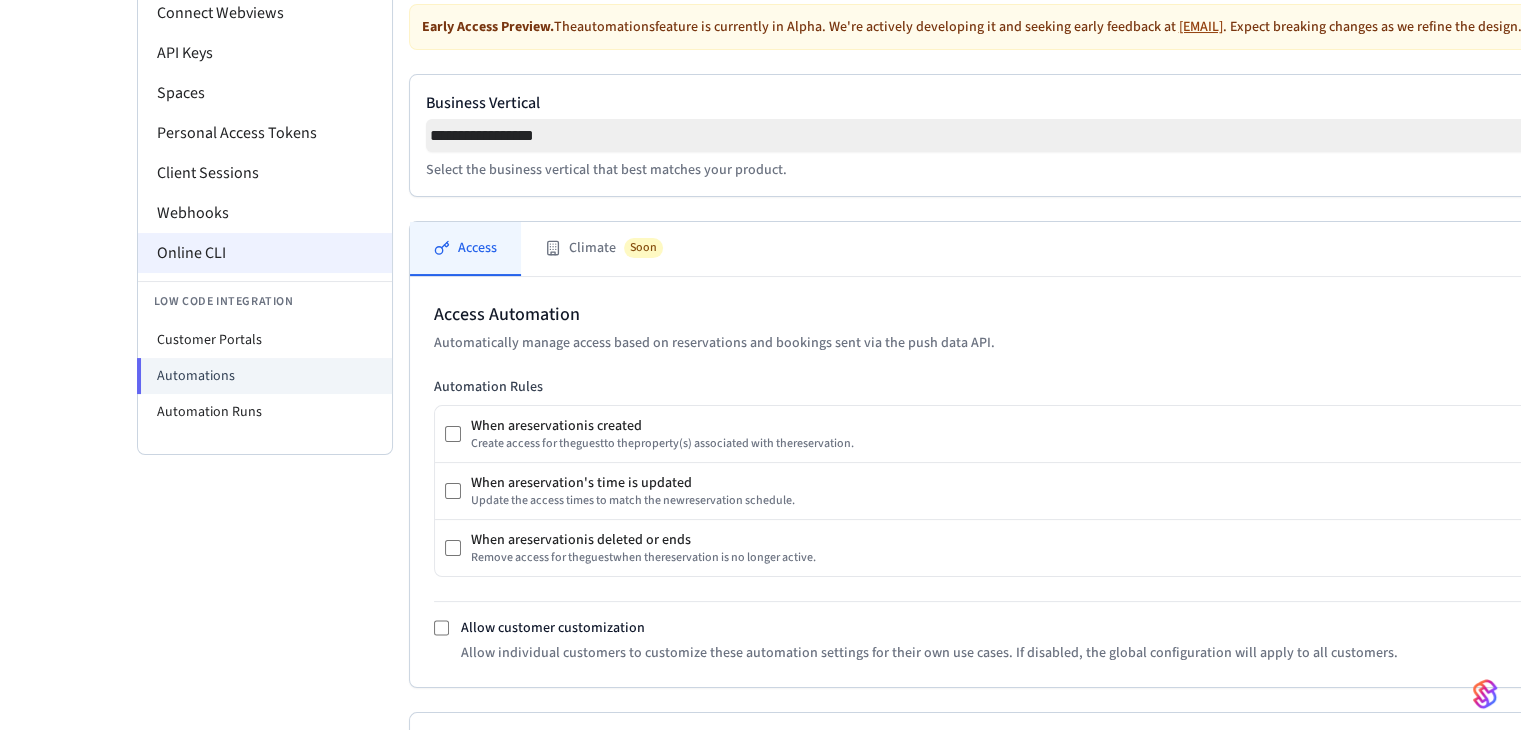 scroll, scrollTop: 104, scrollLeft: 0, axis: vertical 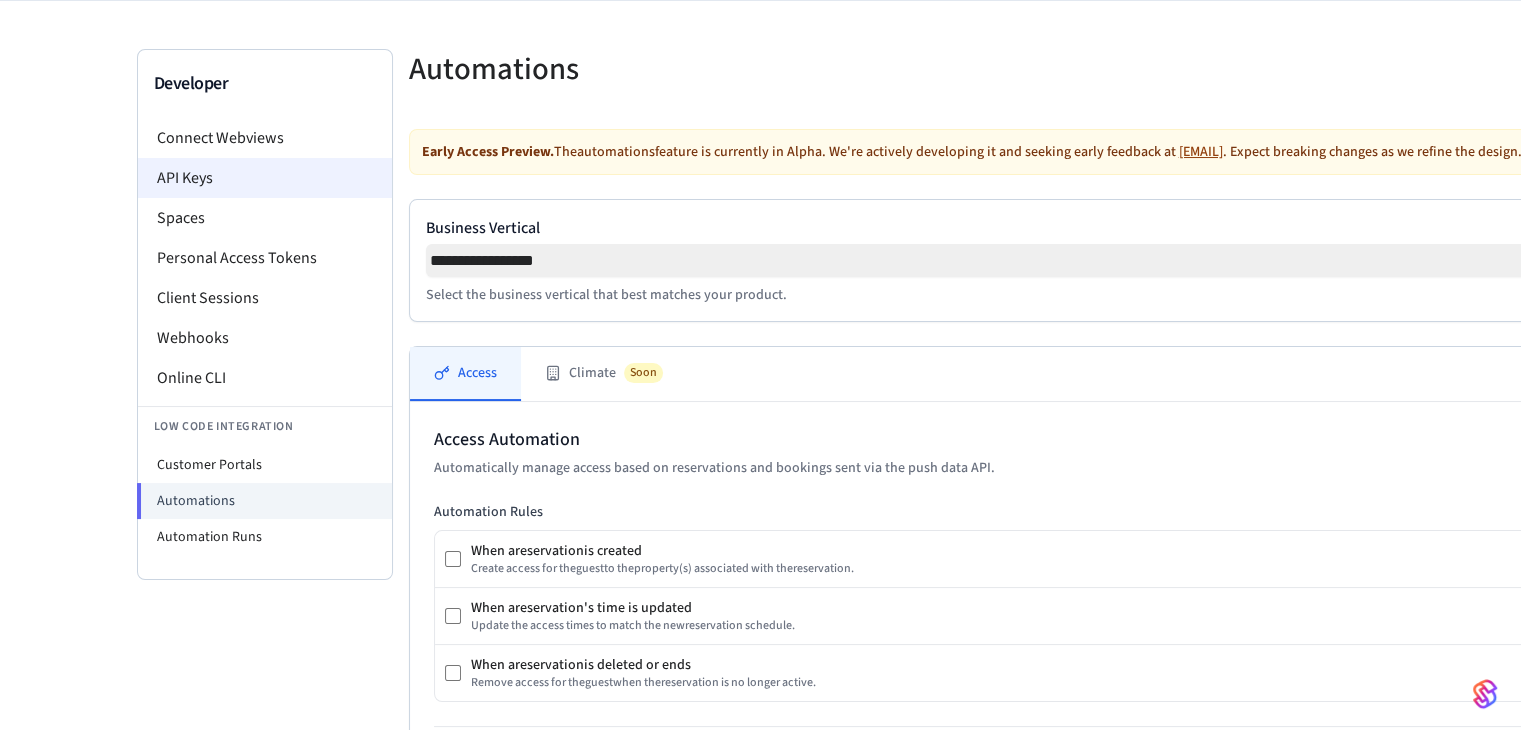 click on "API Keys" at bounding box center [265, 178] 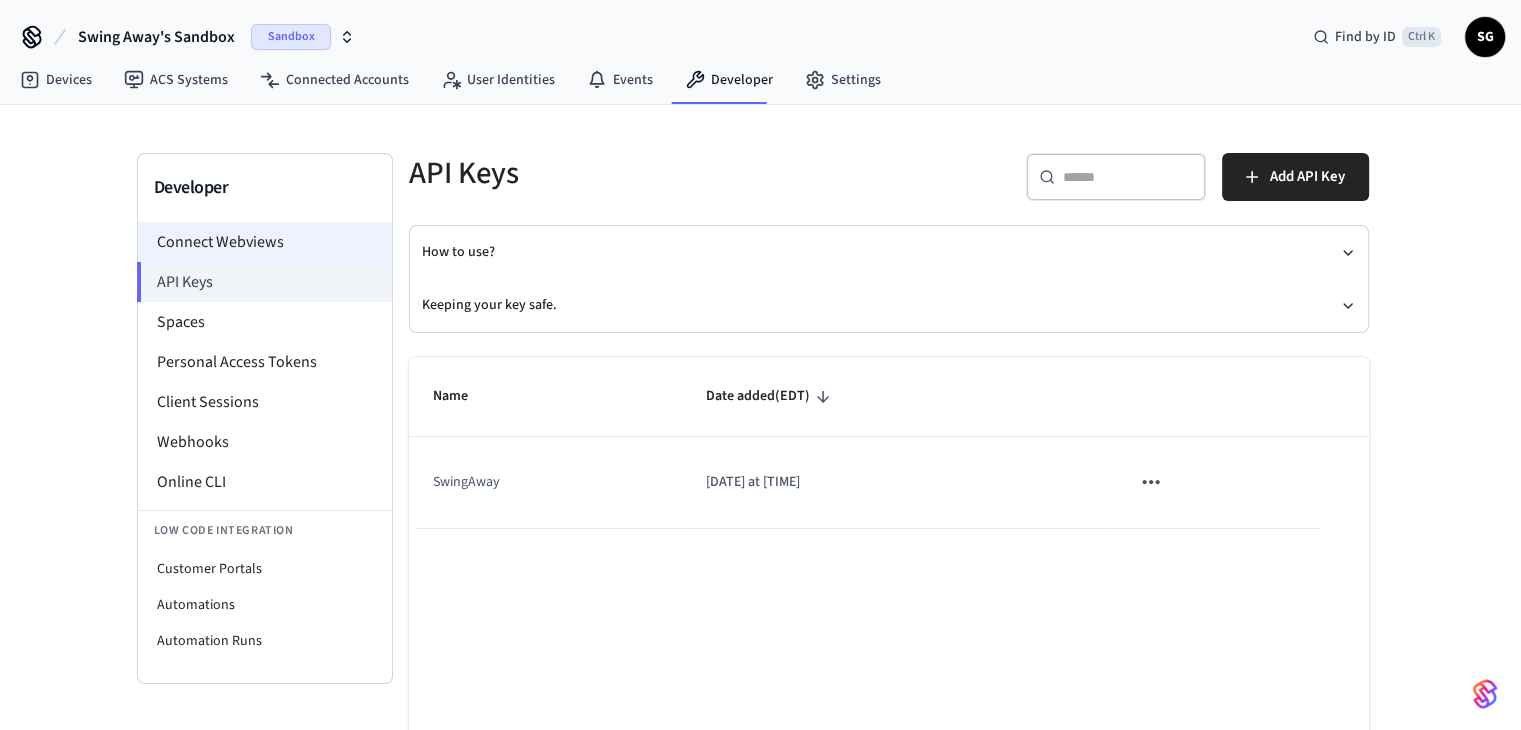 click on "Connect Webviews" at bounding box center [265, 242] 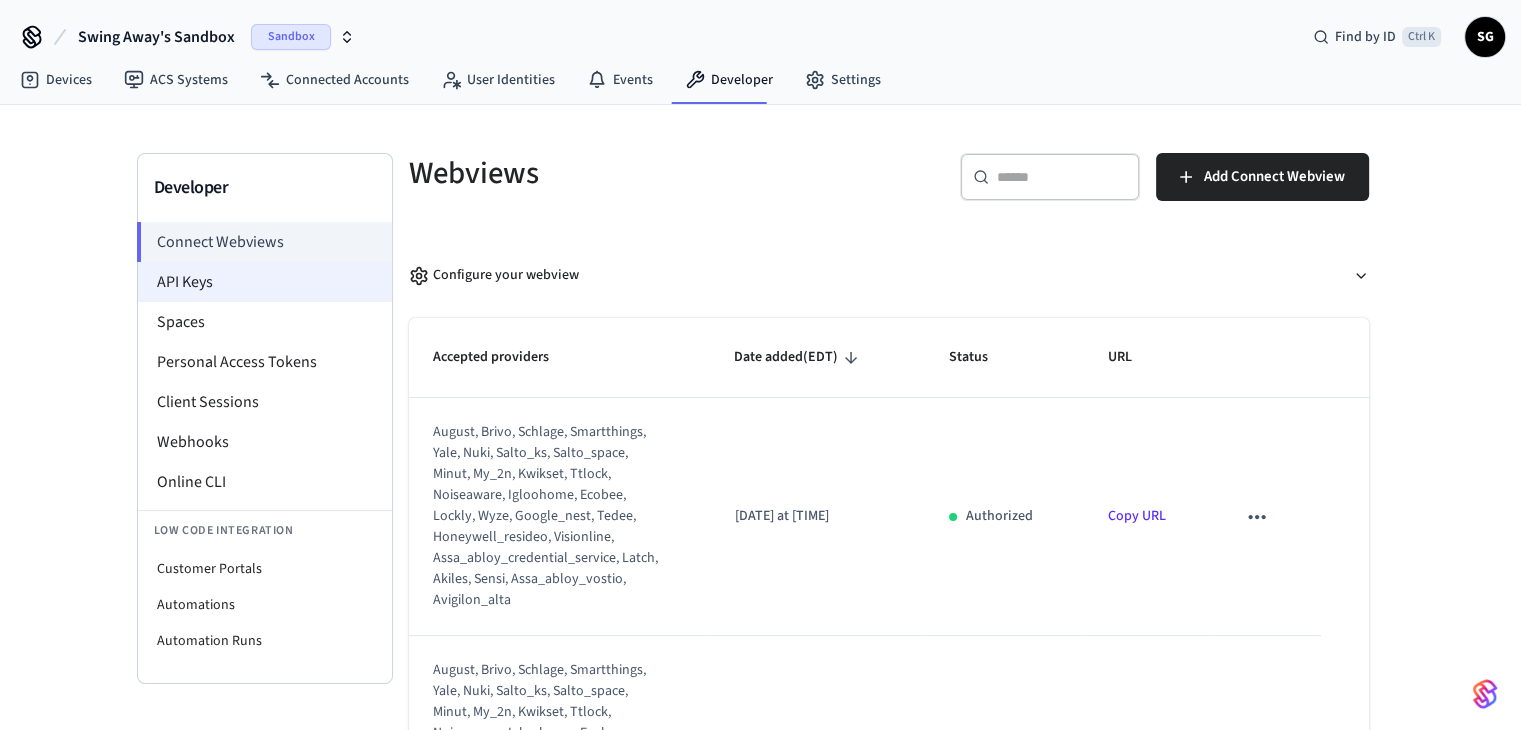 click on "API Keys" at bounding box center (265, 282) 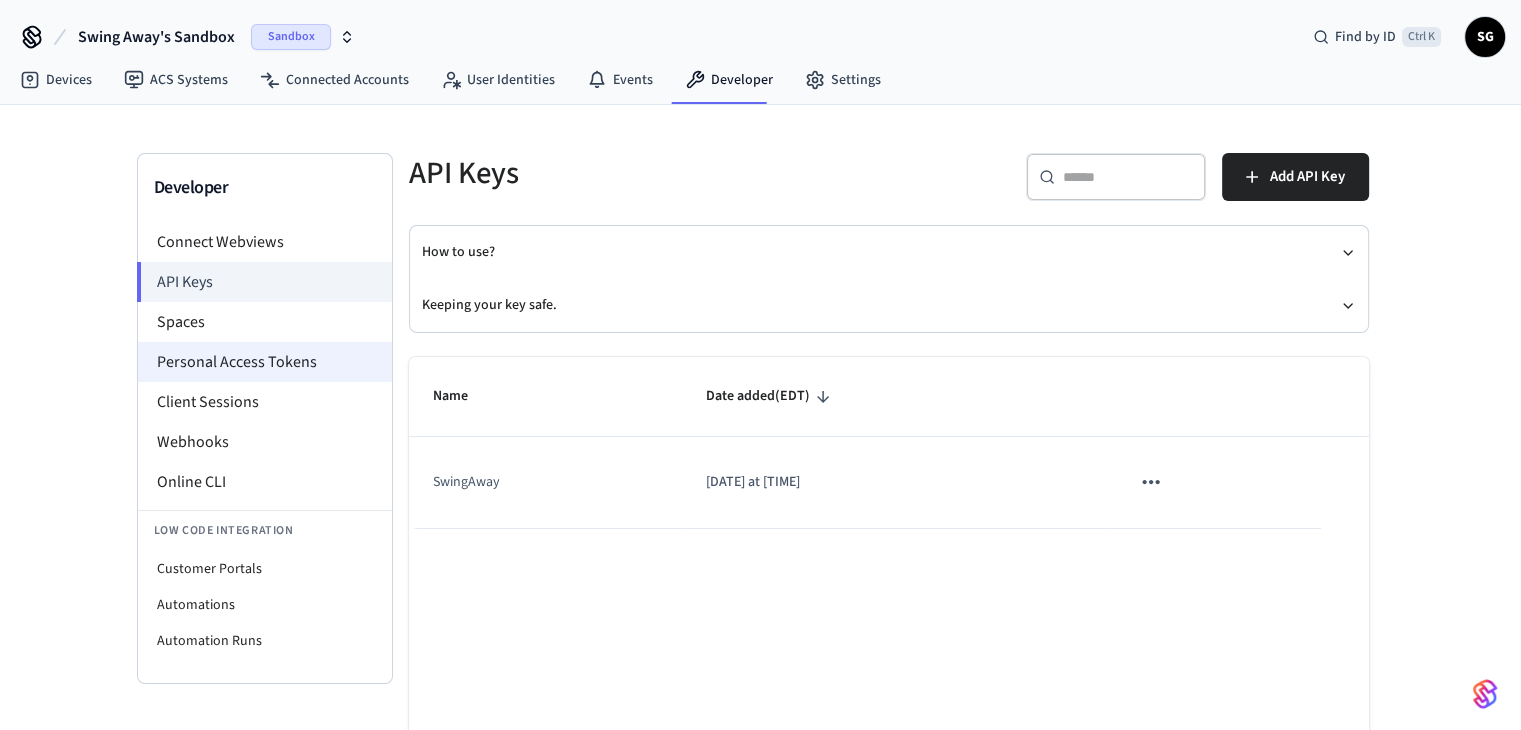 click on "Personal Access Tokens" at bounding box center (265, 362) 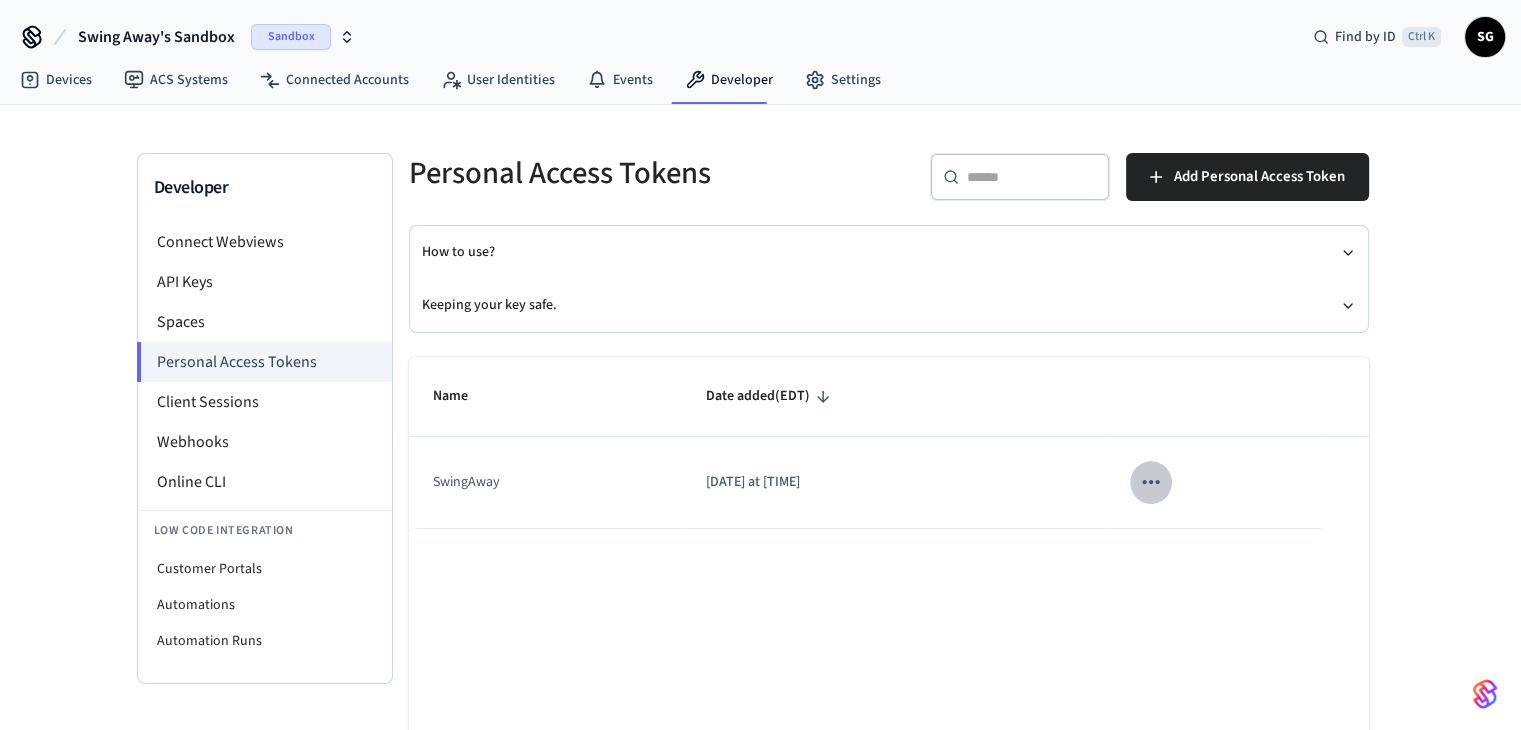 click 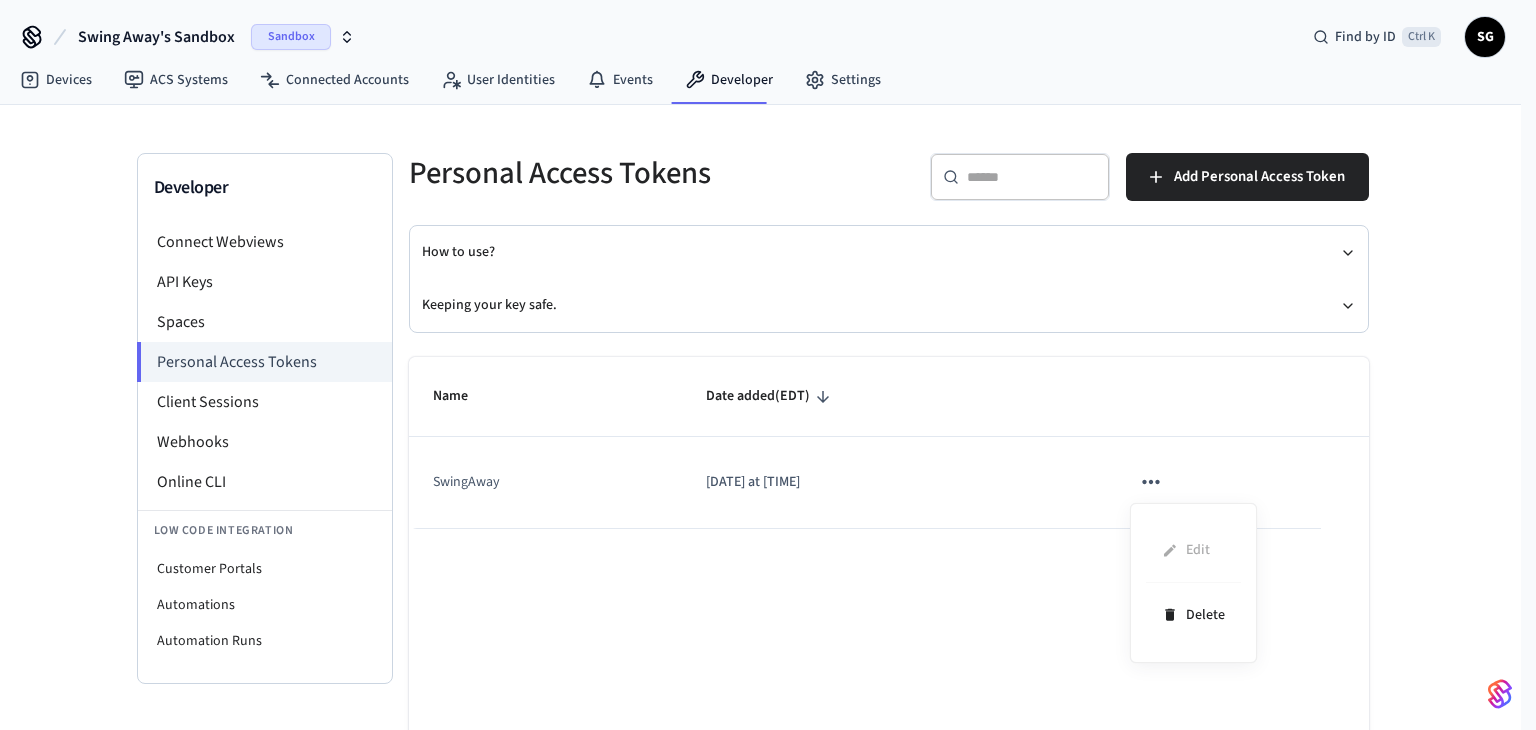 drag, startPoint x: 1022, startPoint y: 482, endPoint x: 669, endPoint y: 492, distance: 353.1416 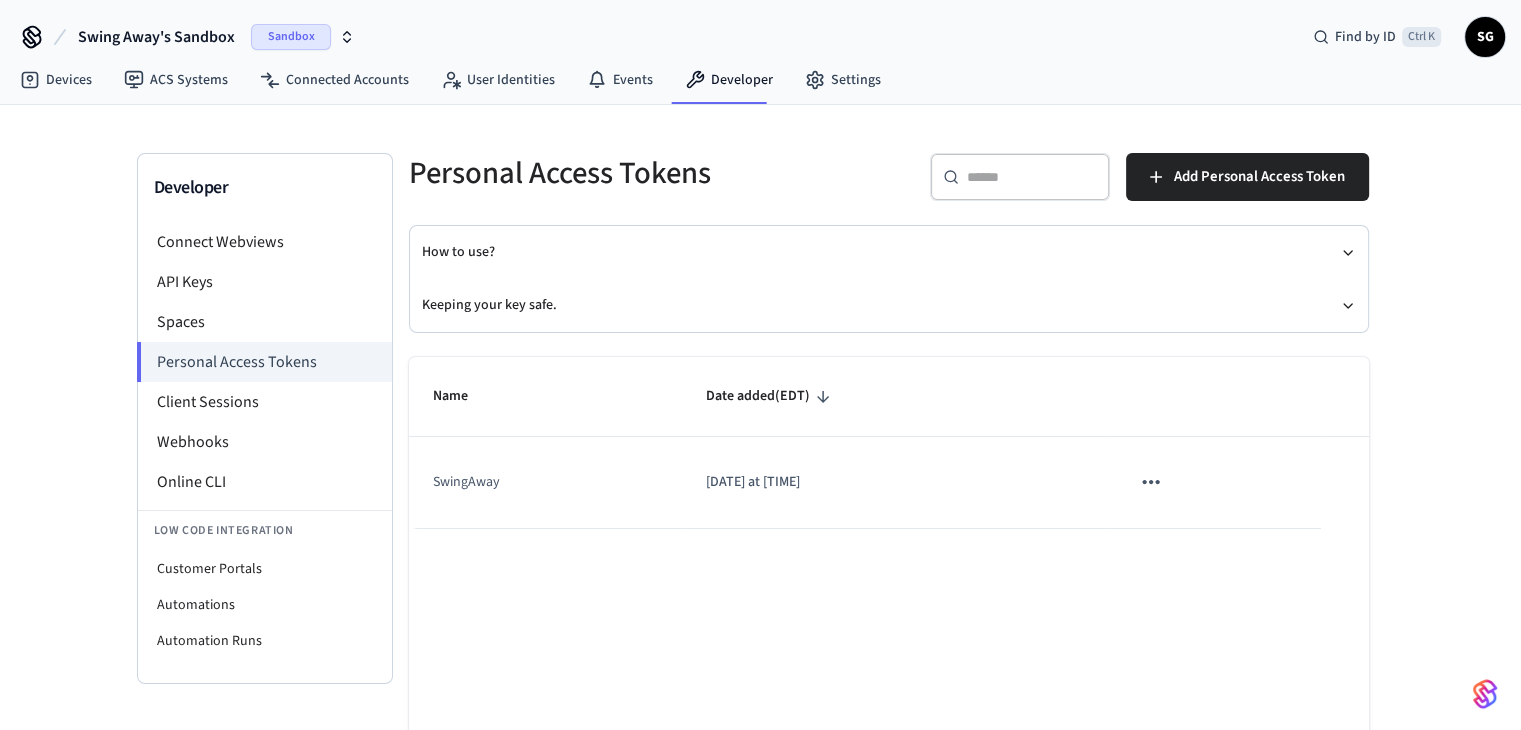 click on "SwingAway" at bounding box center (546, 482) 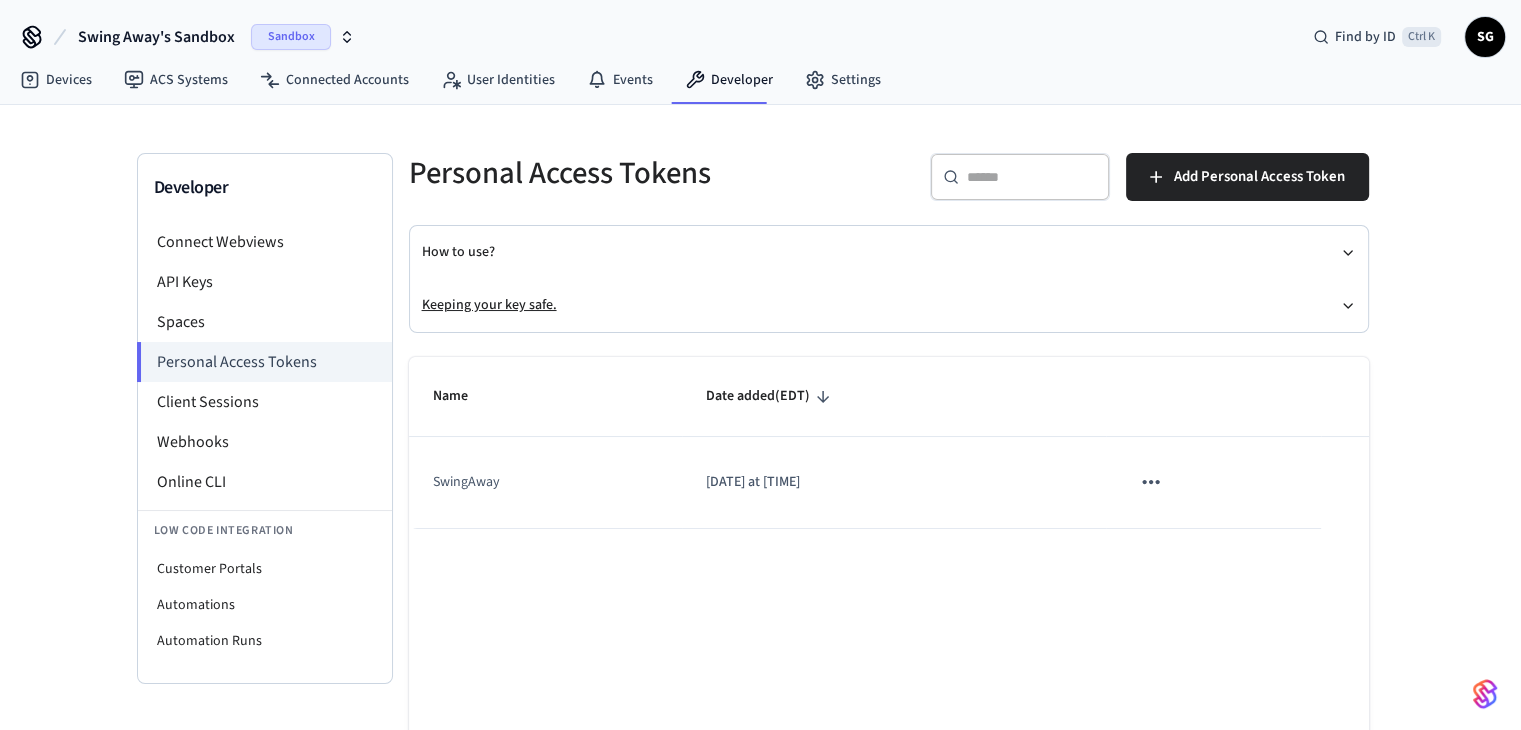 click 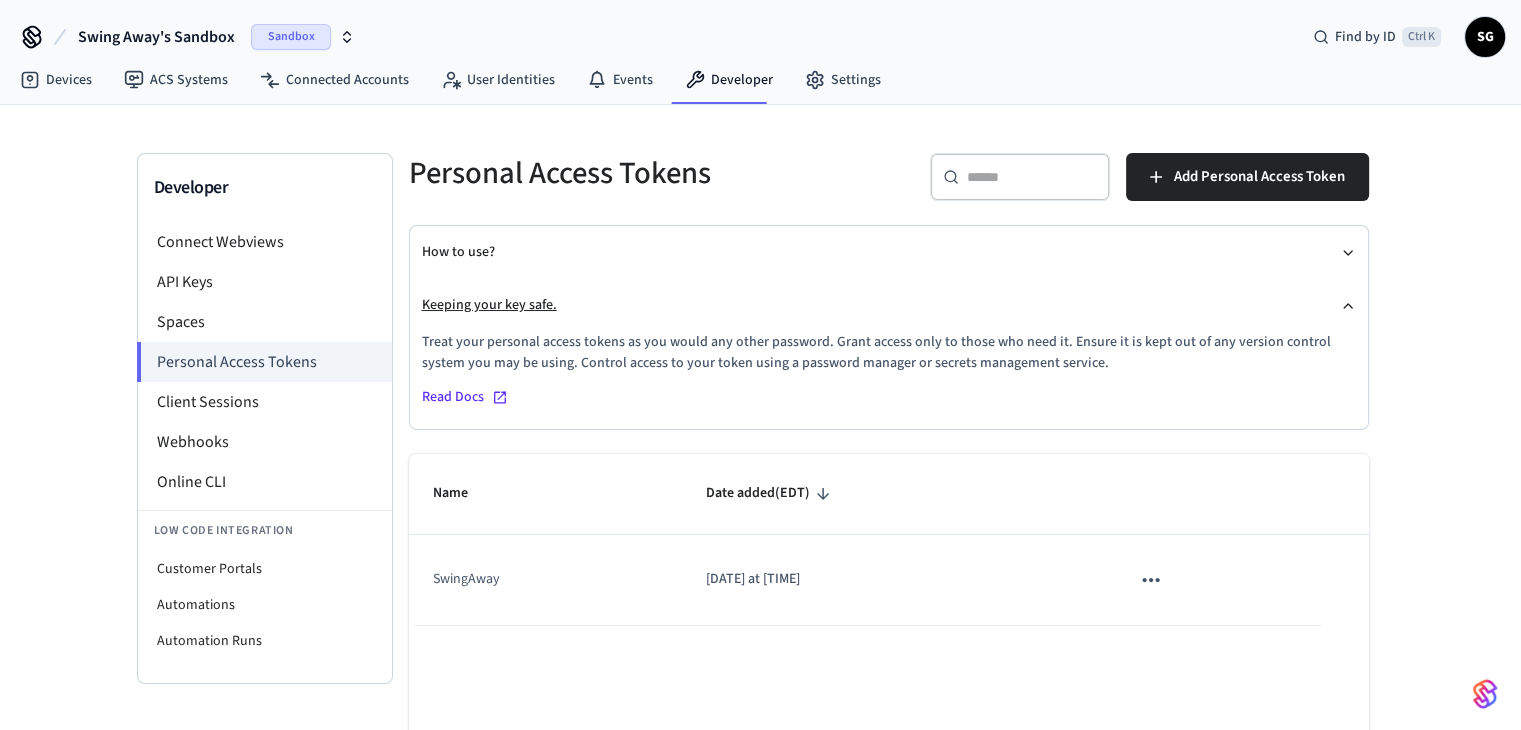 click 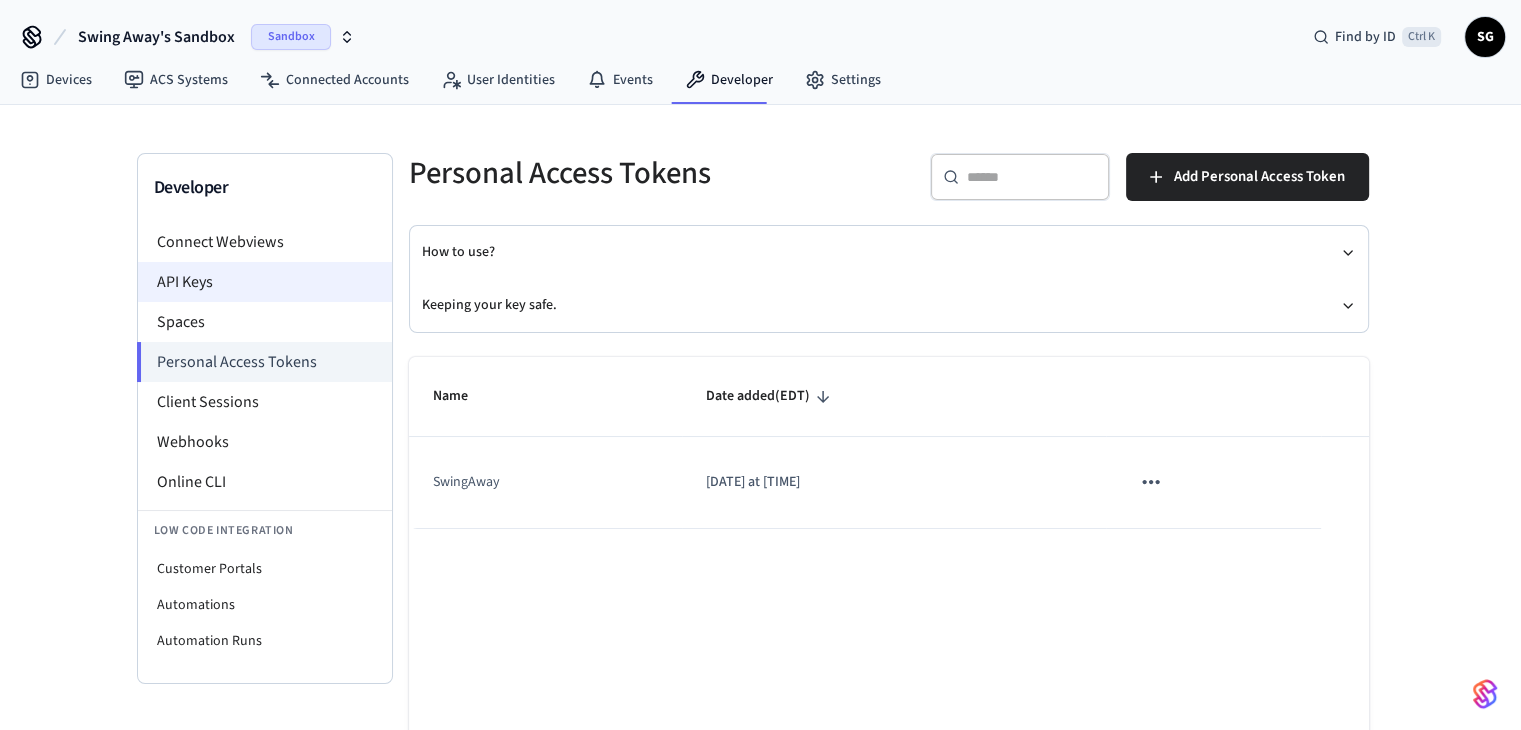 click on "API Keys" at bounding box center (265, 282) 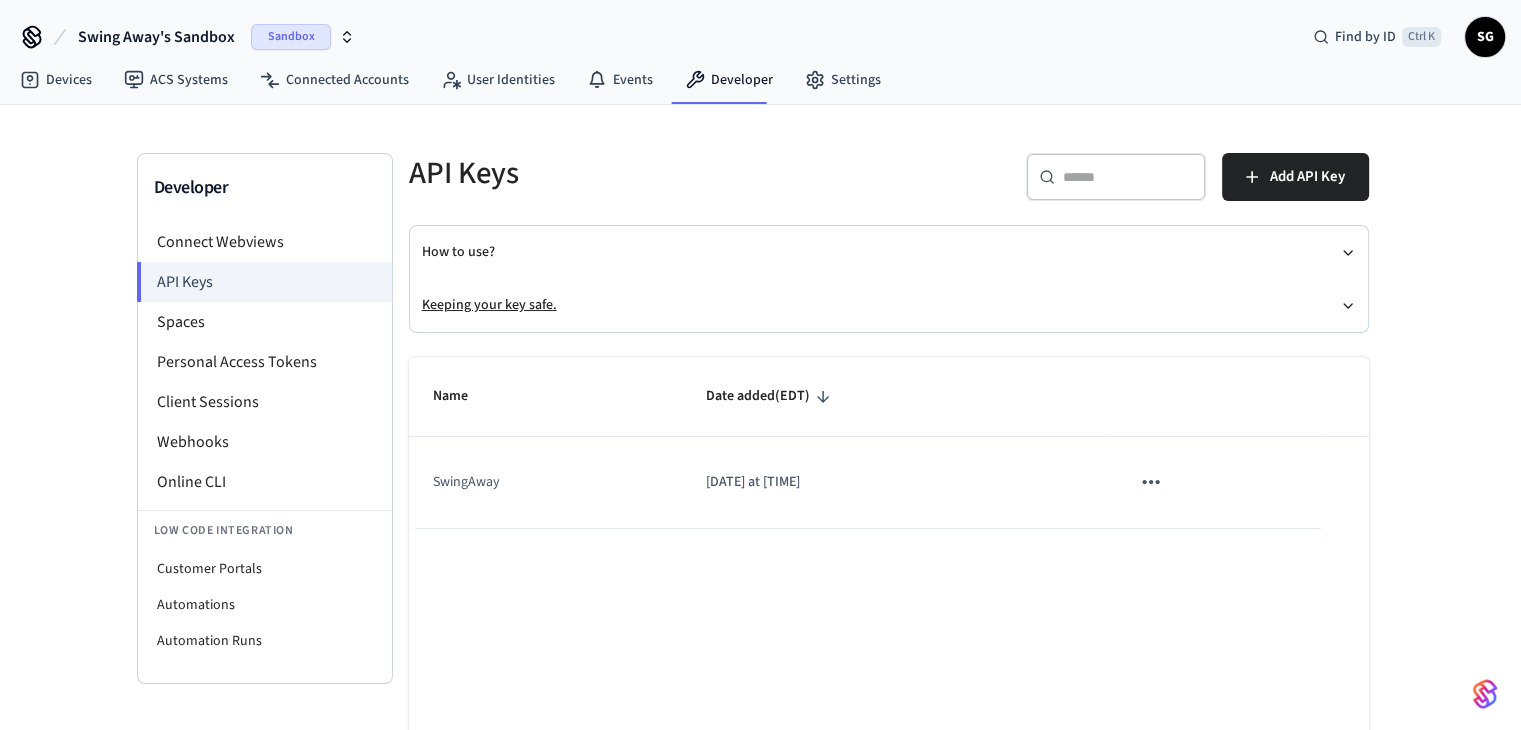 click on "Keeping your key safe." at bounding box center [889, 305] 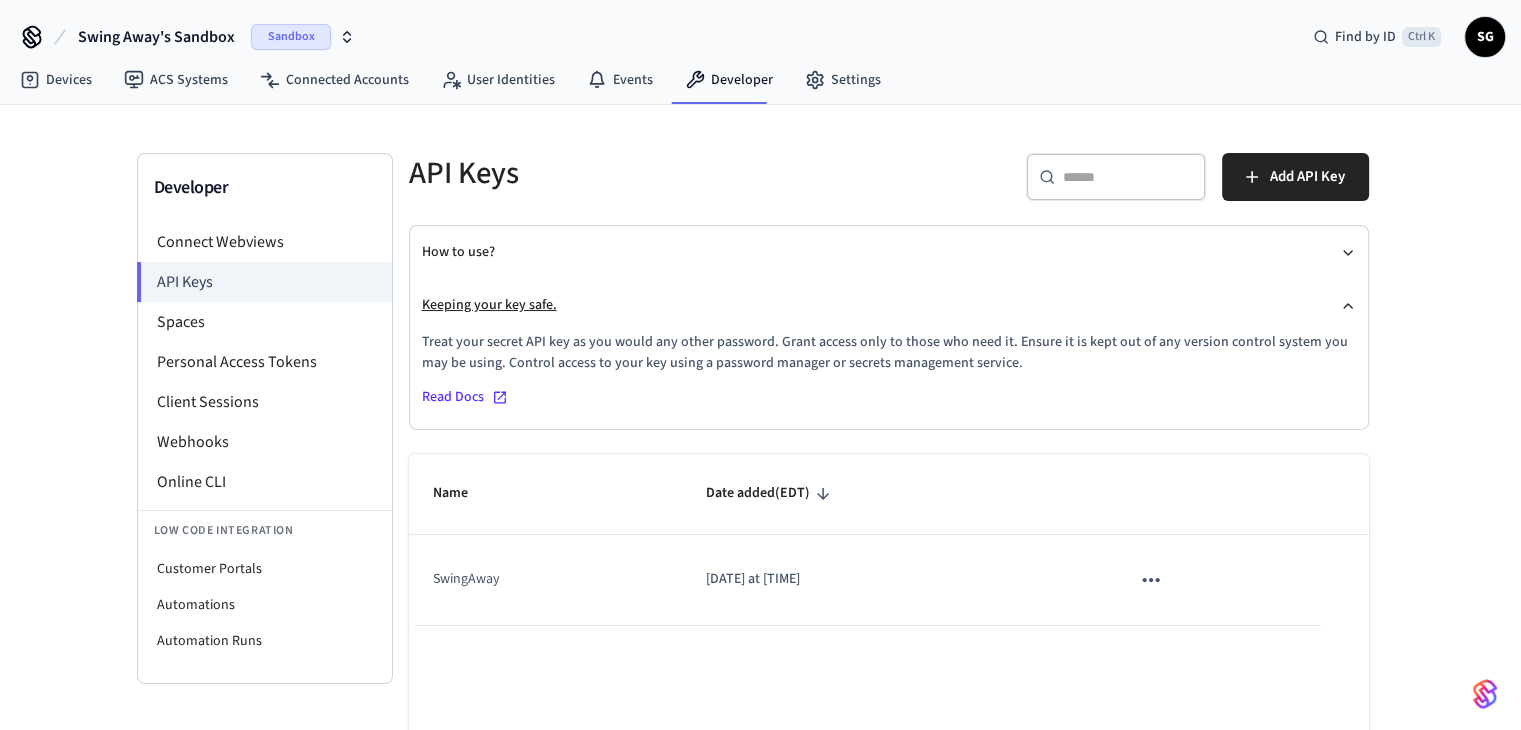 click on "Keeping your key safe." at bounding box center [889, 305] 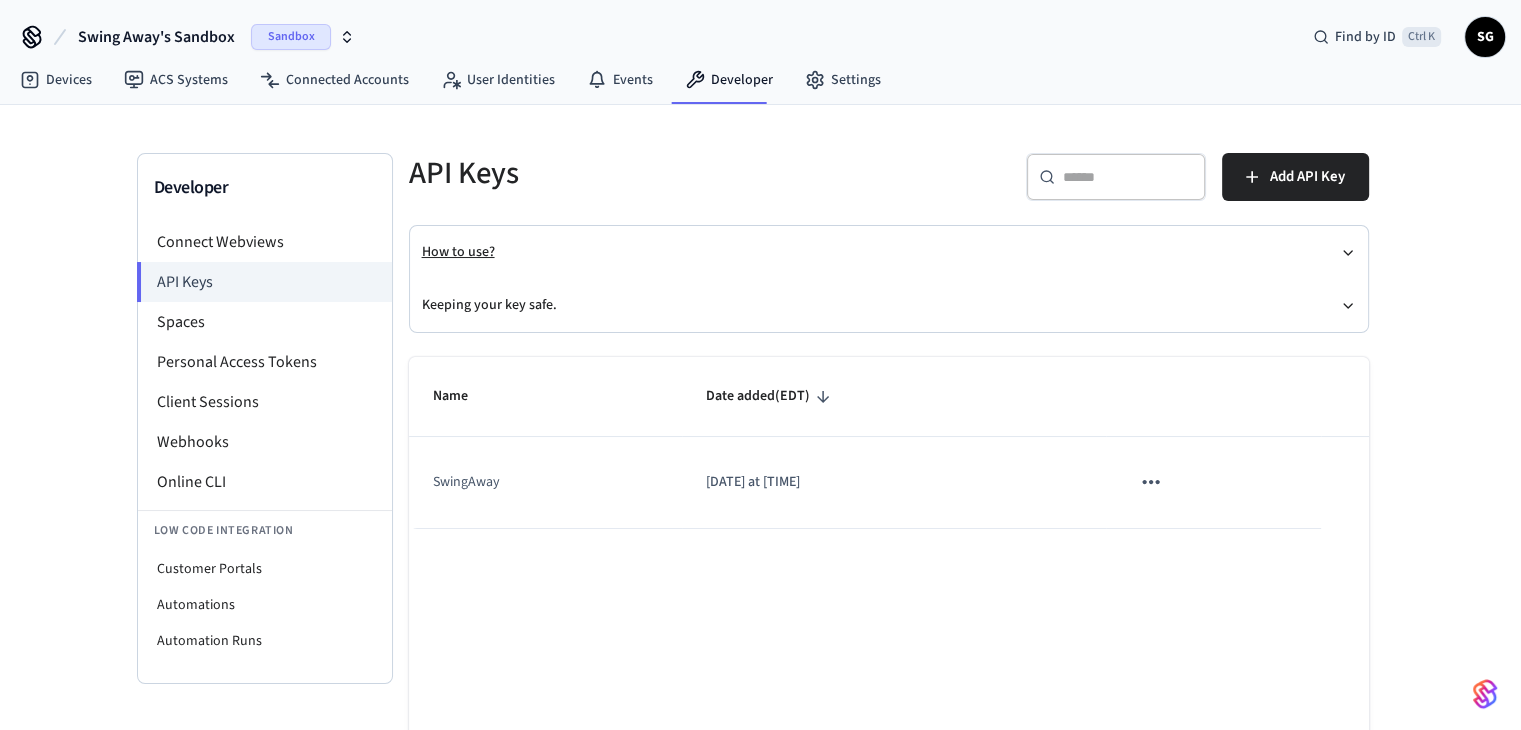 click on "How to use?" at bounding box center [889, 252] 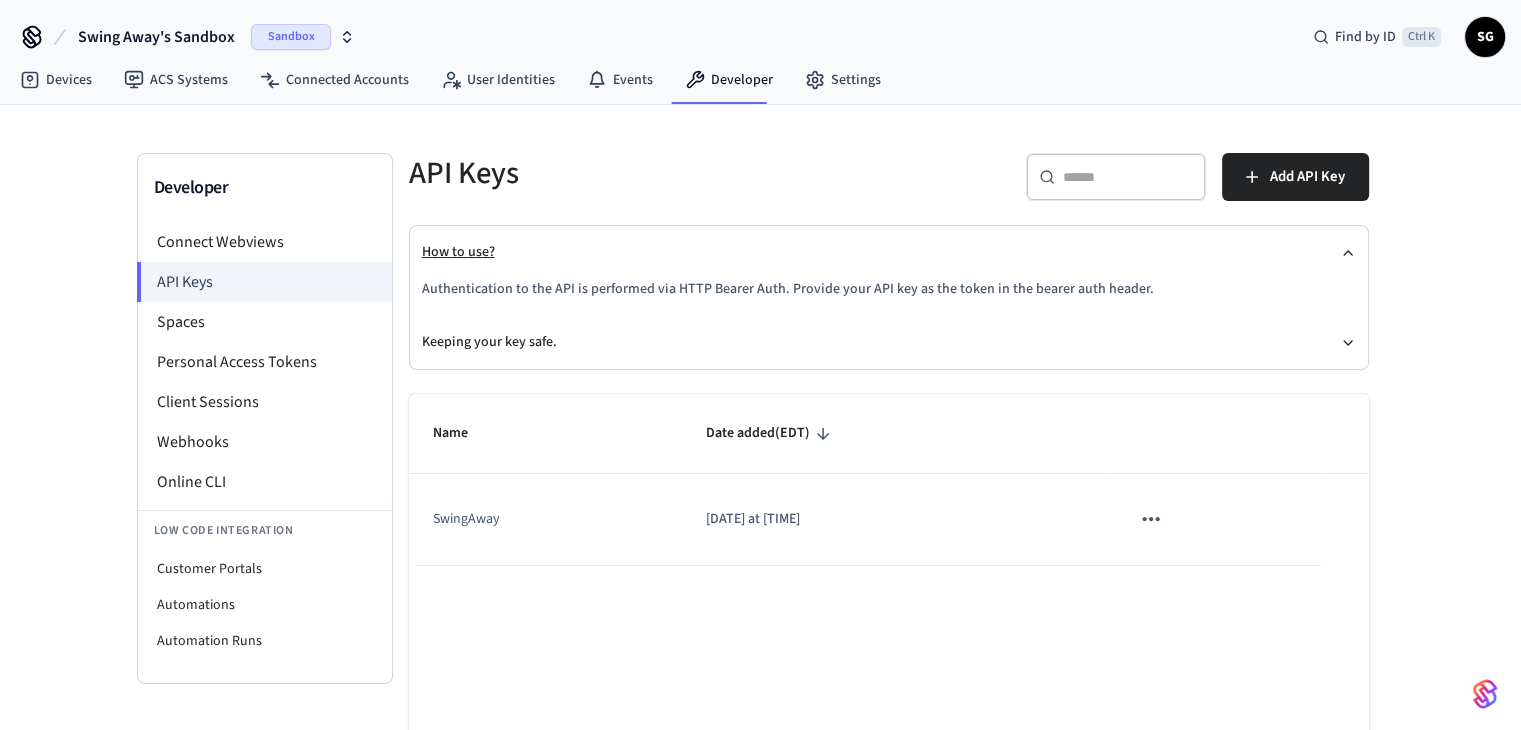 click on "How to use?" at bounding box center (889, 252) 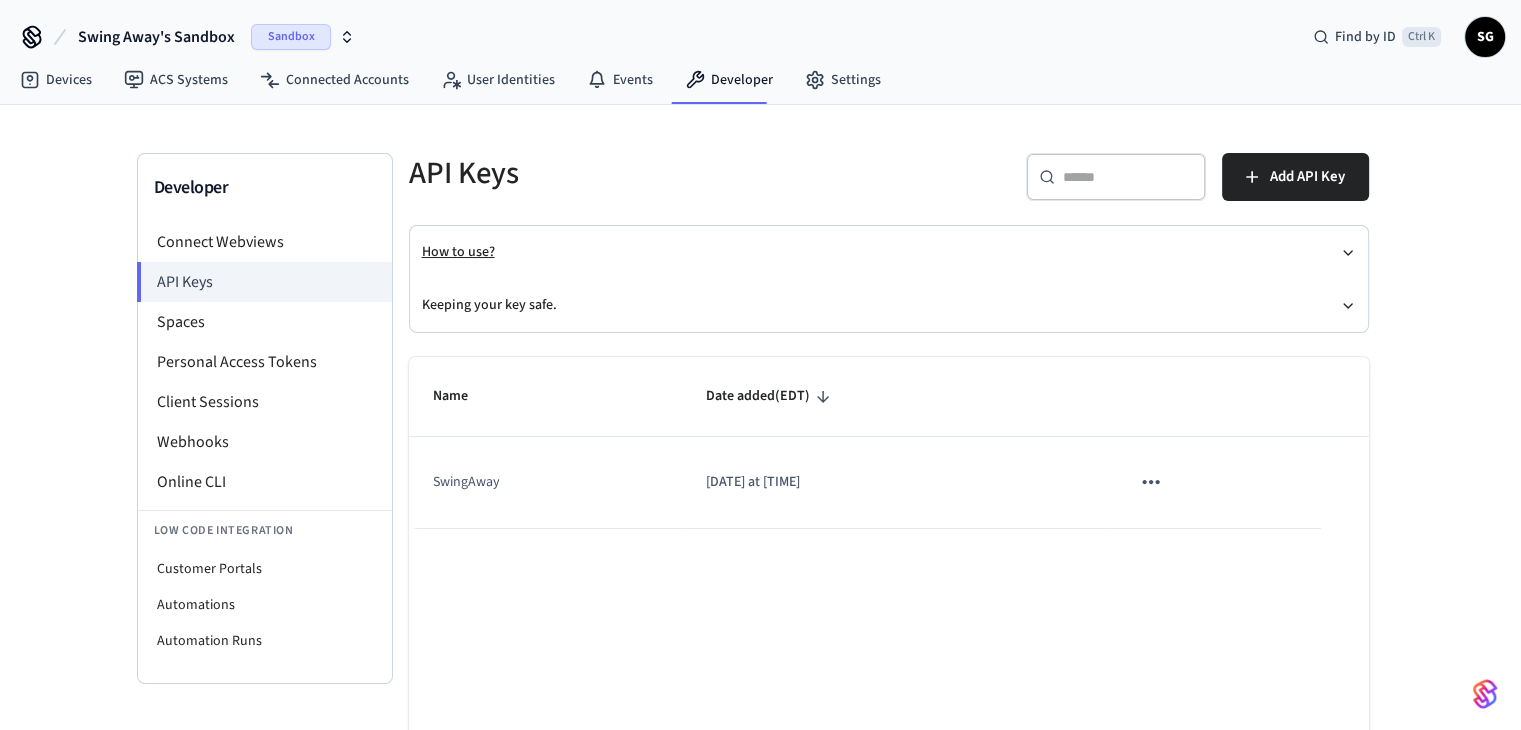 type 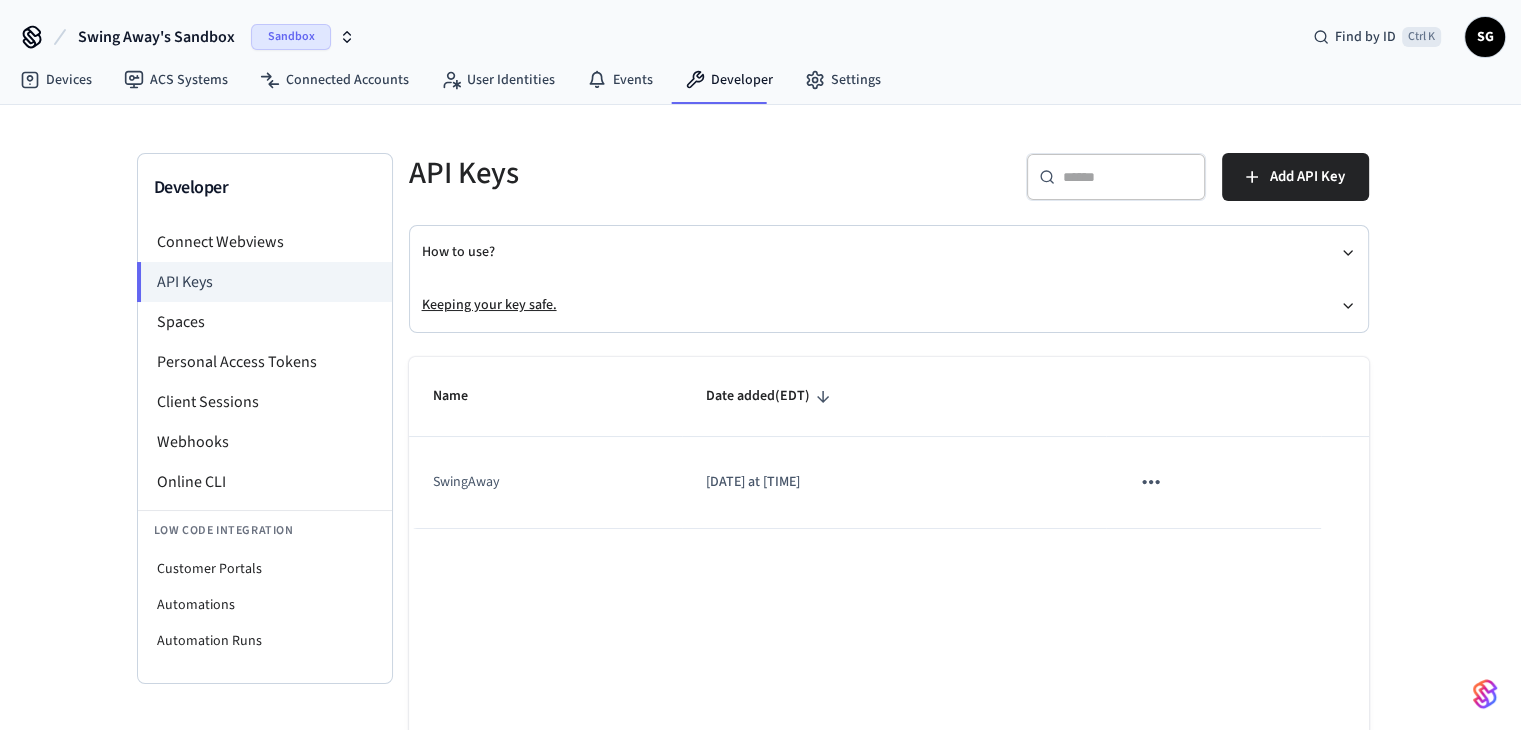 click on "Keeping your key safe." at bounding box center (889, 305) 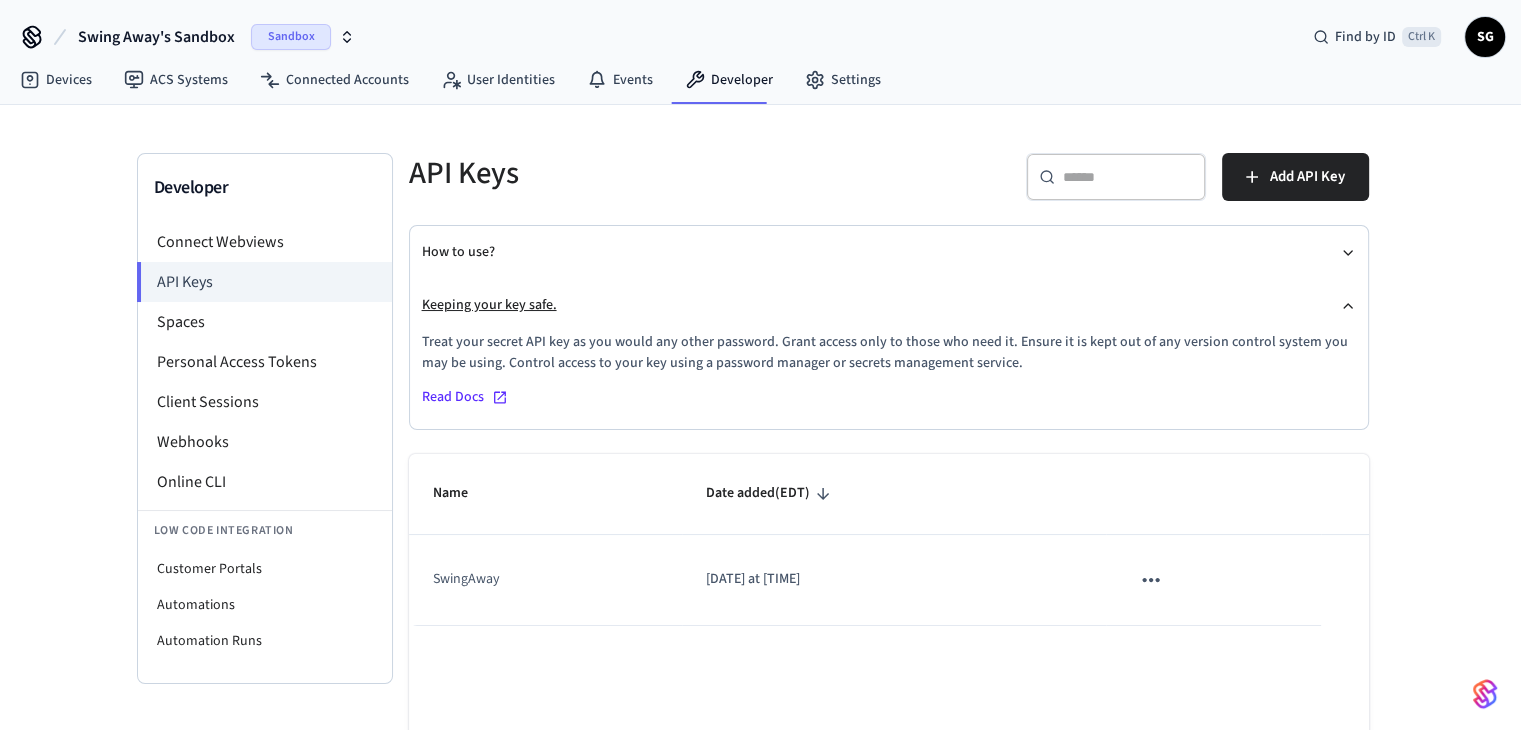 click on "Keeping your key safe." at bounding box center (889, 305) 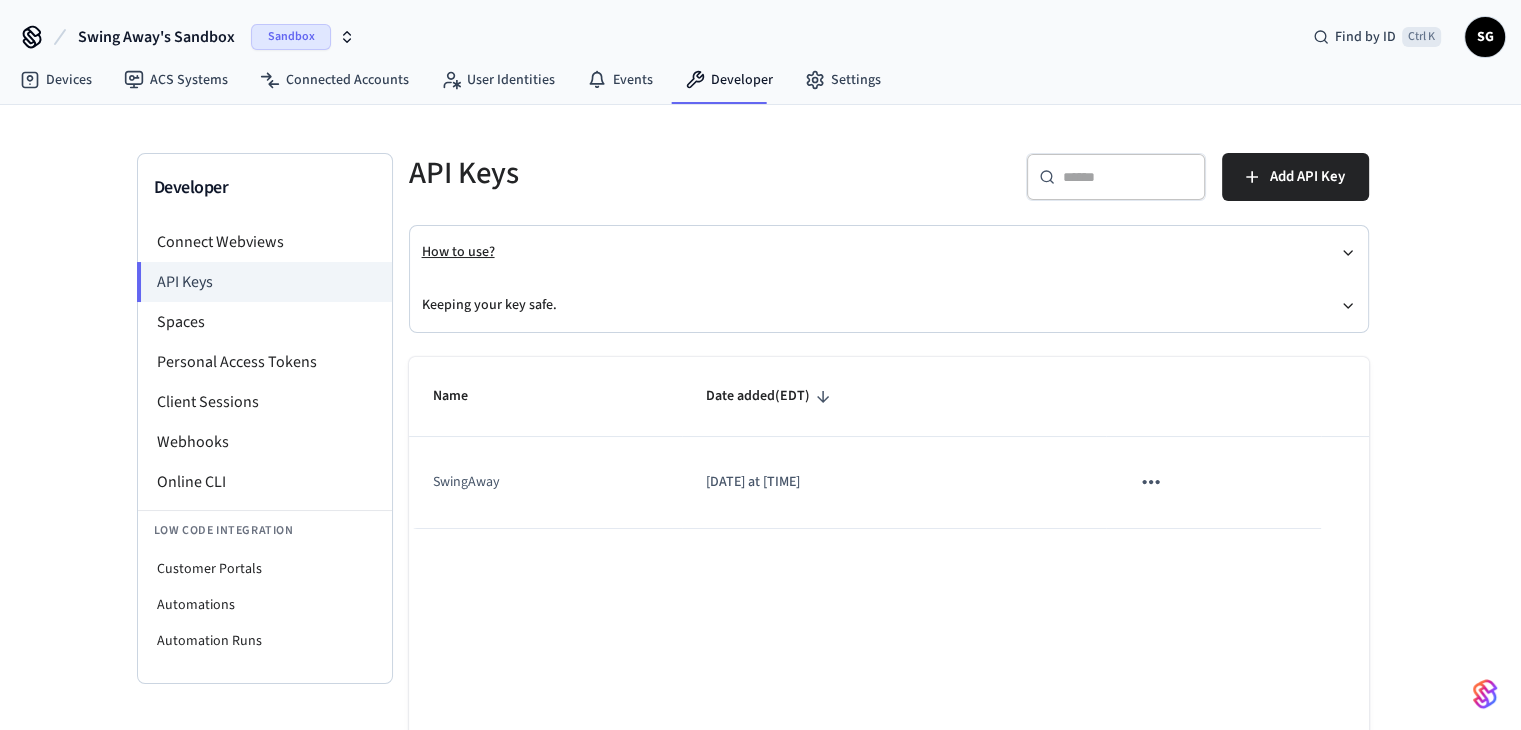 click on "How to use?" at bounding box center [889, 252] 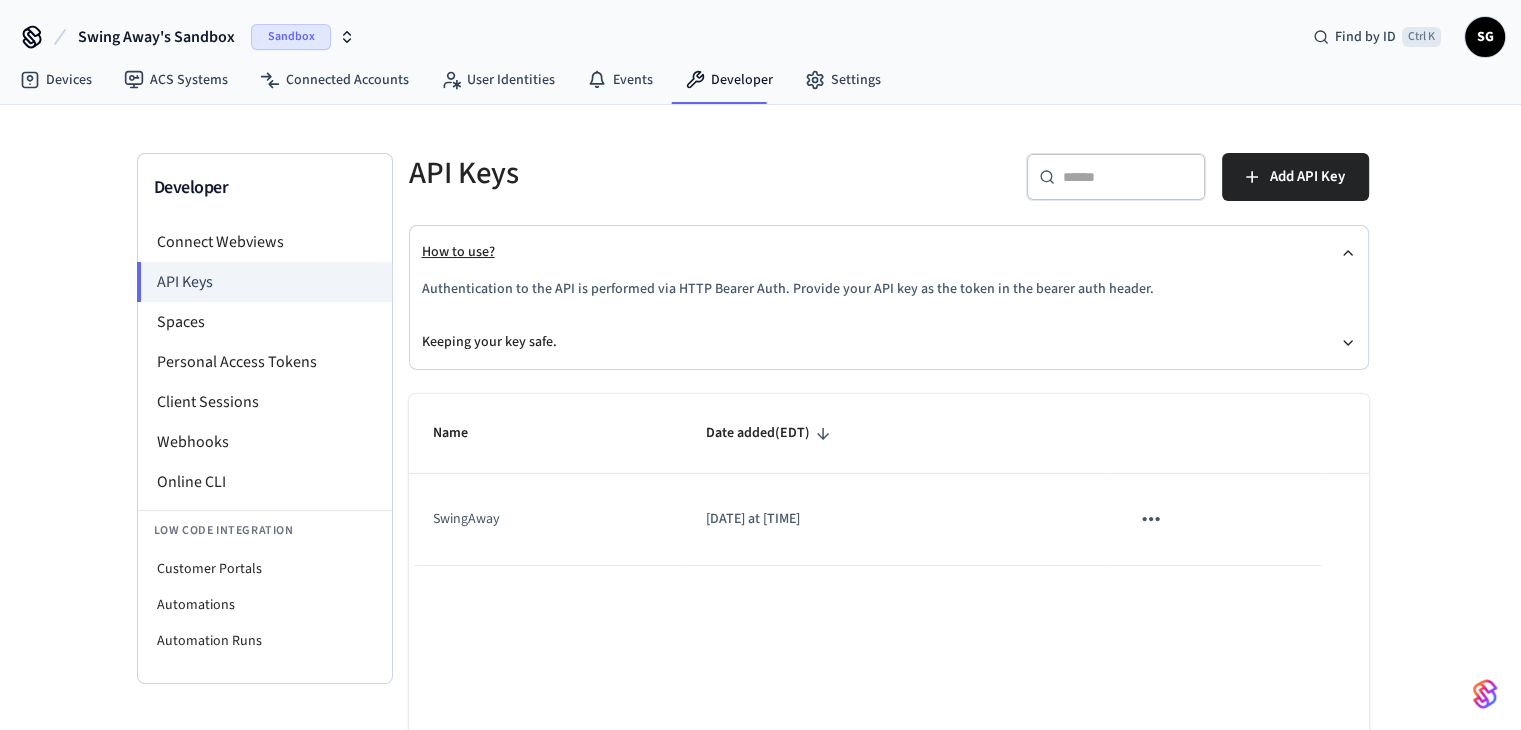 click on "How to use?" at bounding box center [889, 252] 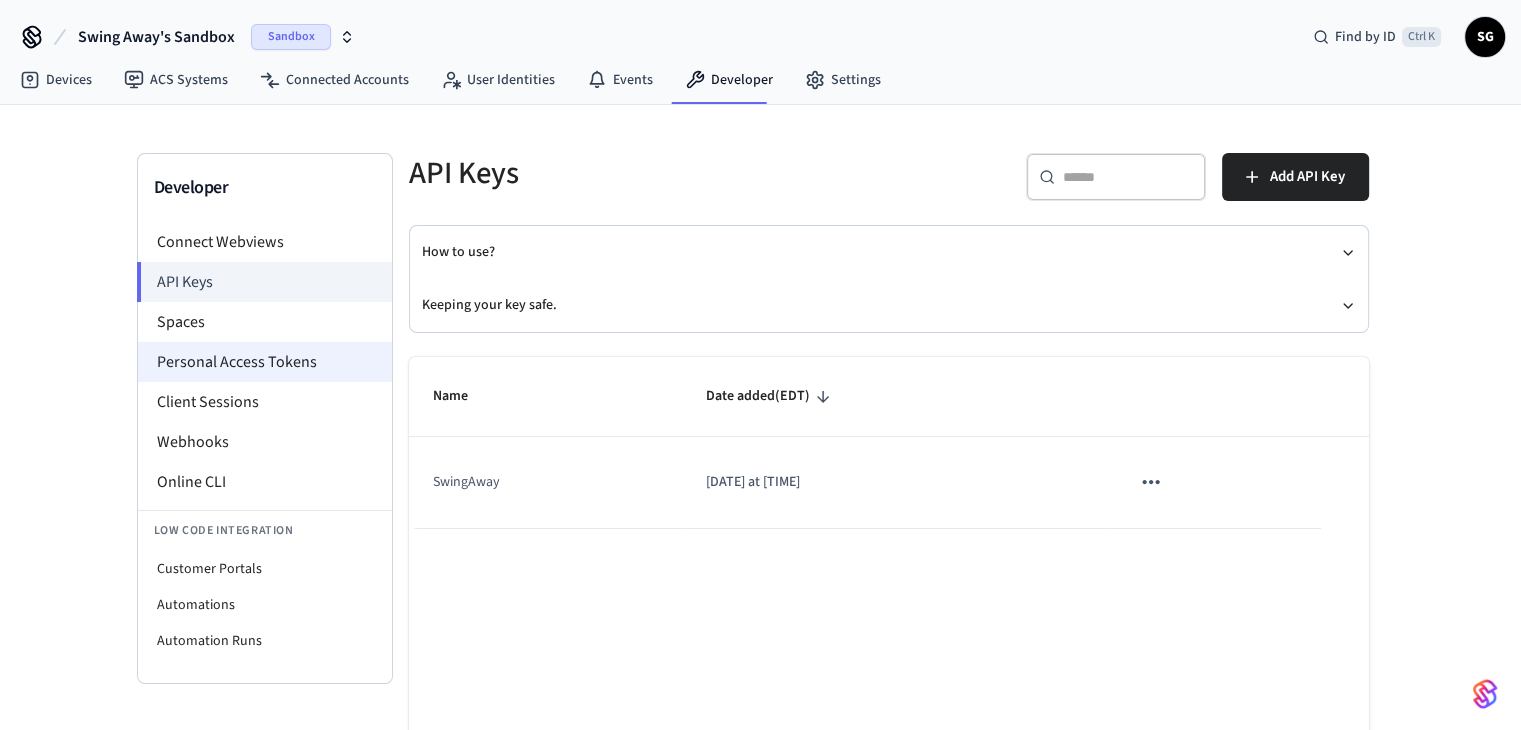 click on "Personal Access Tokens" at bounding box center (265, 362) 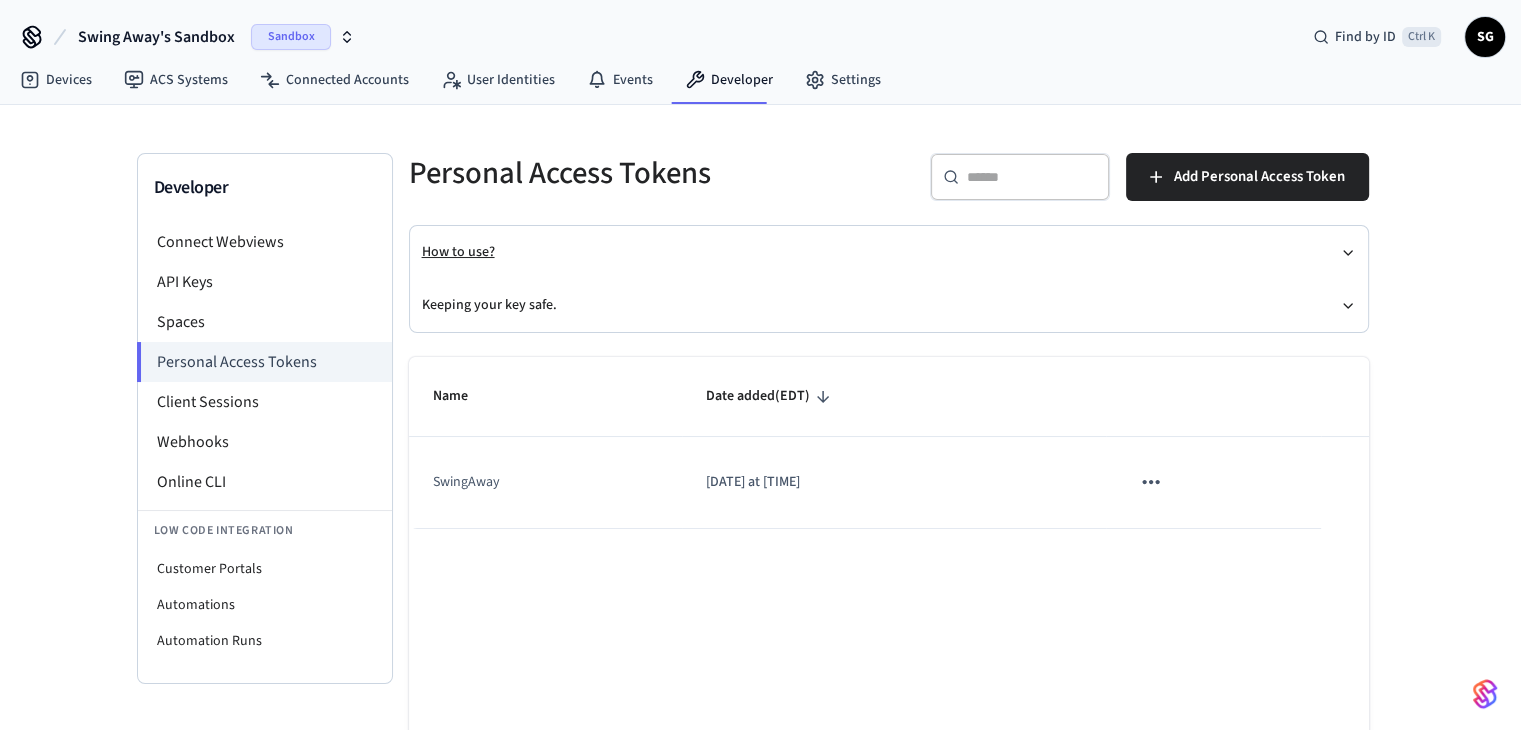 click on "How to use?" at bounding box center (889, 252) 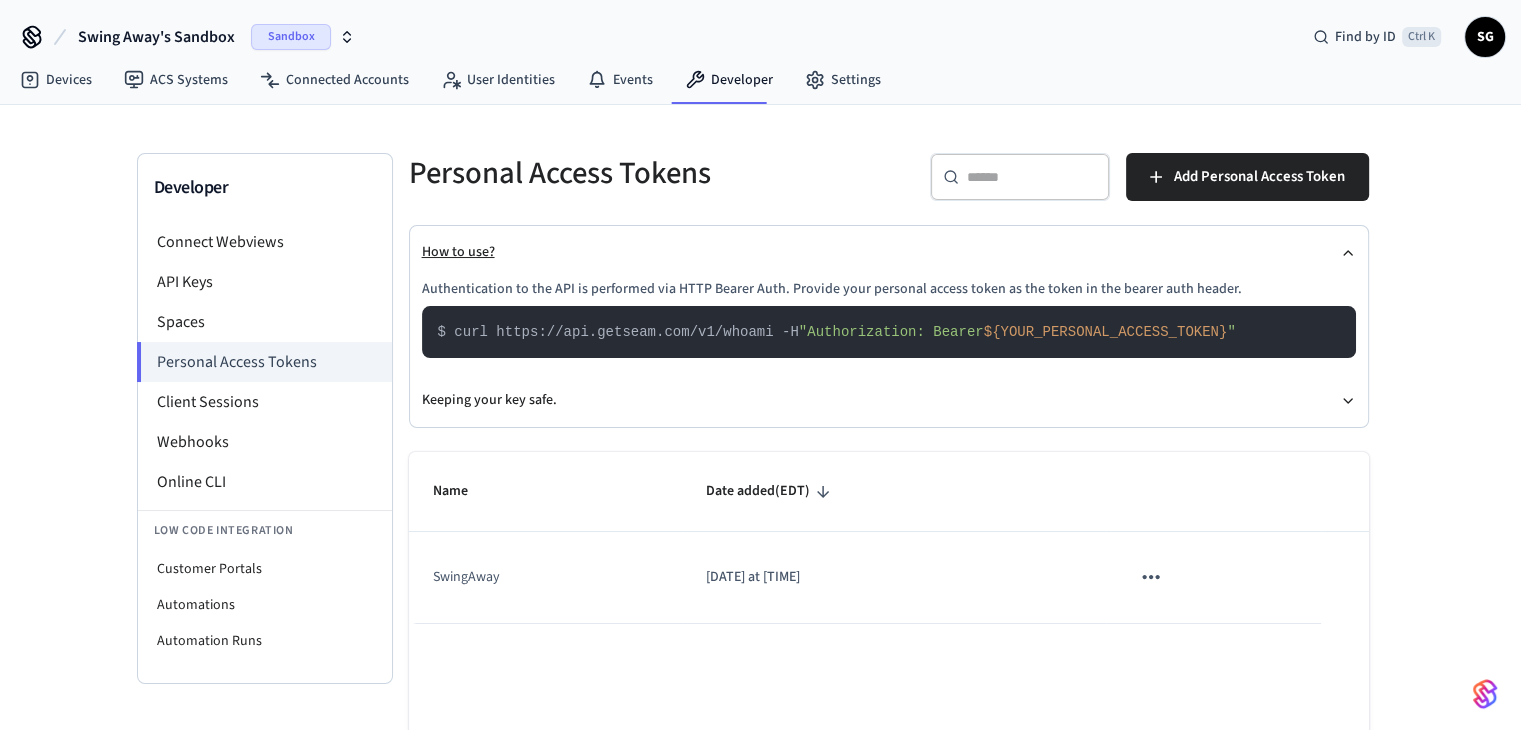 click on "How to use?" at bounding box center [889, 252] 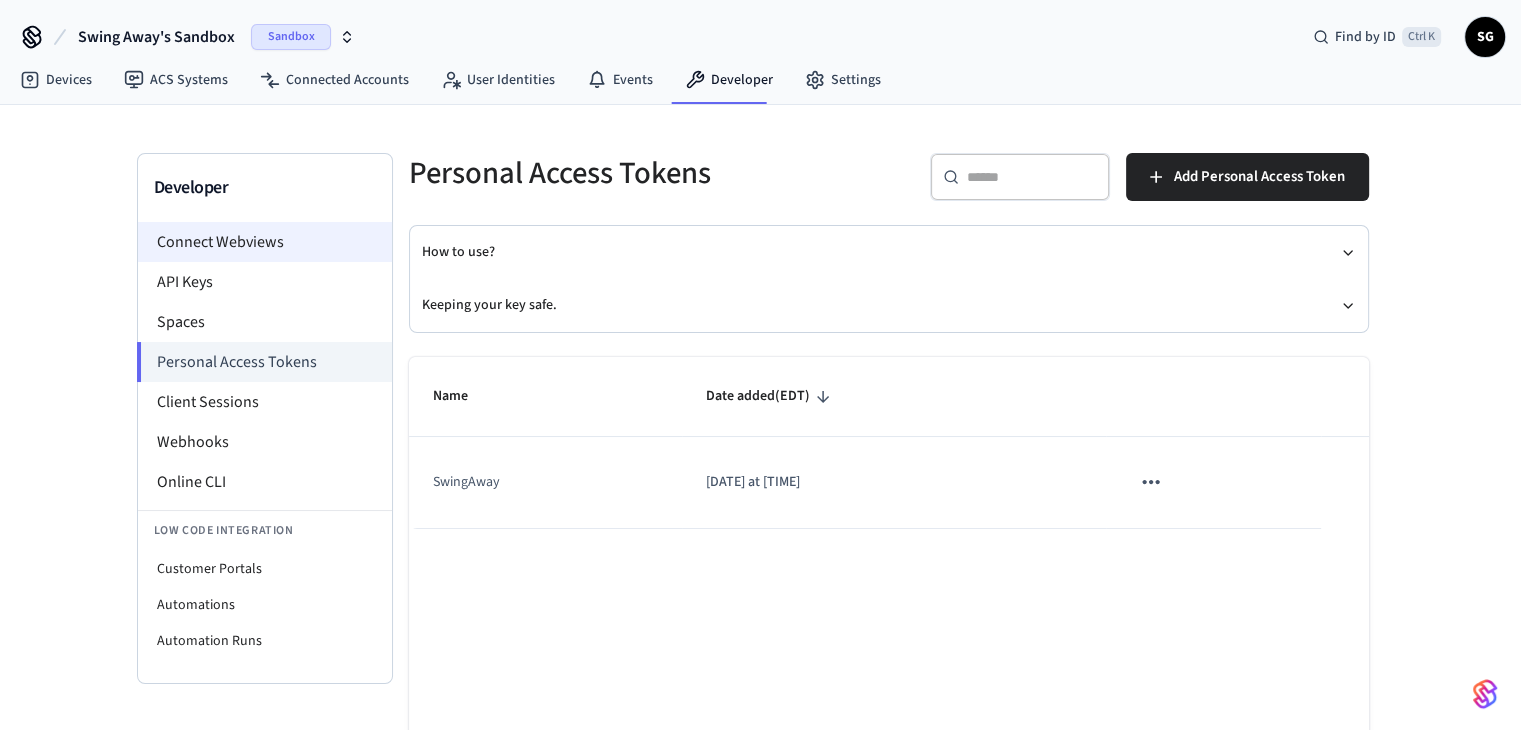 click on "Connect Webviews" at bounding box center [265, 242] 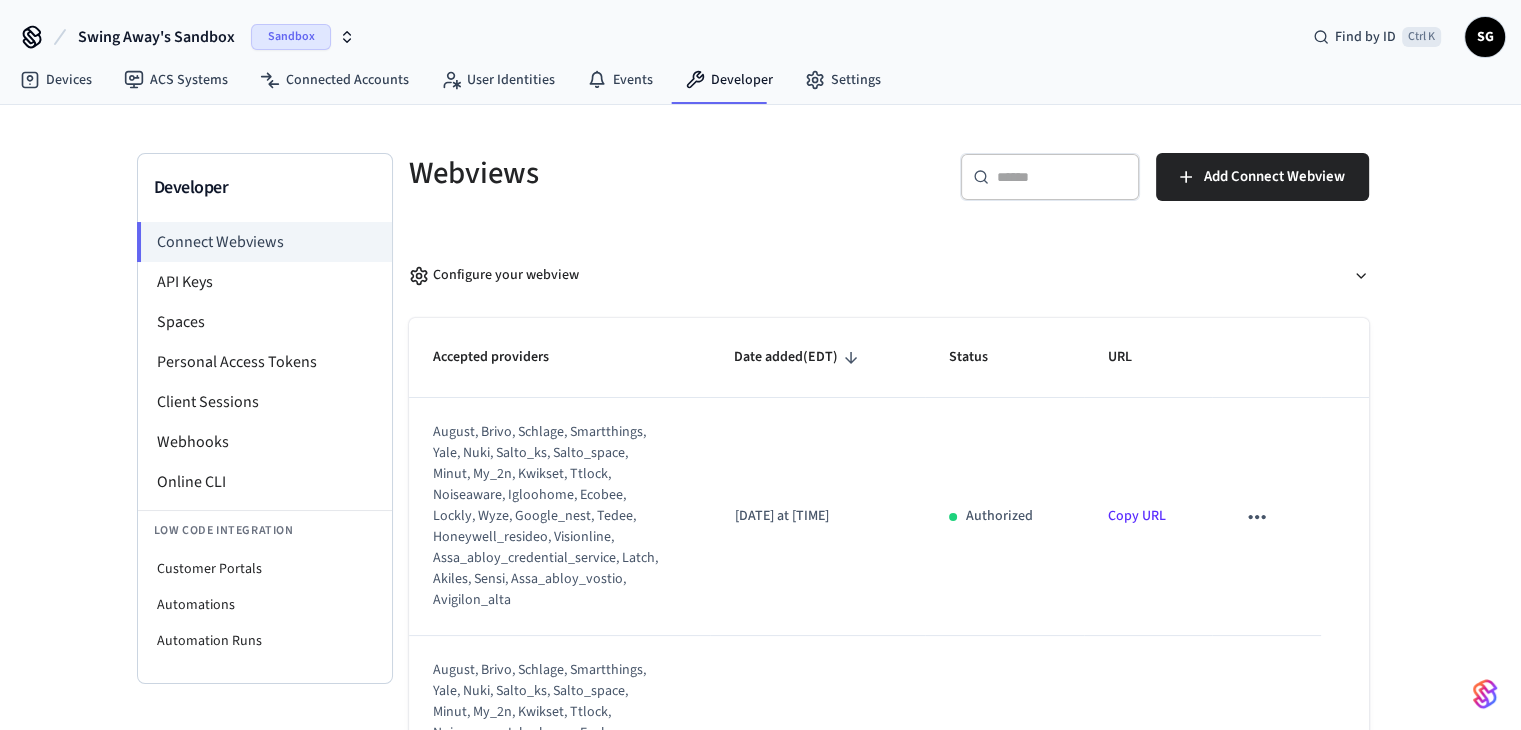 scroll, scrollTop: 98, scrollLeft: 0, axis: vertical 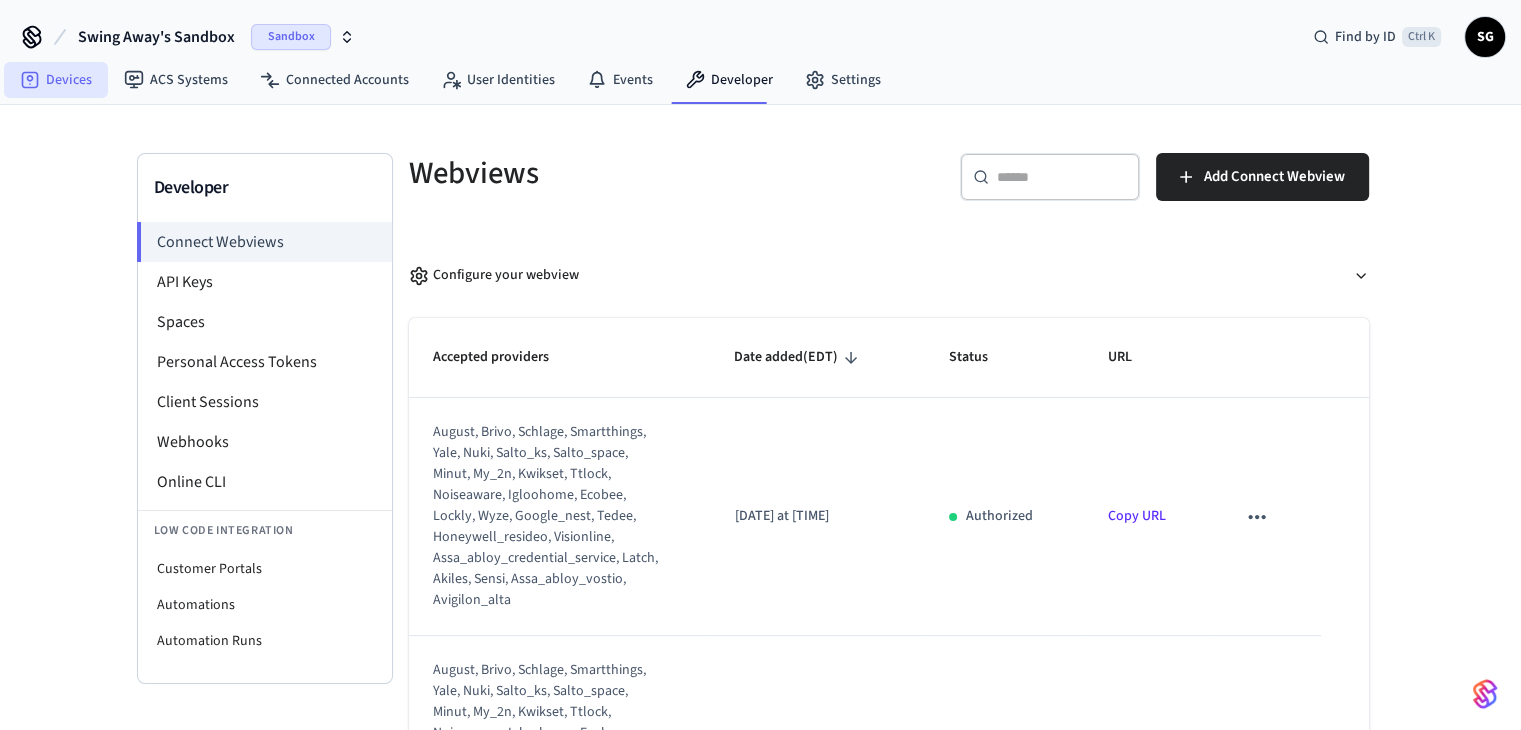click on "Devices" at bounding box center [56, 80] 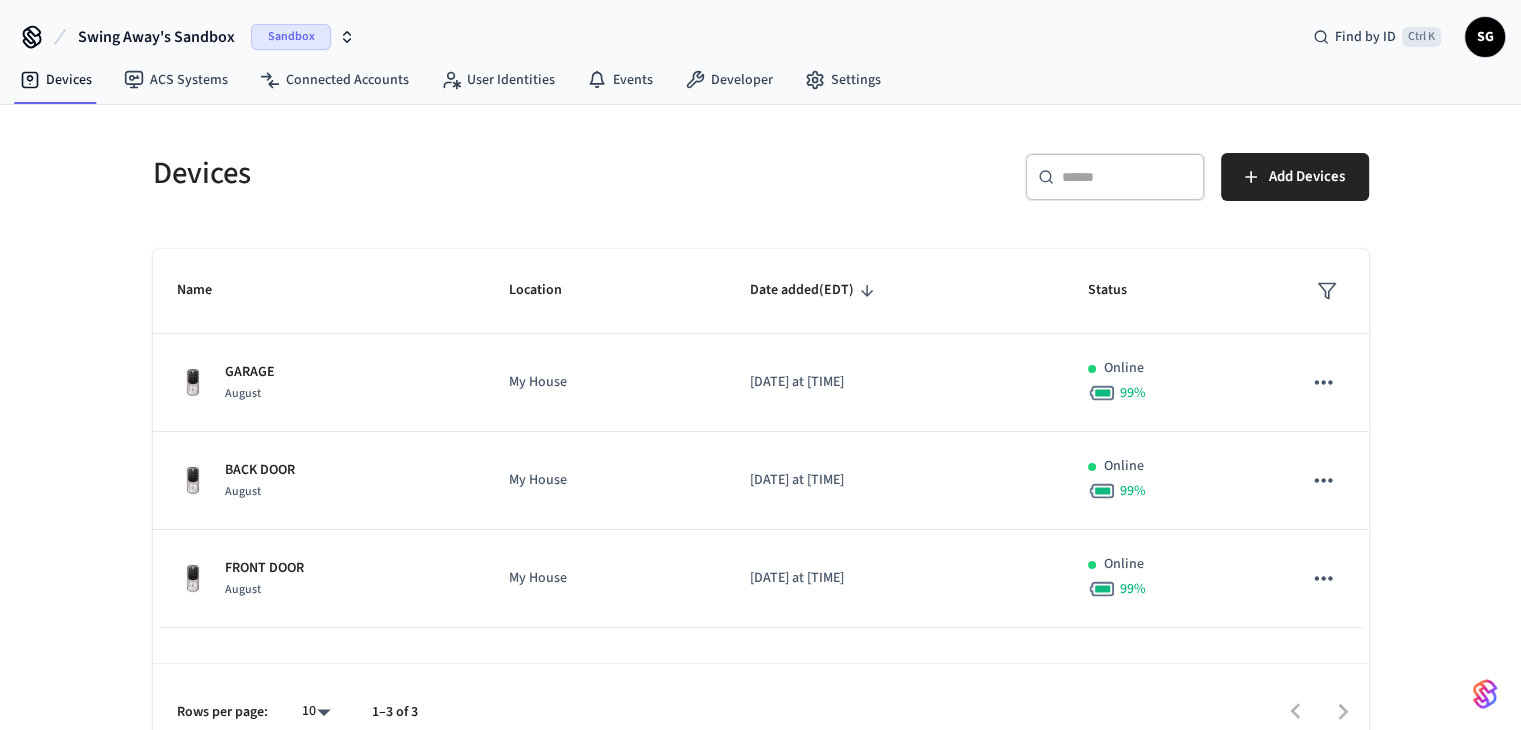click on "Devices ACS Systems Connected Accounts User Identities Events Developer Settings" at bounding box center [450, 81] 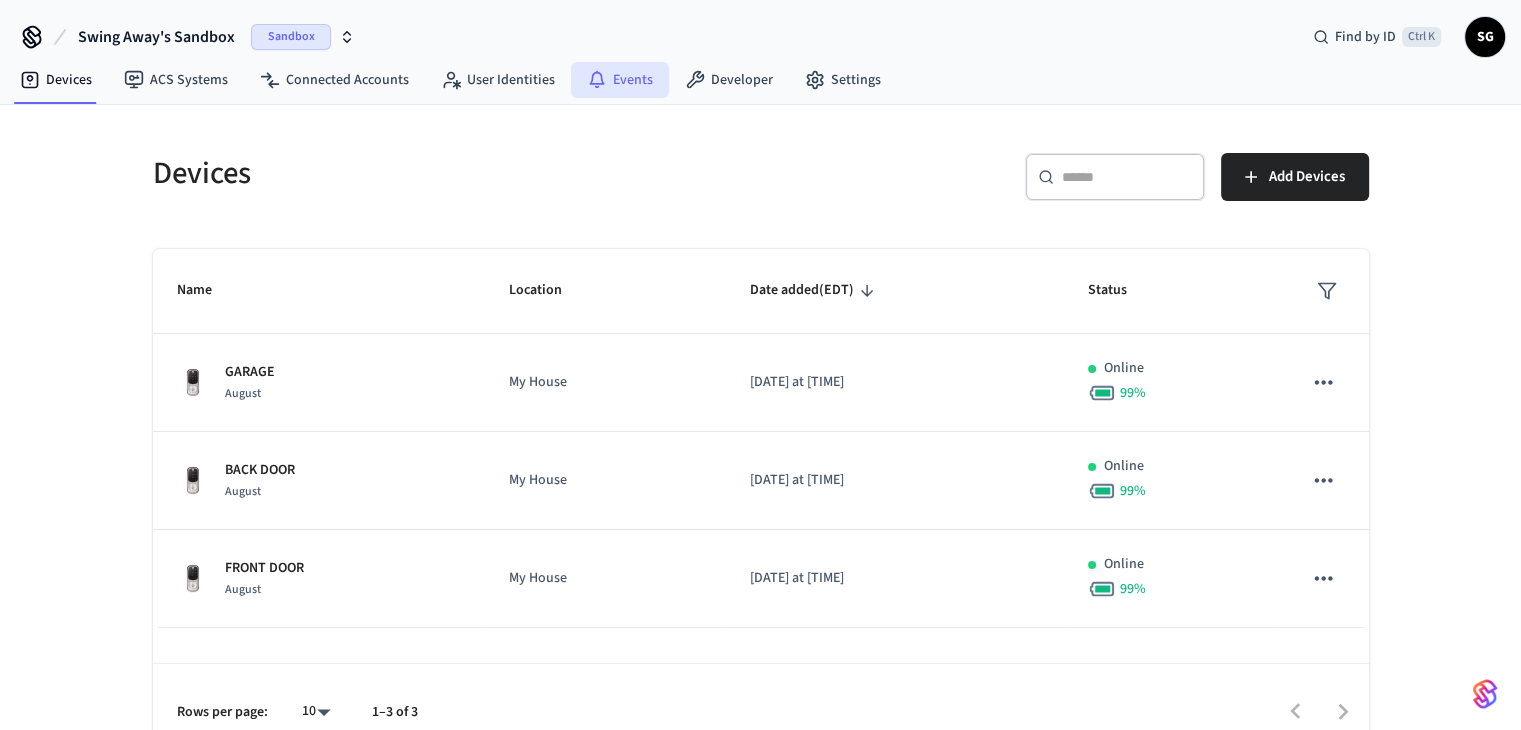 click on "Events" at bounding box center [620, 80] 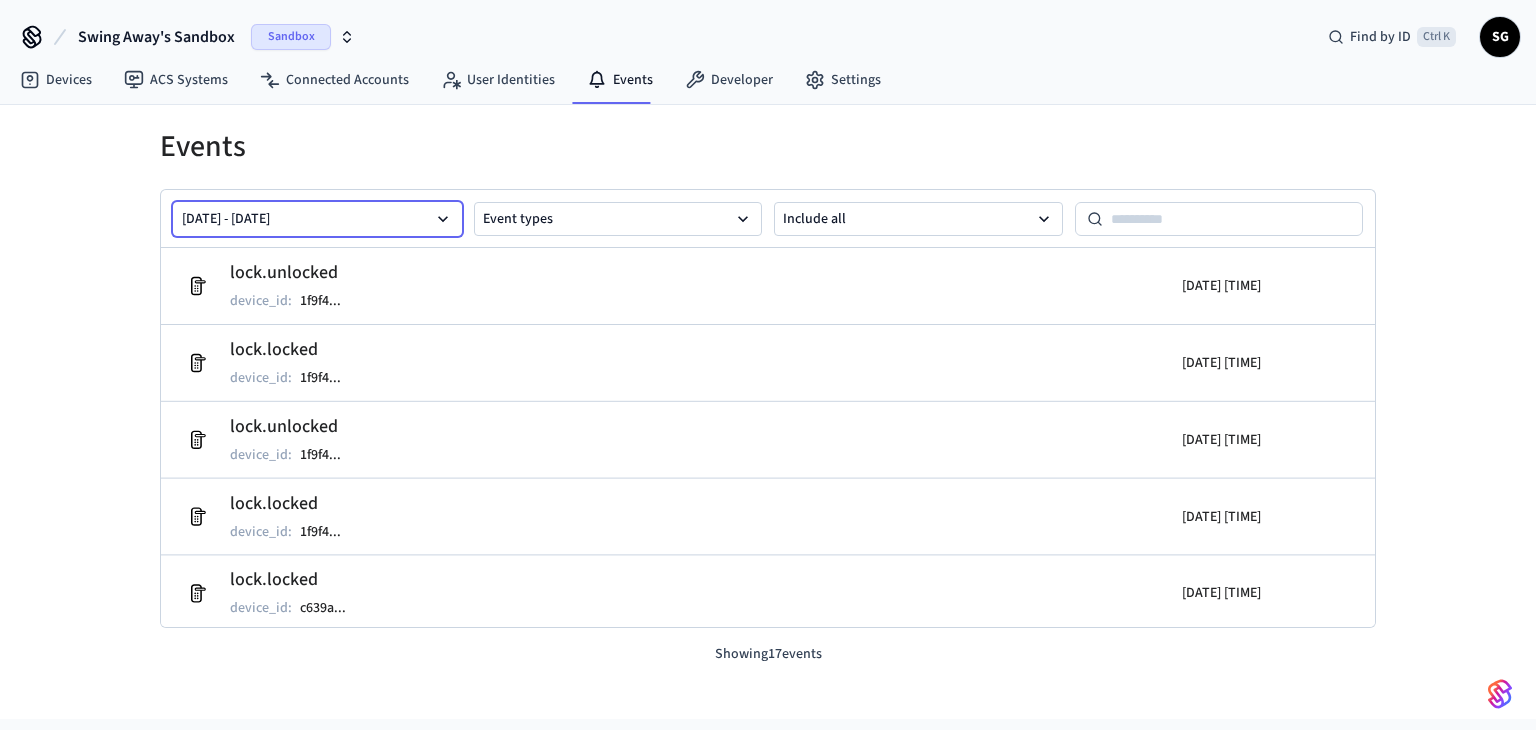 click on "[DATE]   -   [DATE]" at bounding box center (317, 219) 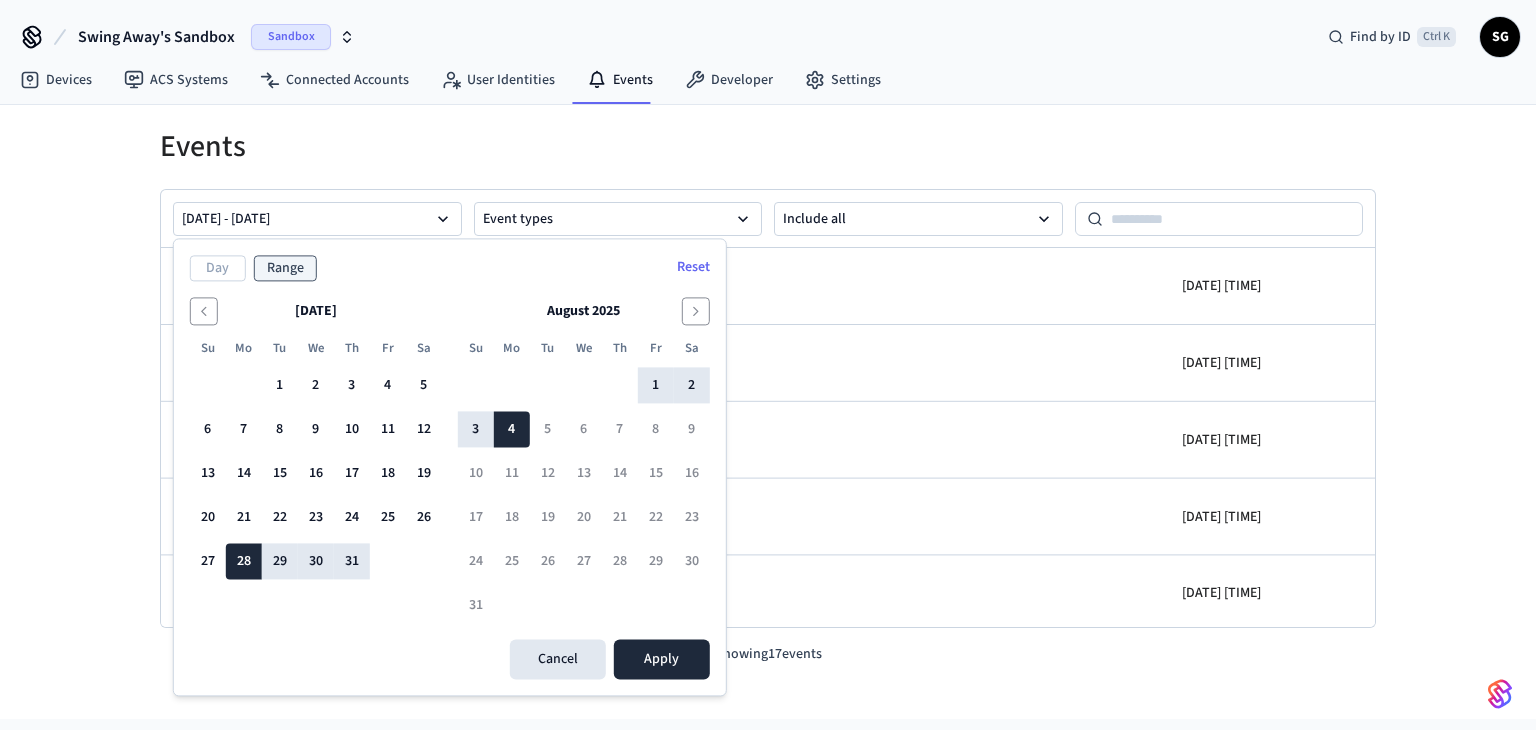 click on "[DATE]   -   [DATE] Event types Include all" at bounding box center (768, 219) 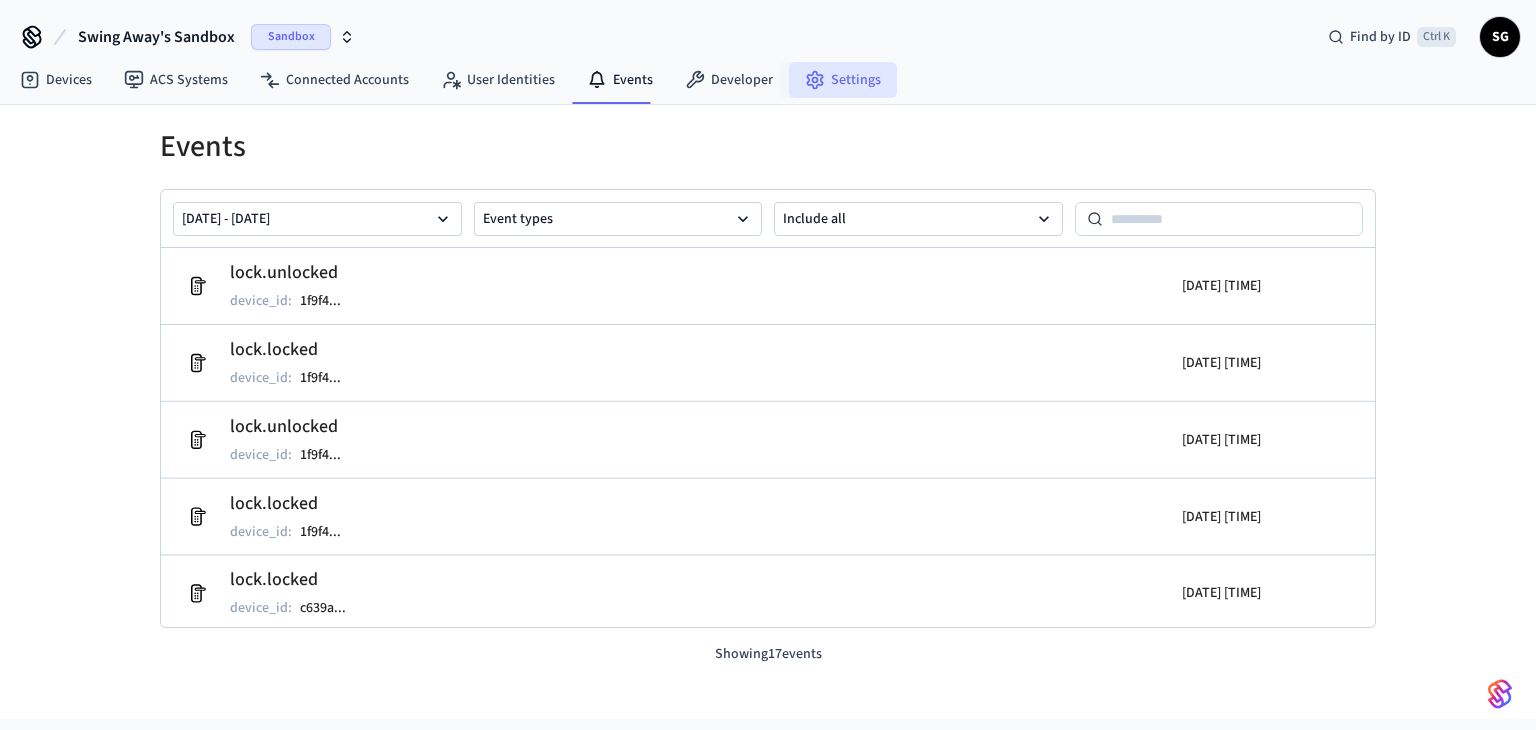 click on "Settings" at bounding box center [843, 80] 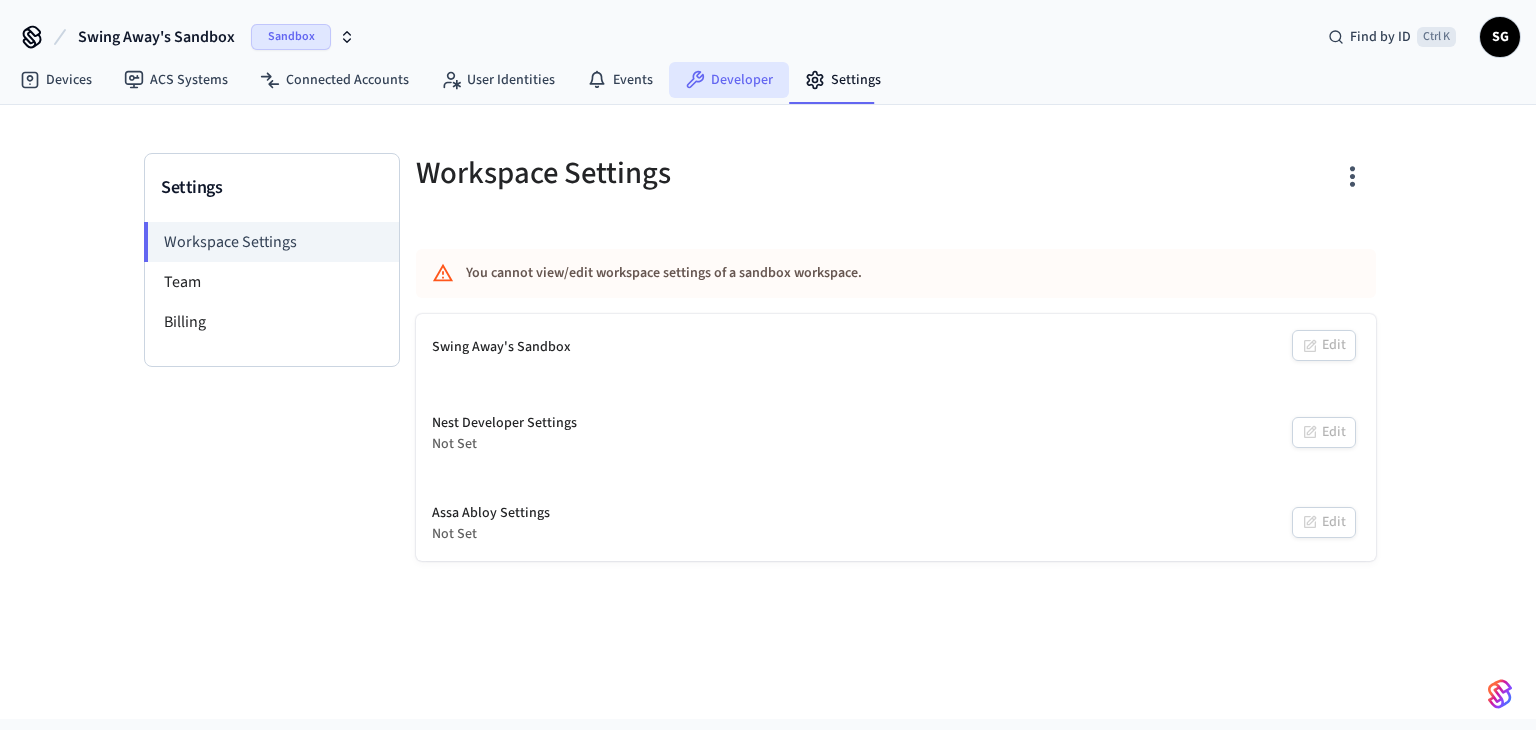 click on "Developer" at bounding box center [729, 80] 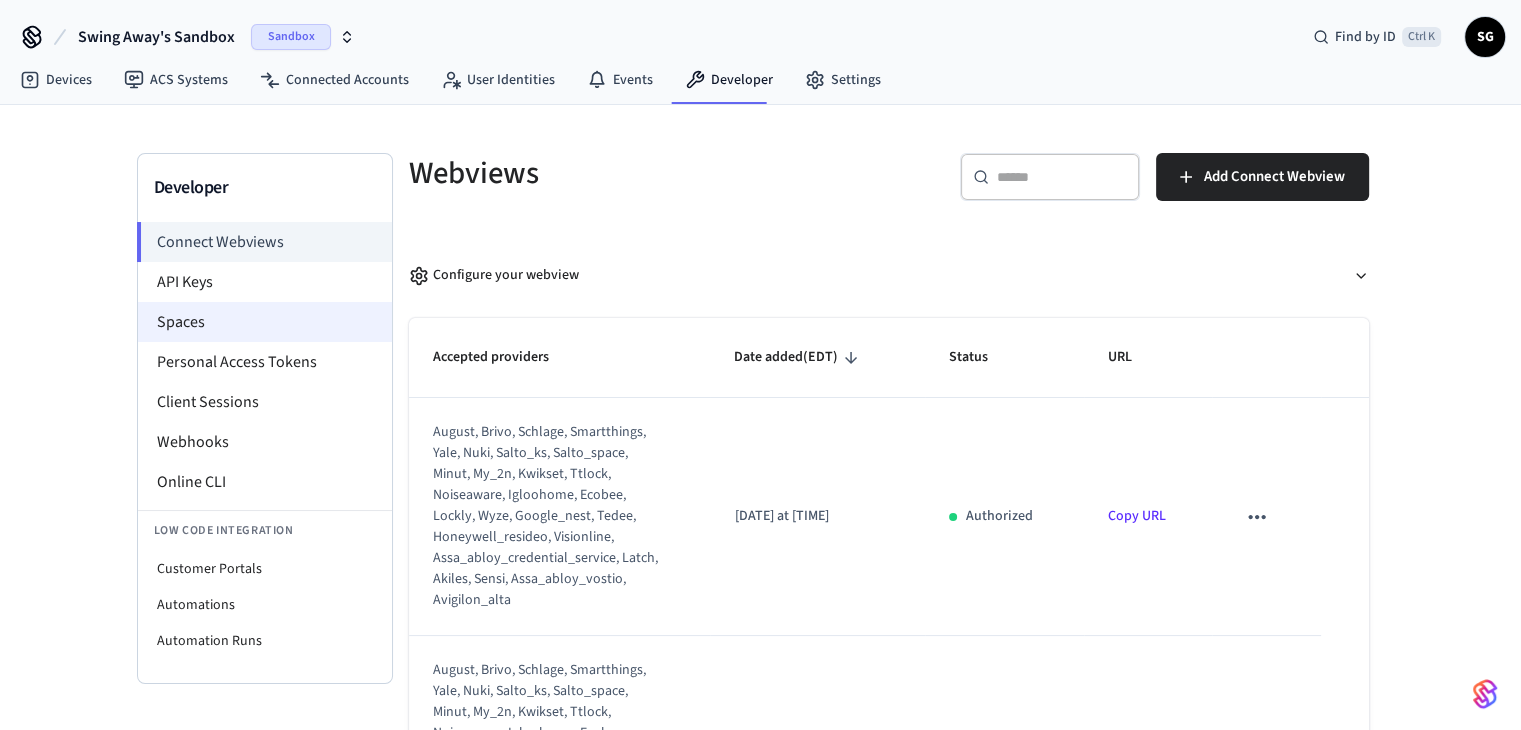 click on "Spaces" at bounding box center [265, 322] 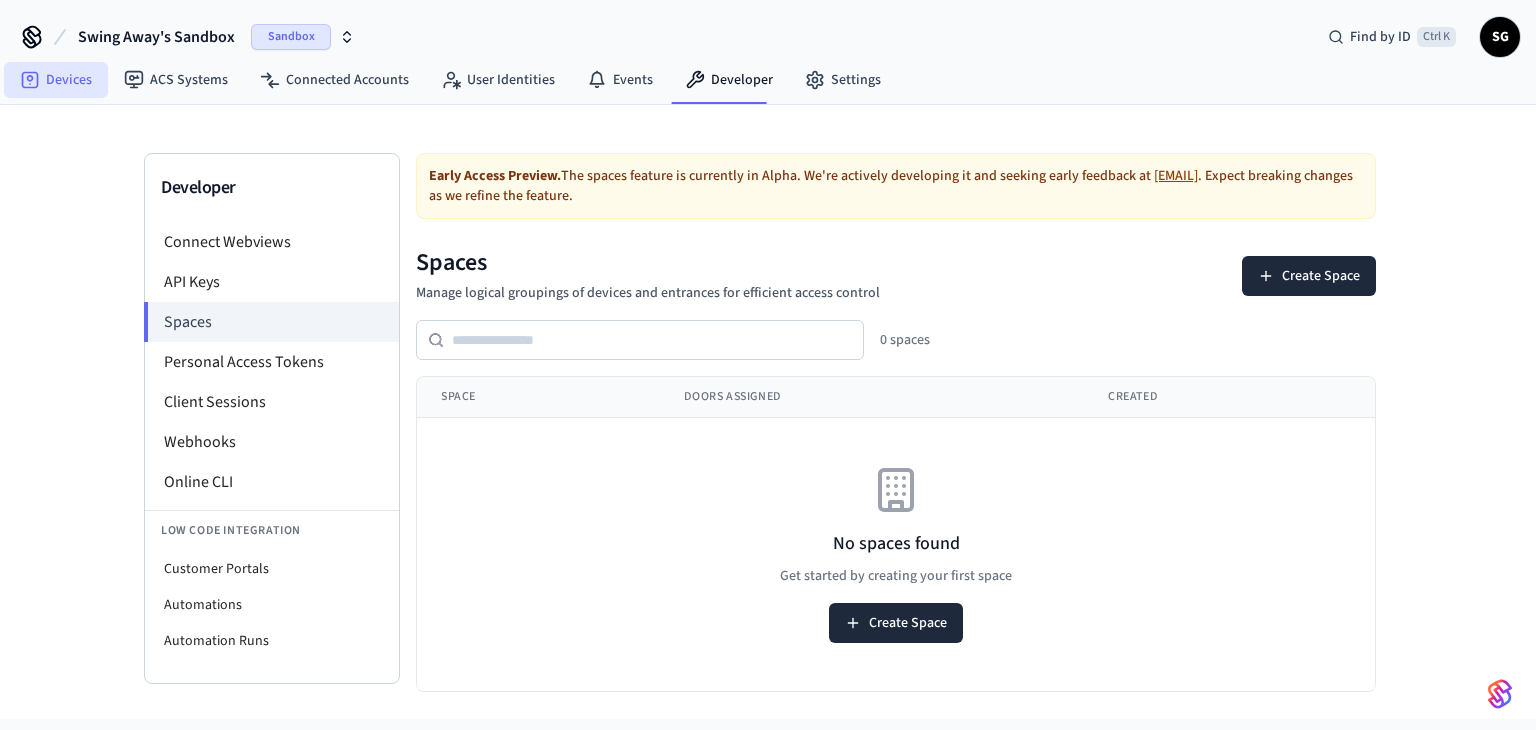 click on "Devices" at bounding box center (56, 80) 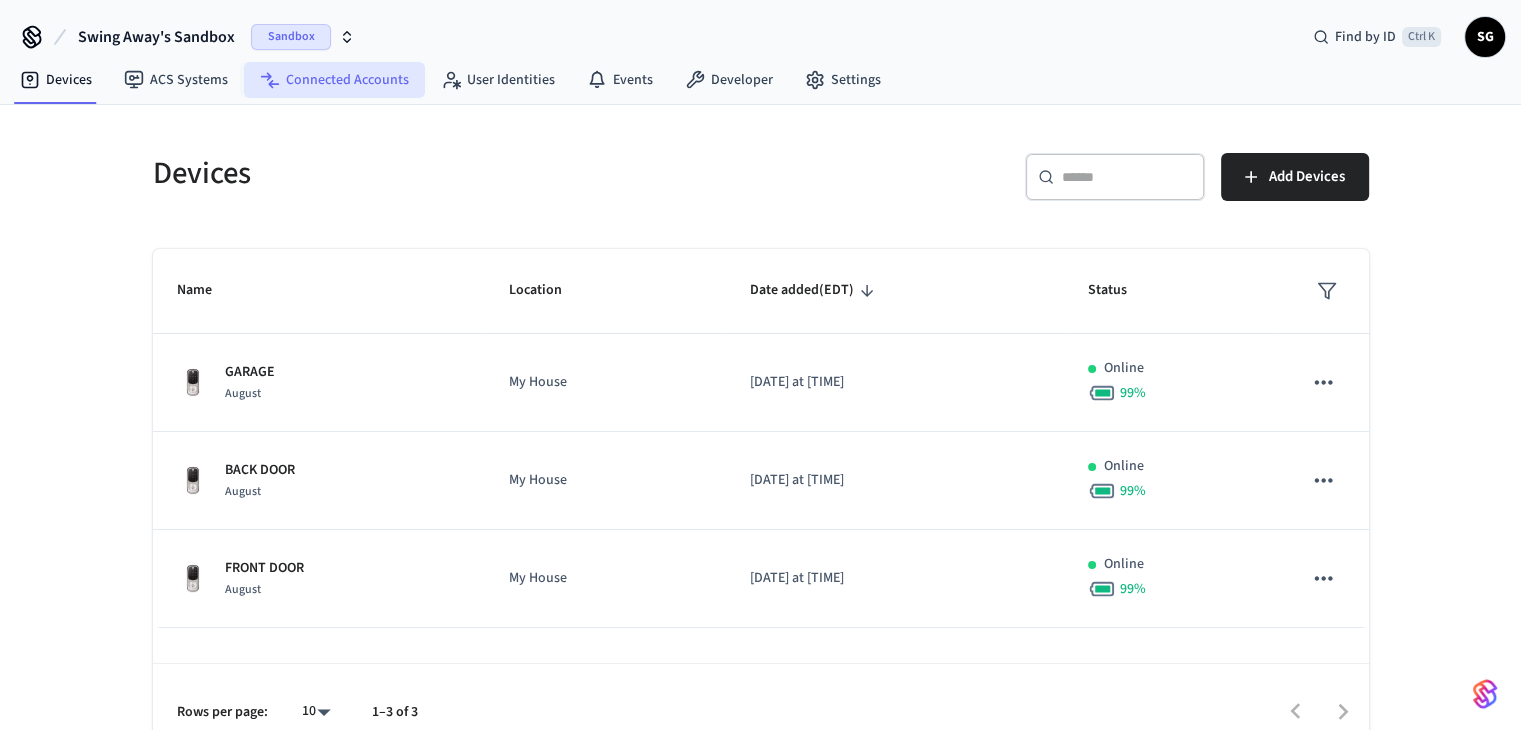 click on "Connected Accounts" at bounding box center [334, 80] 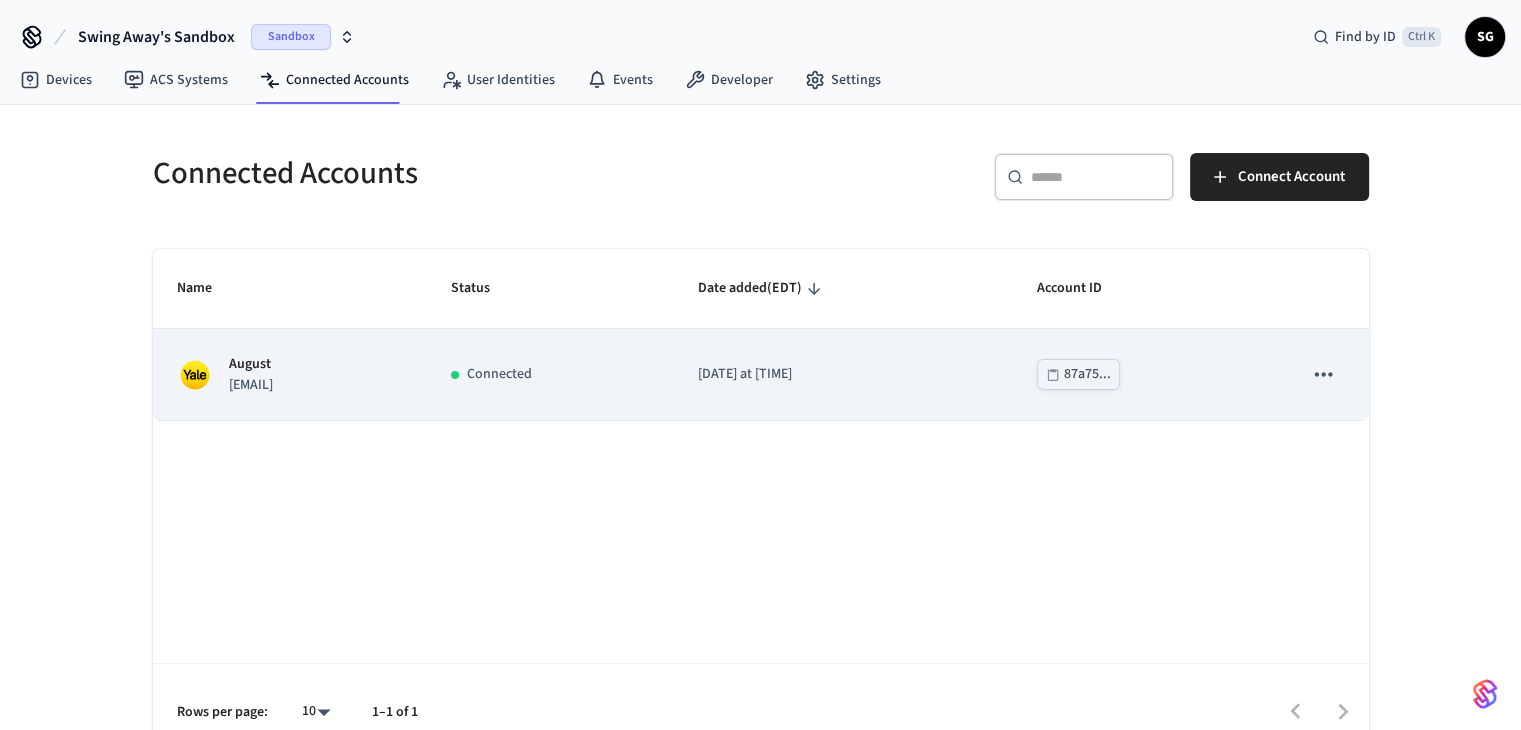 click 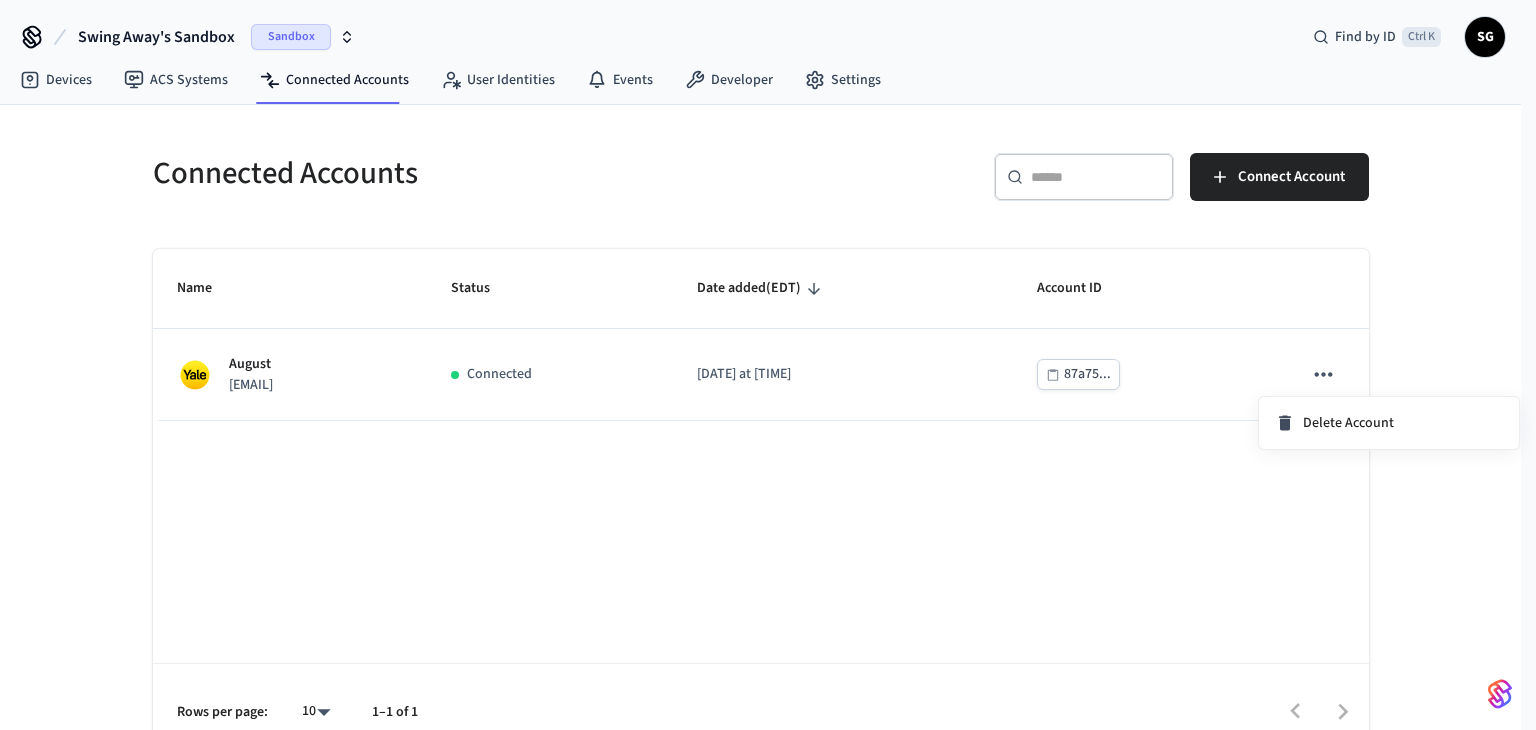 click at bounding box center [768, 365] 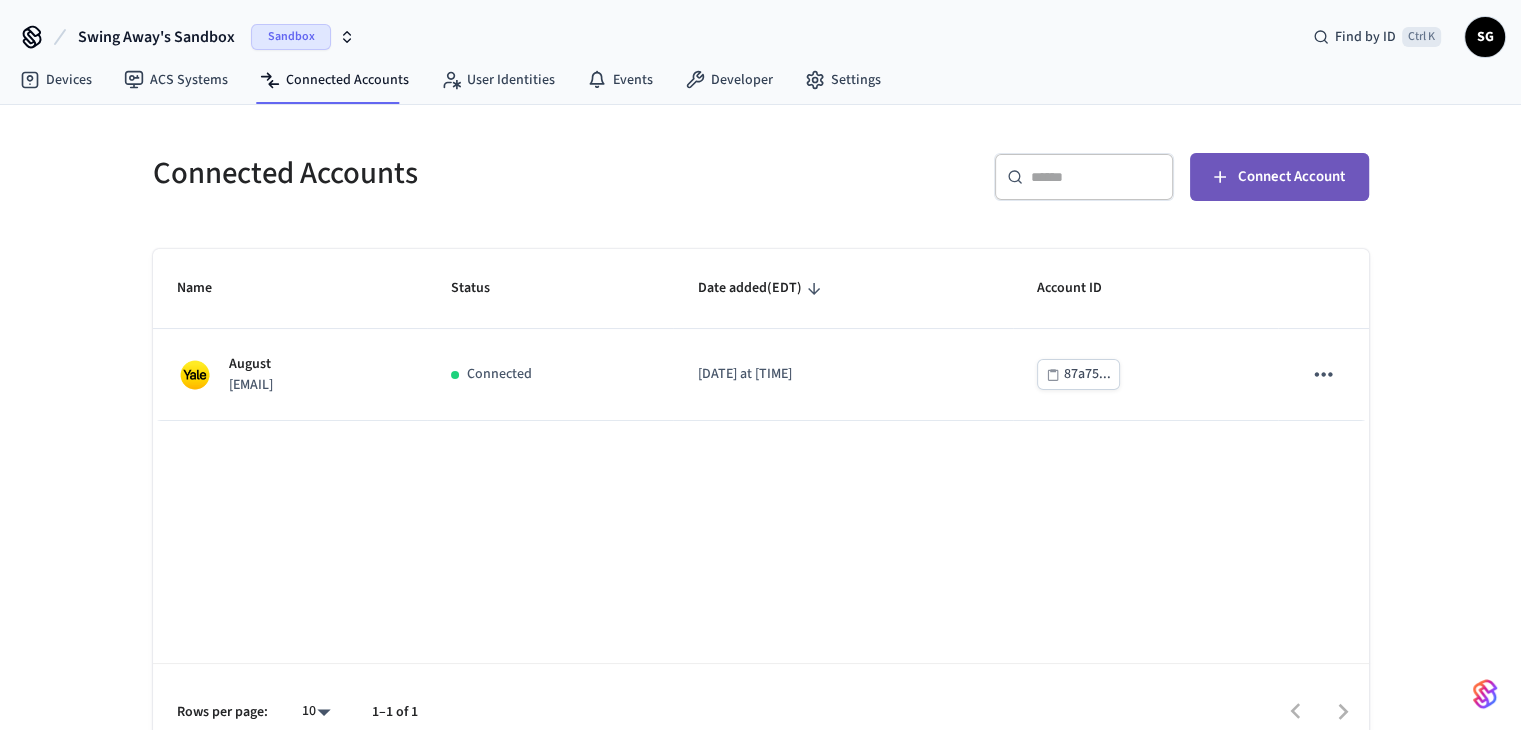 click on "Connect Account" at bounding box center (1279, 177) 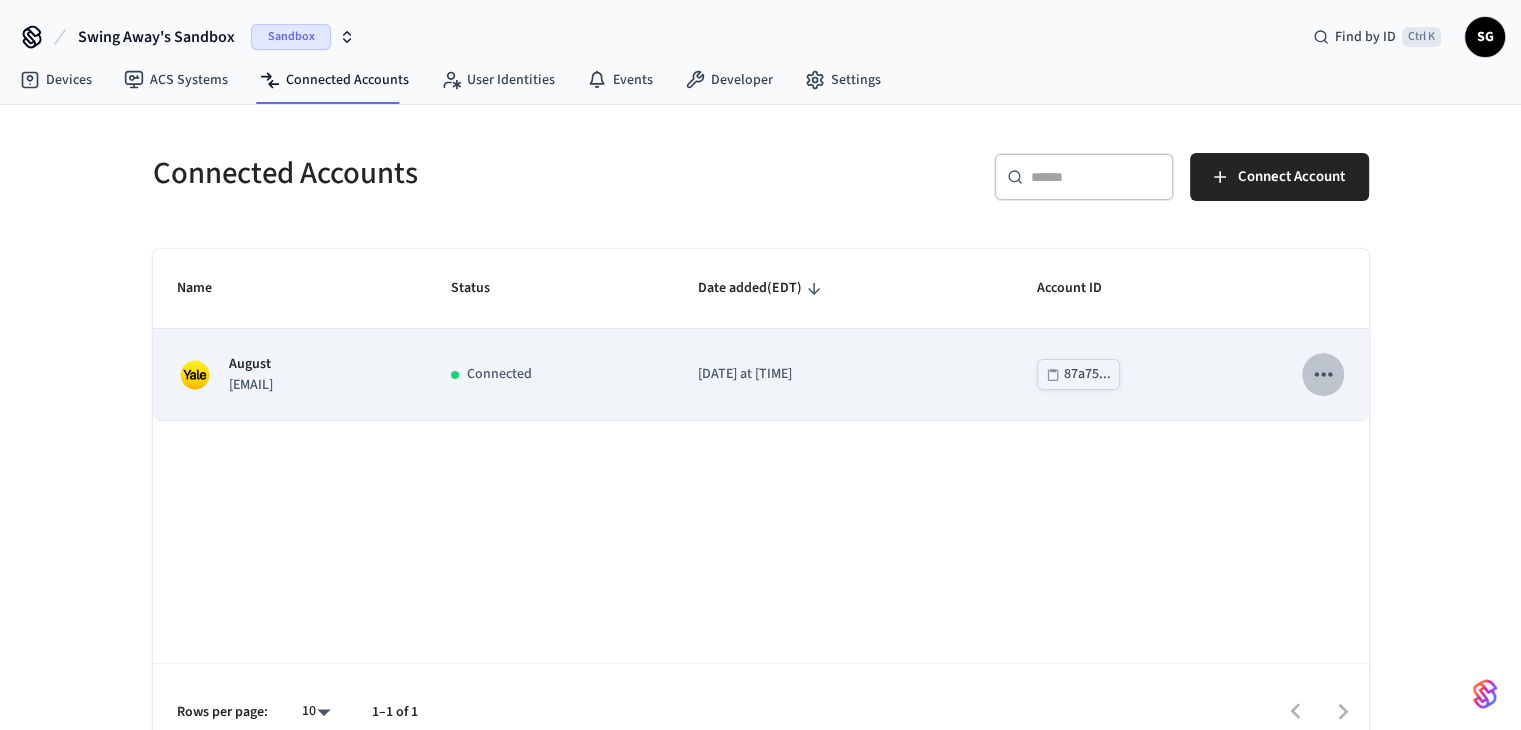 click 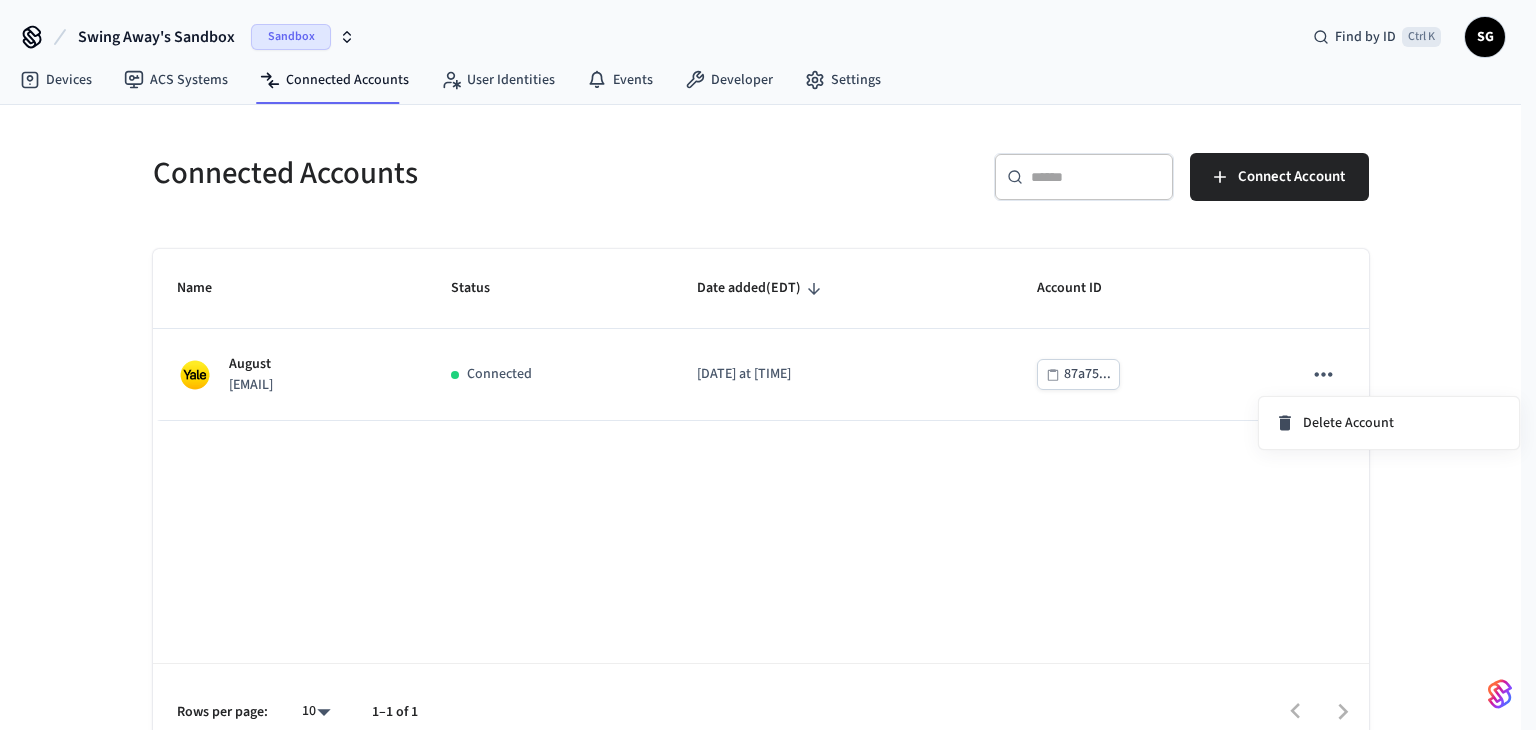 click at bounding box center [768, 365] 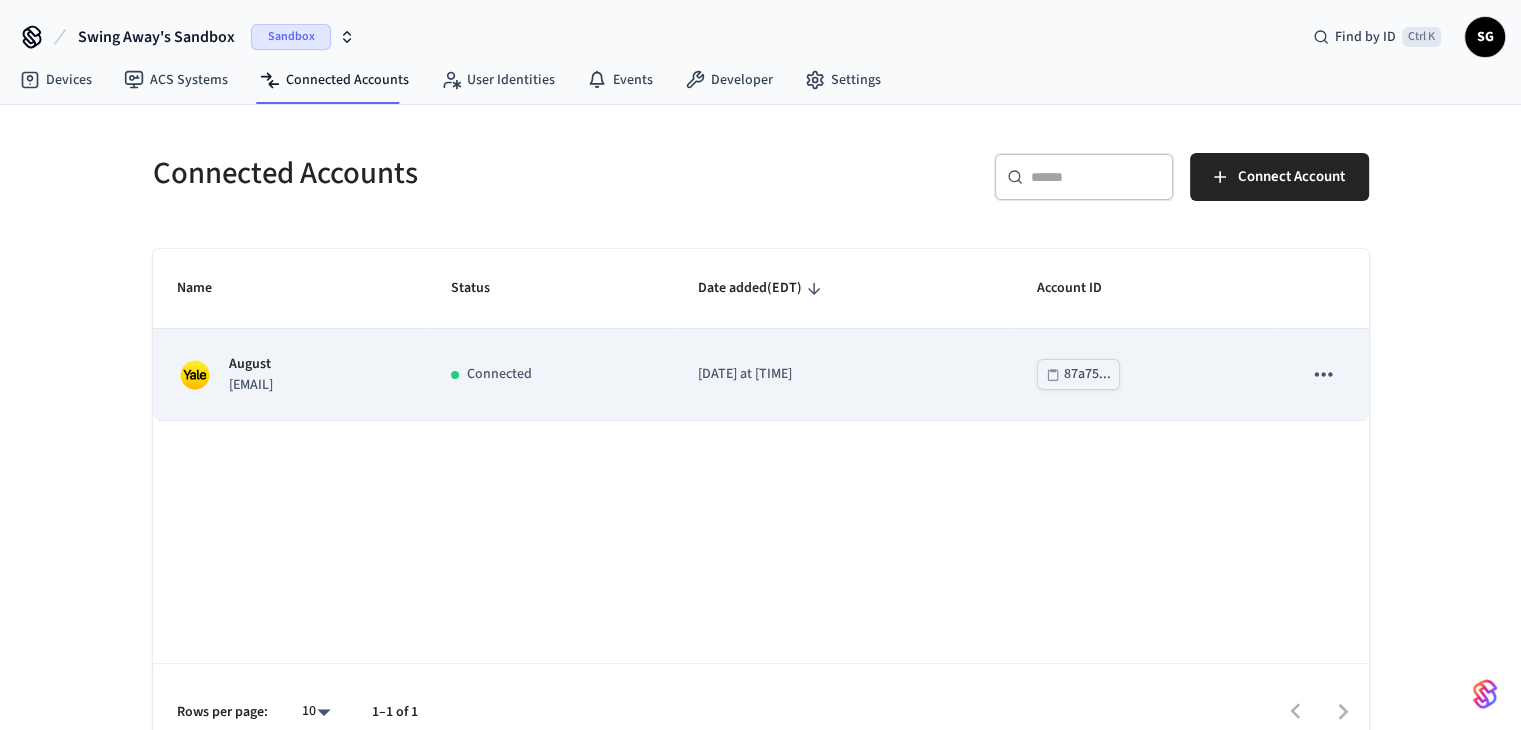 click on "87a75..." at bounding box center [1087, 374] 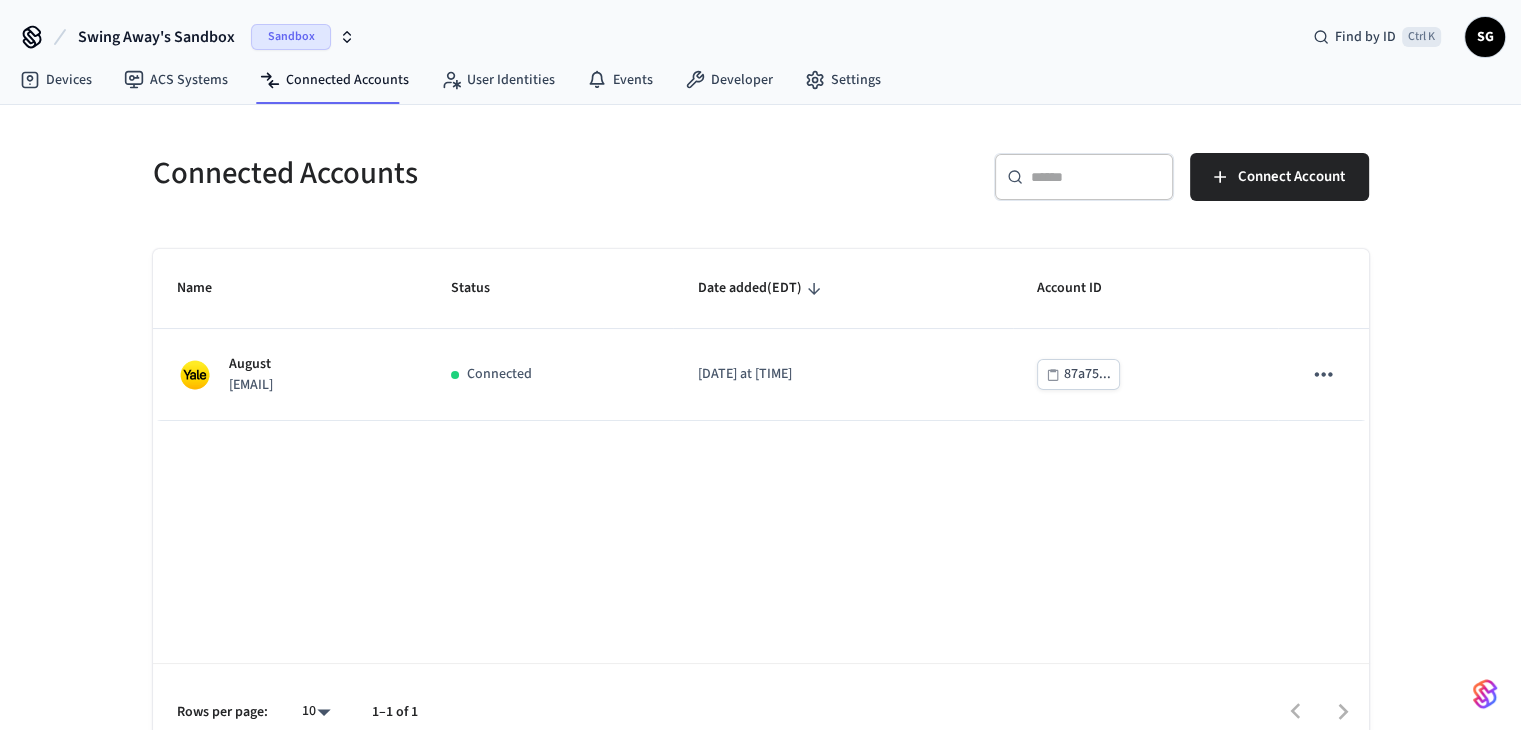 click on "Name Status Date added  (EDT) Account ID August [EMAIL] Connected [DATE] at [TIME] [UUID] Rows per page: 10 ** 1–1 of 1" at bounding box center [761, 504] 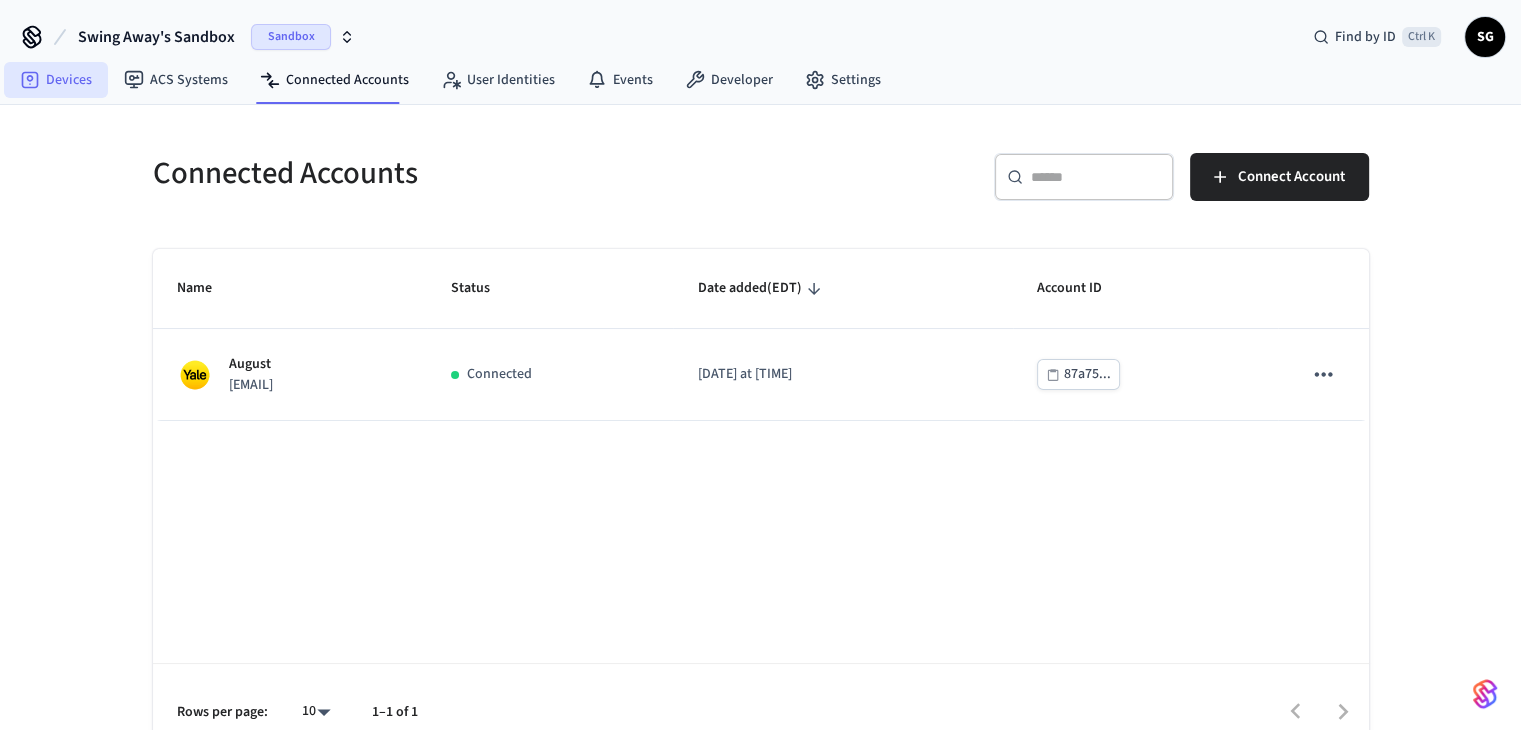 click on "Devices" at bounding box center (56, 80) 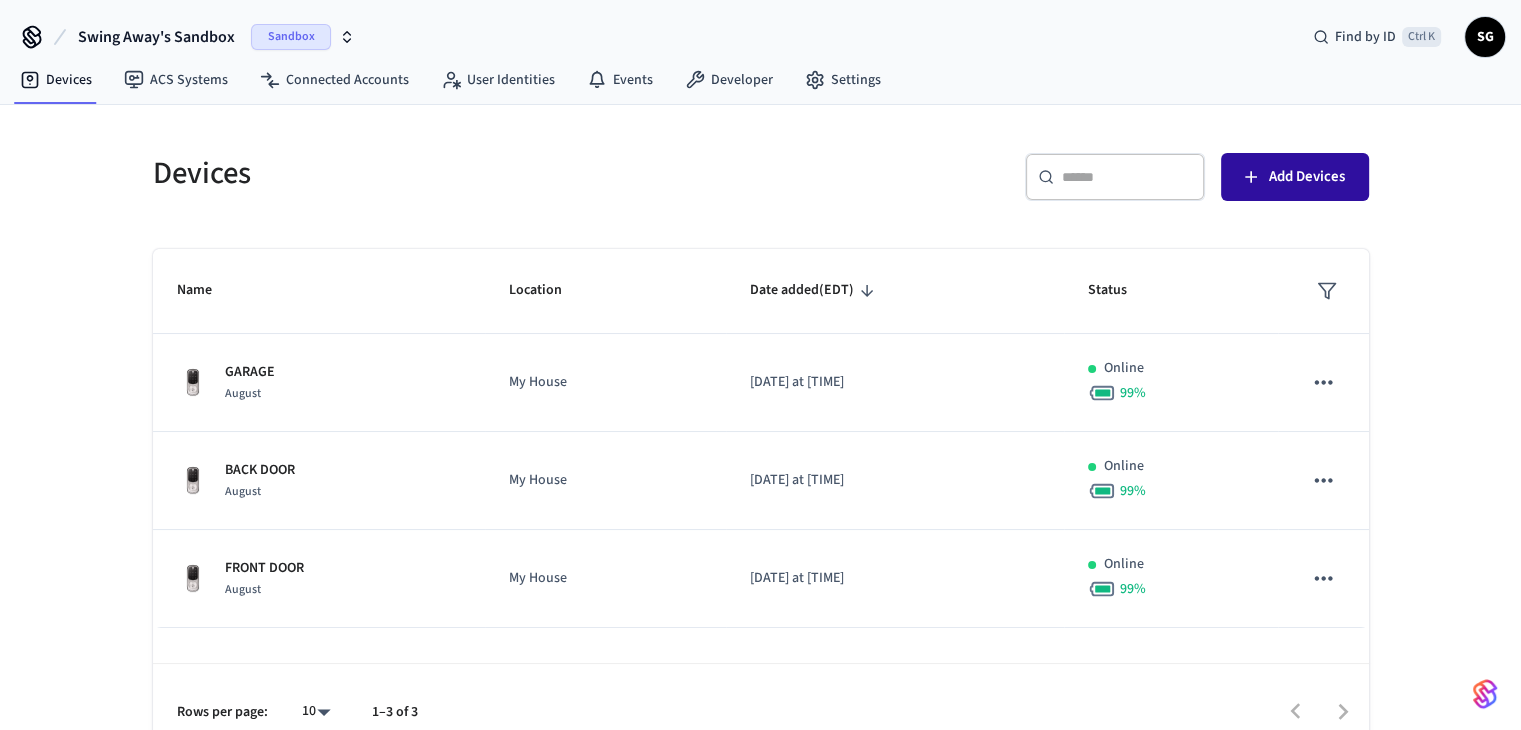 click 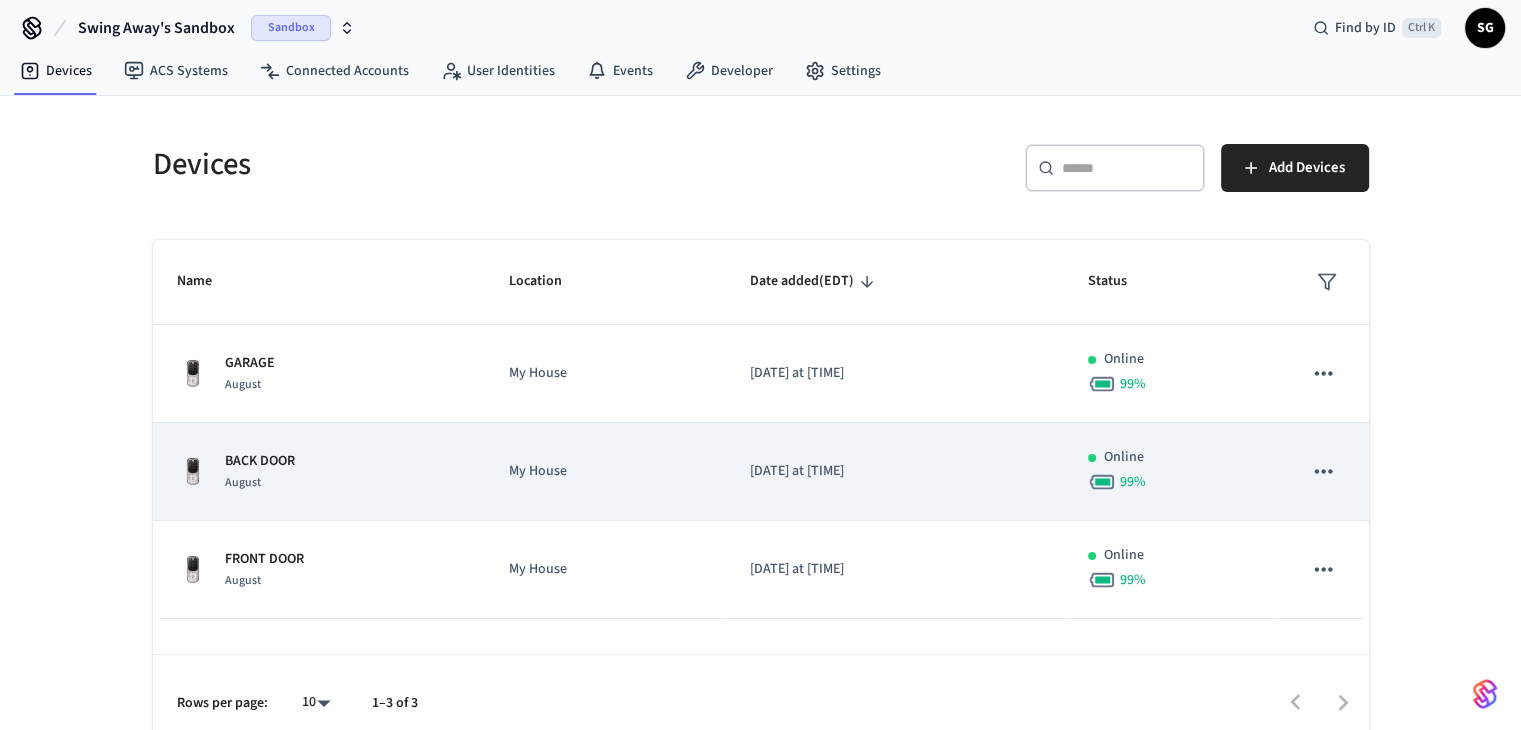 scroll, scrollTop: 0, scrollLeft: 0, axis: both 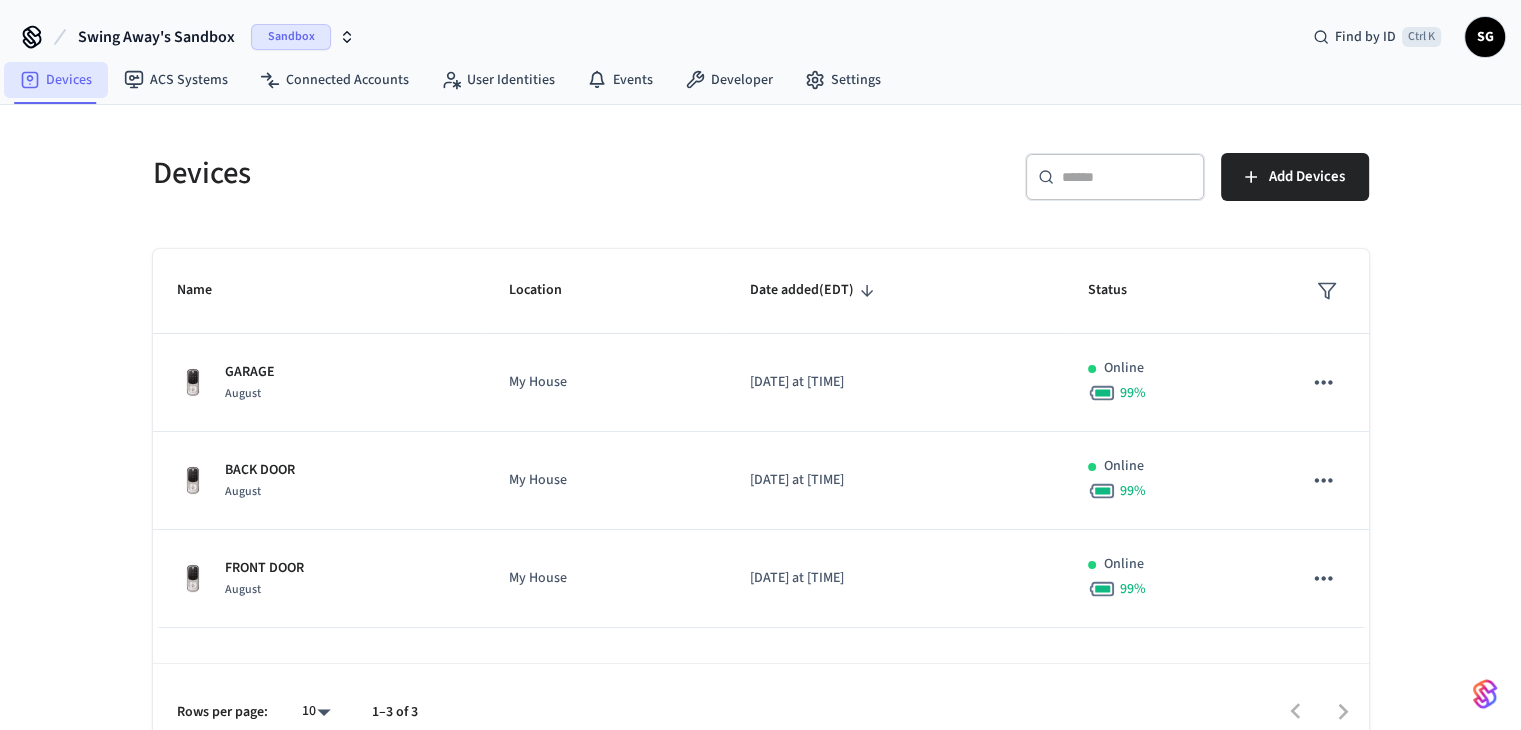 click on "Devices" at bounding box center [56, 80] 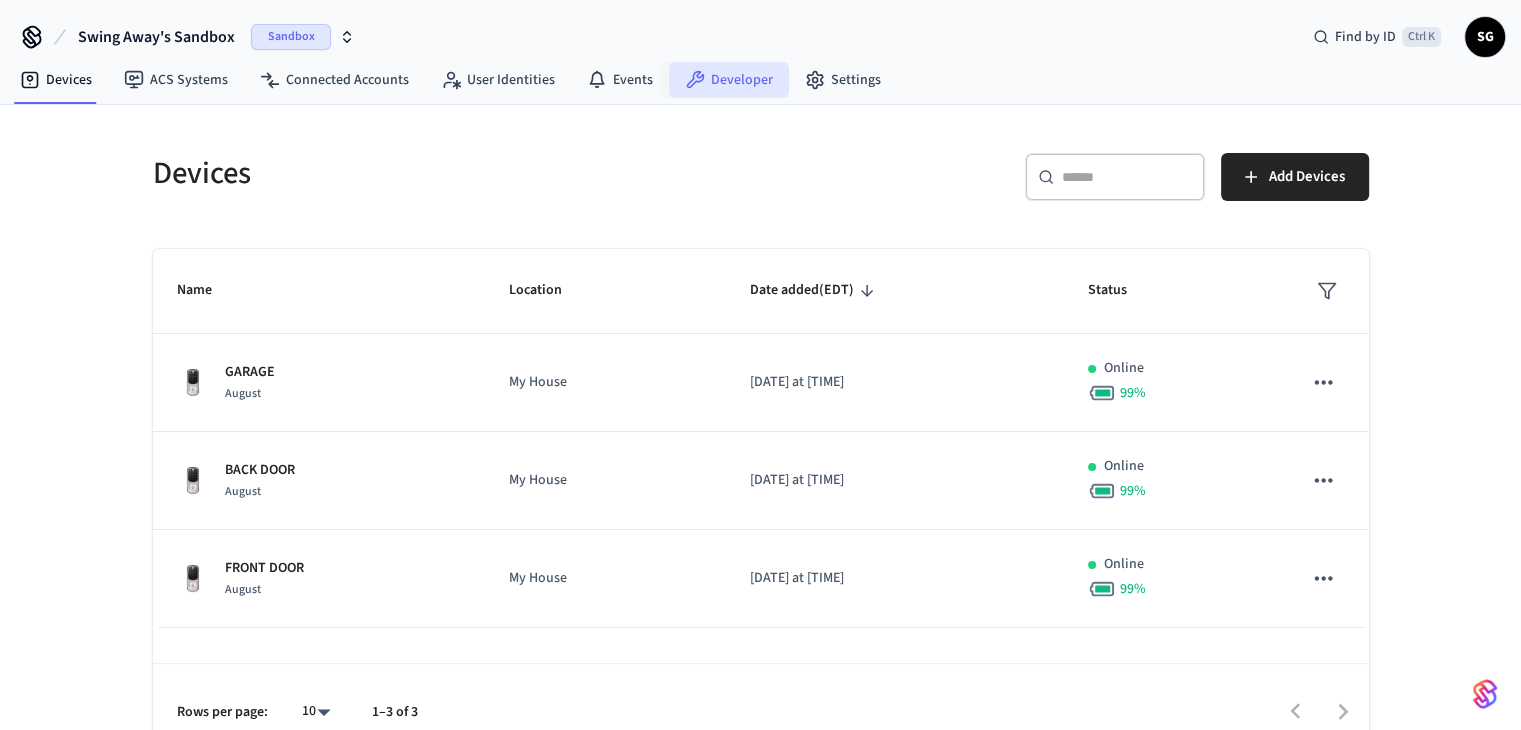 click on "Developer" at bounding box center (729, 80) 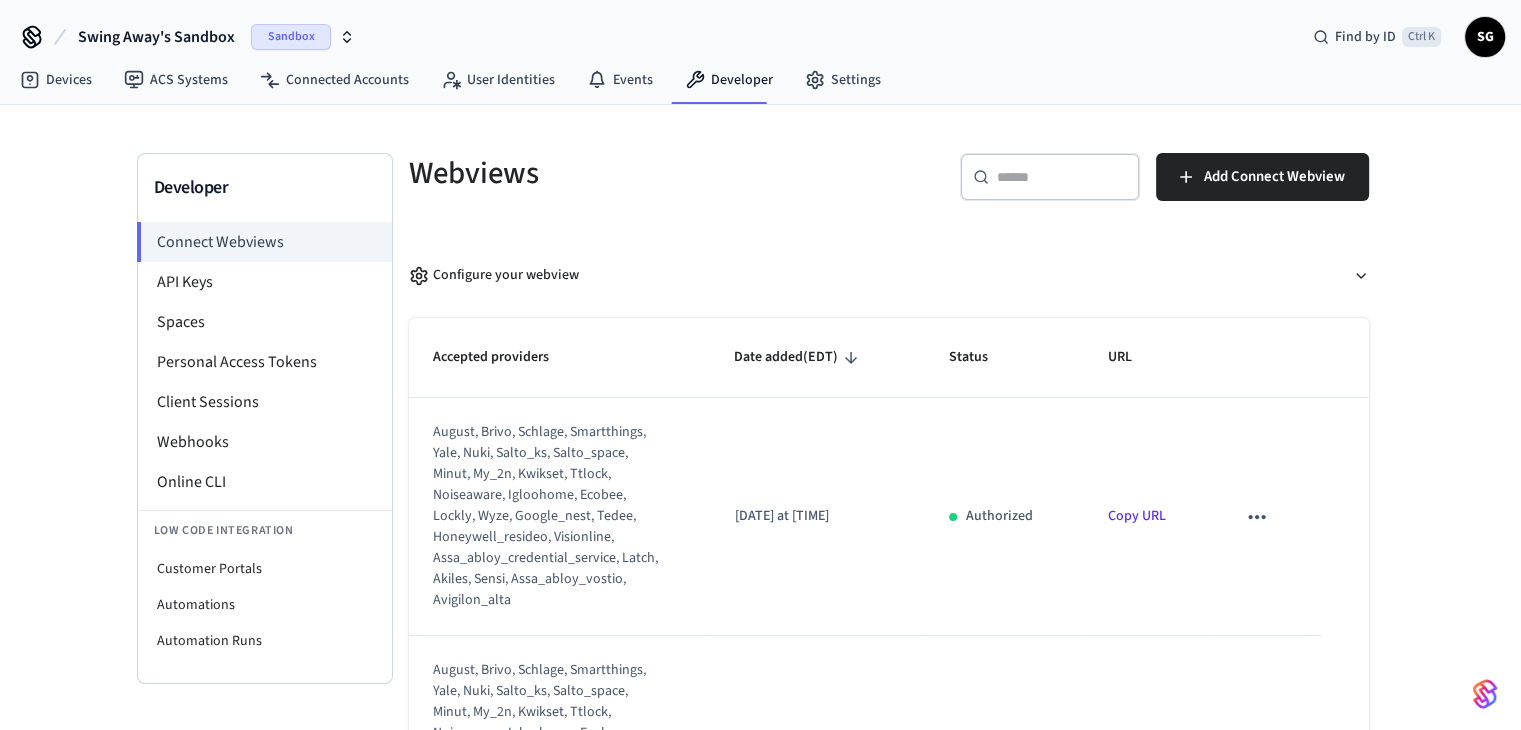 click on "Swing Away's Sandbox" at bounding box center (156, 37) 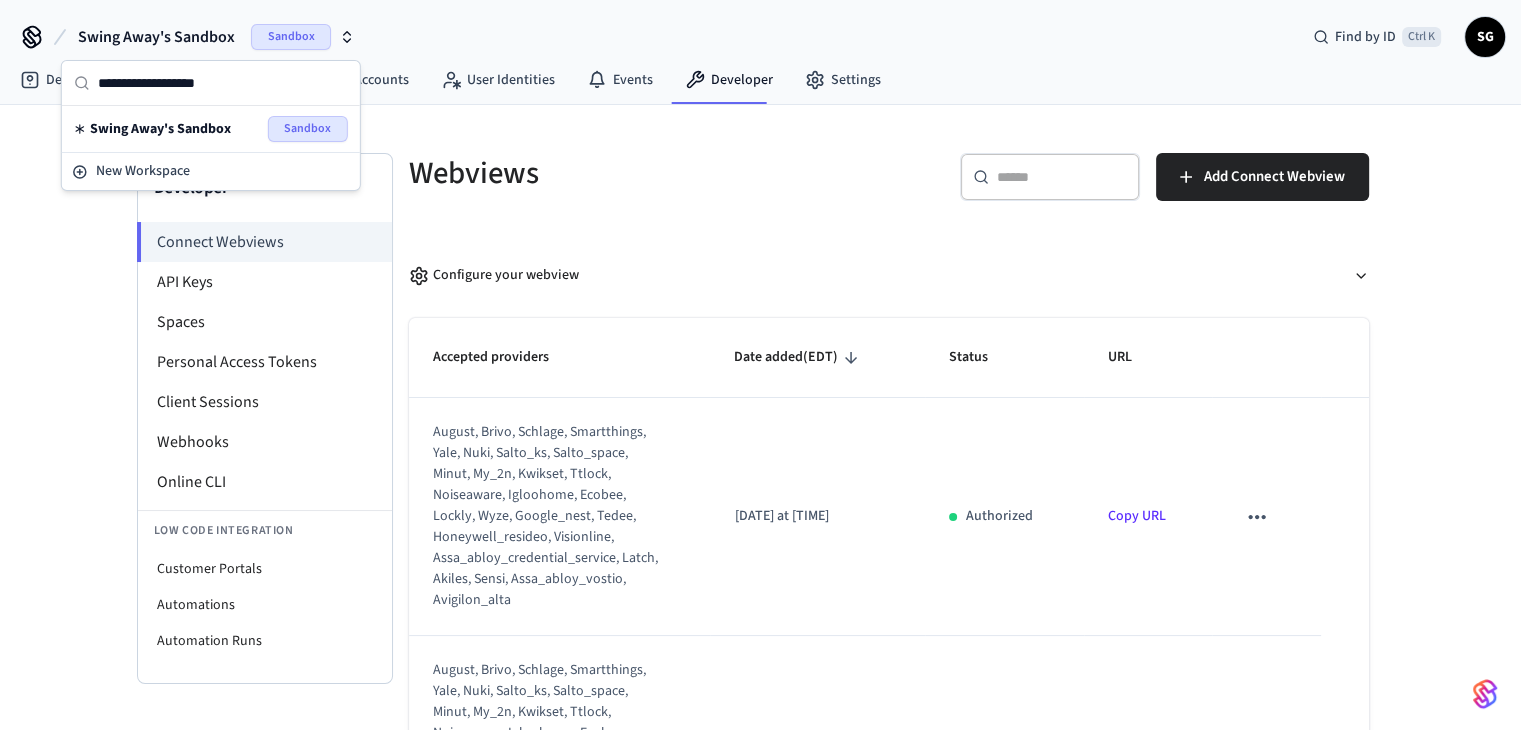 click on "Swing Away's Sandbox" at bounding box center [160, 129] 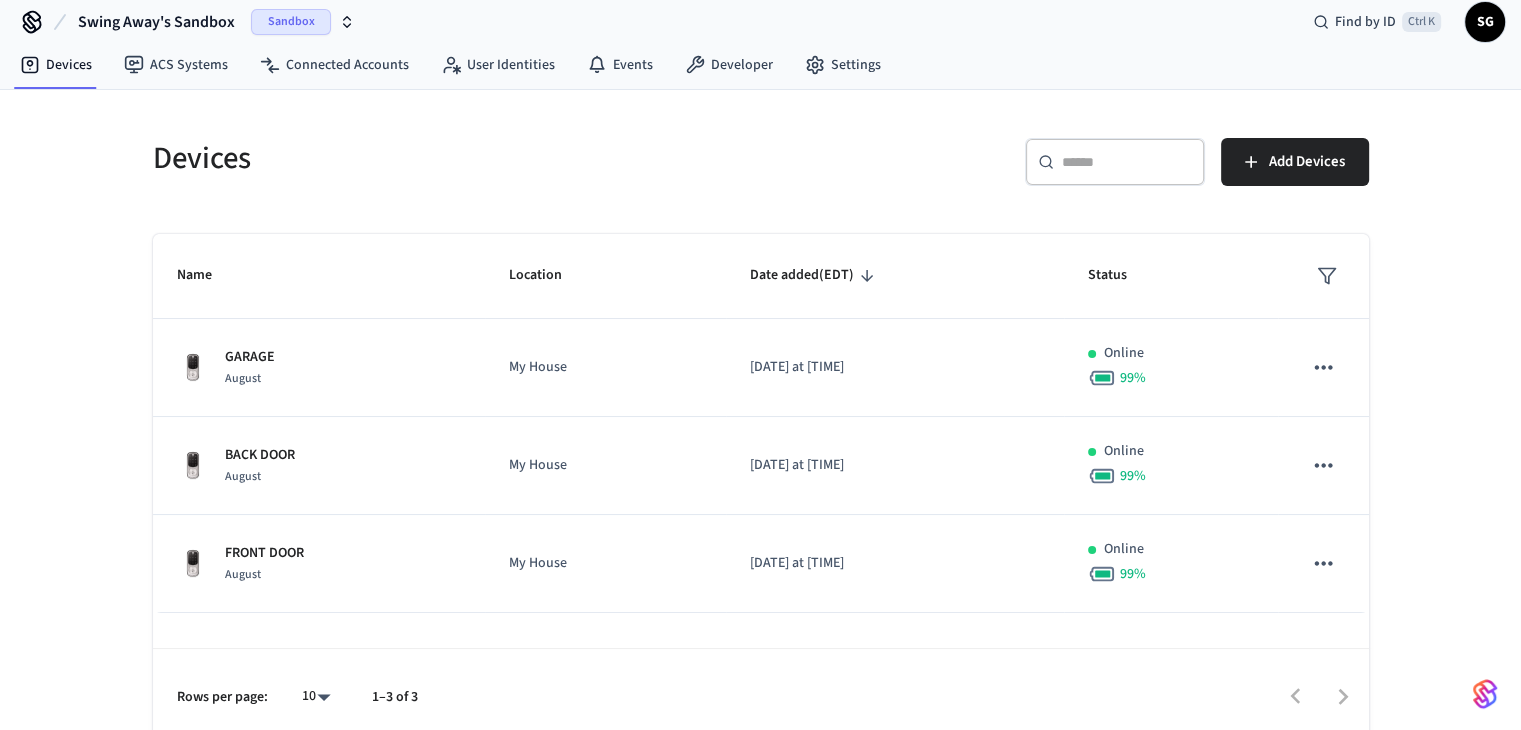 scroll, scrollTop: 29, scrollLeft: 0, axis: vertical 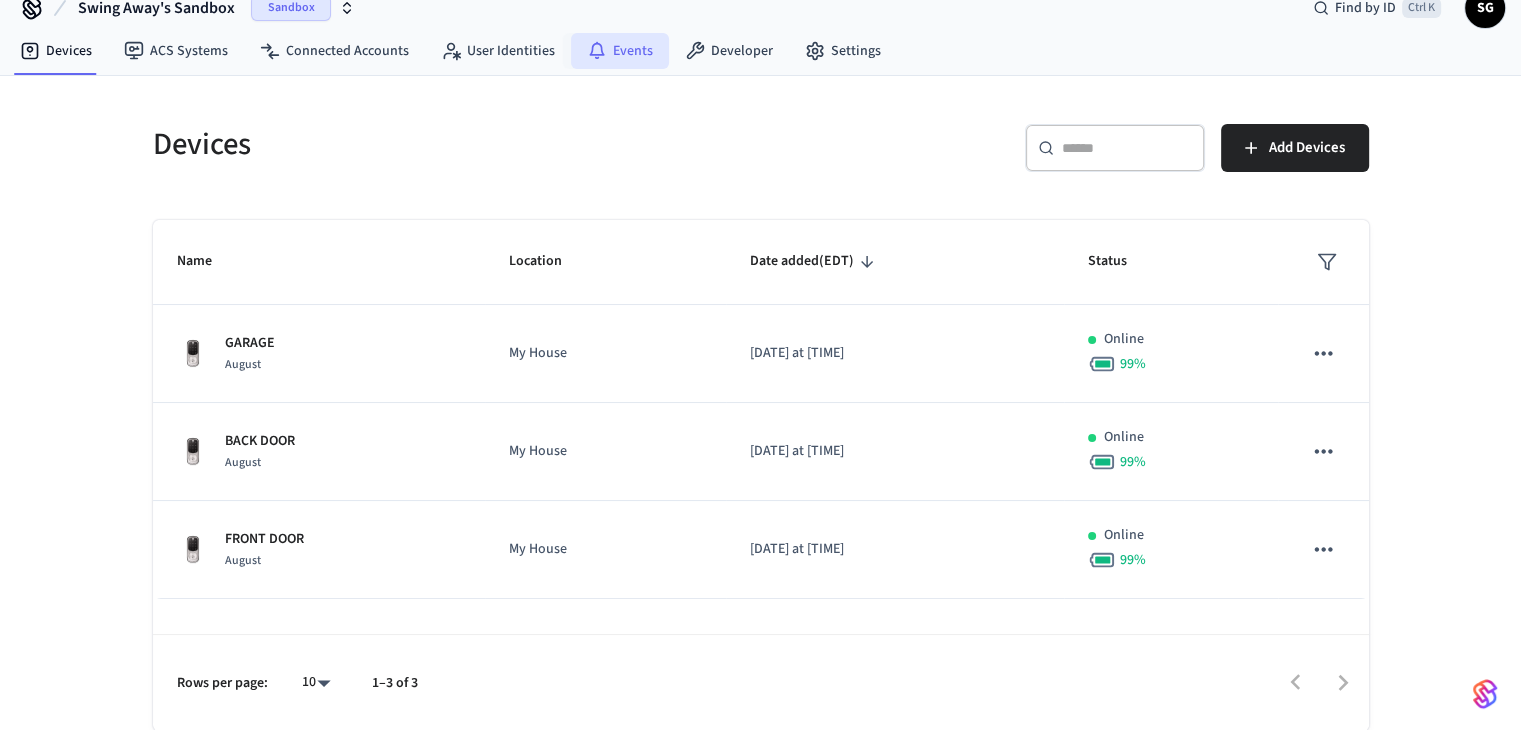 click on "Events" at bounding box center (620, 51) 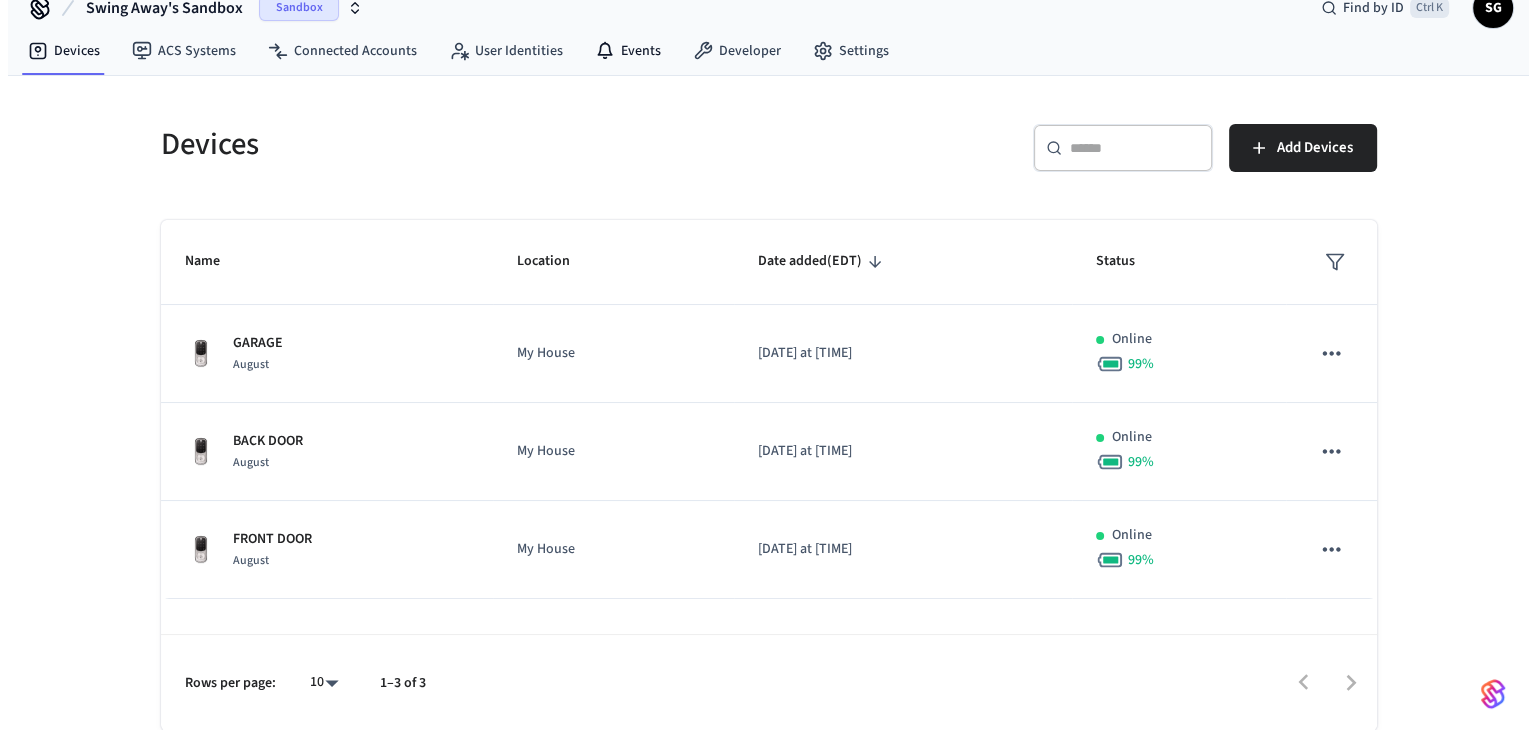 scroll, scrollTop: 0, scrollLeft: 0, axis: both 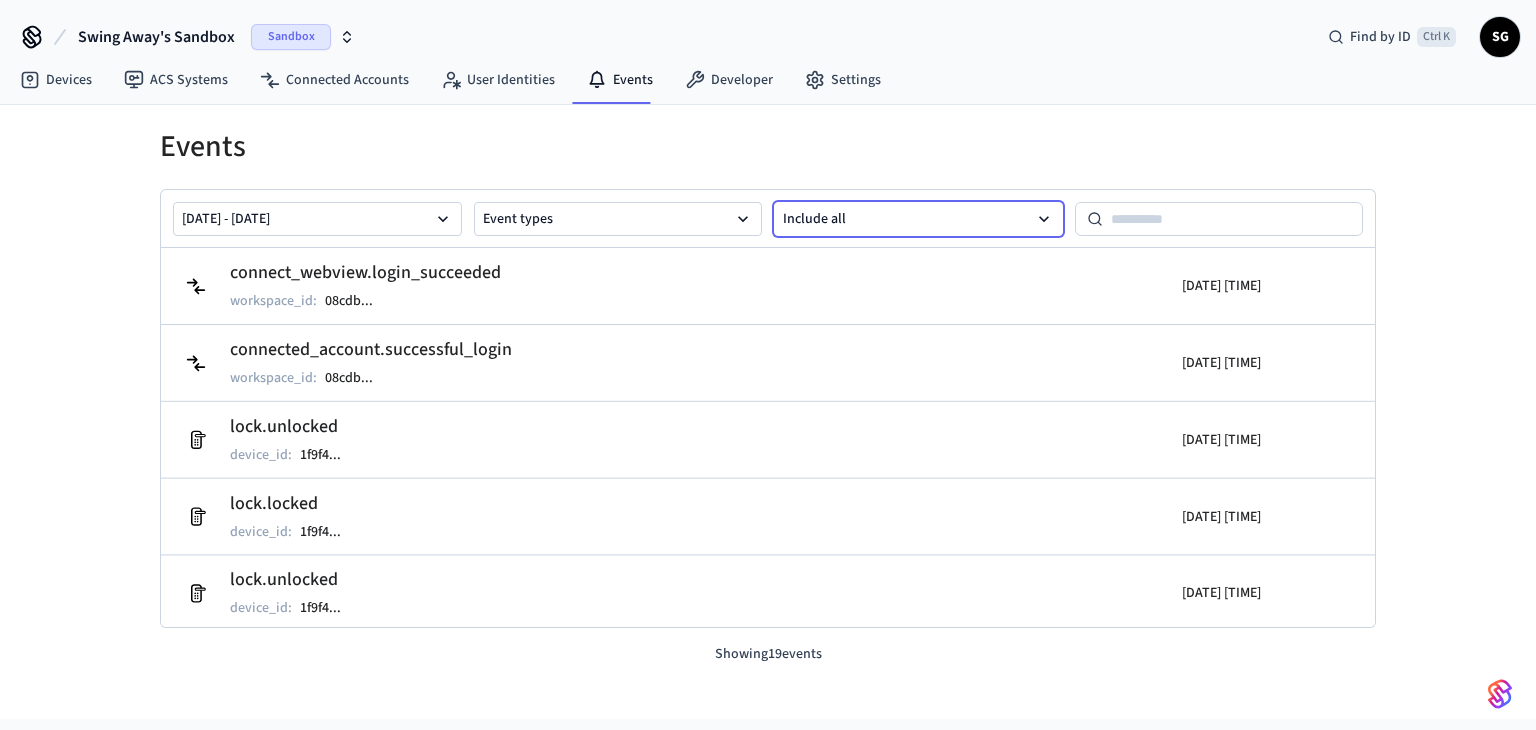 click on "Include all" at bounding box center [918, 219] 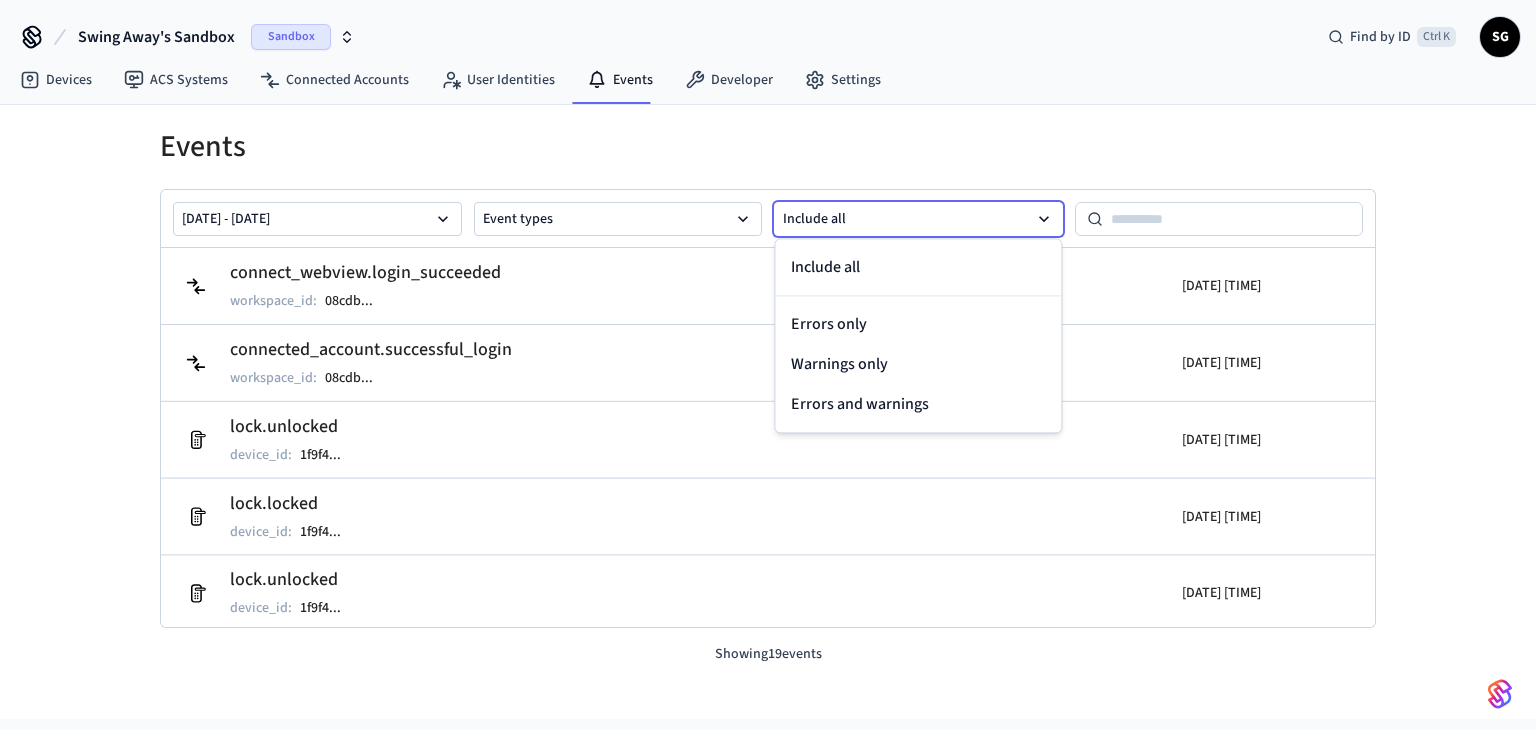 click on "[DATE]   -   [DATE] Event types Include all" at bounding box center [768, 219] 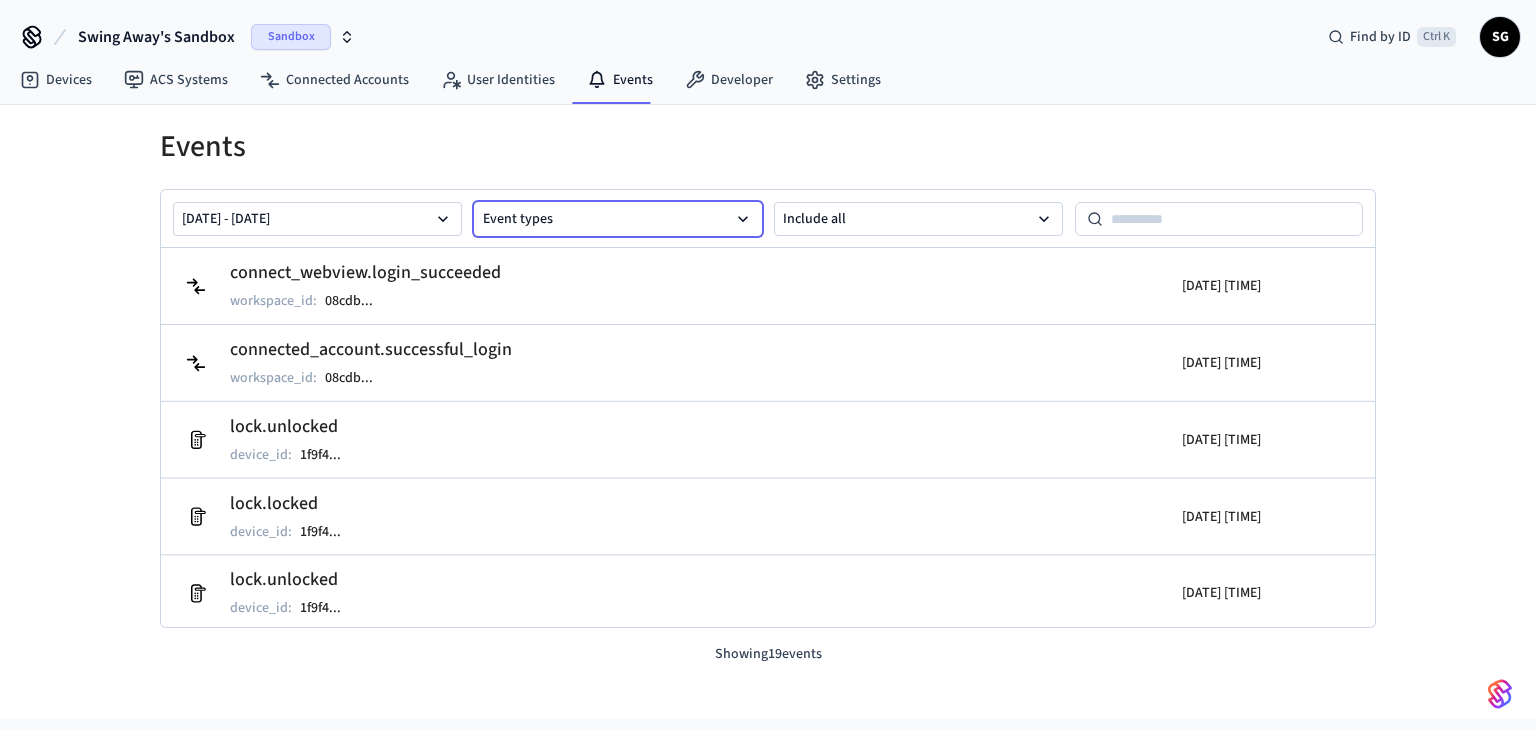 click on "Event types" at bounding box center [618, 219] 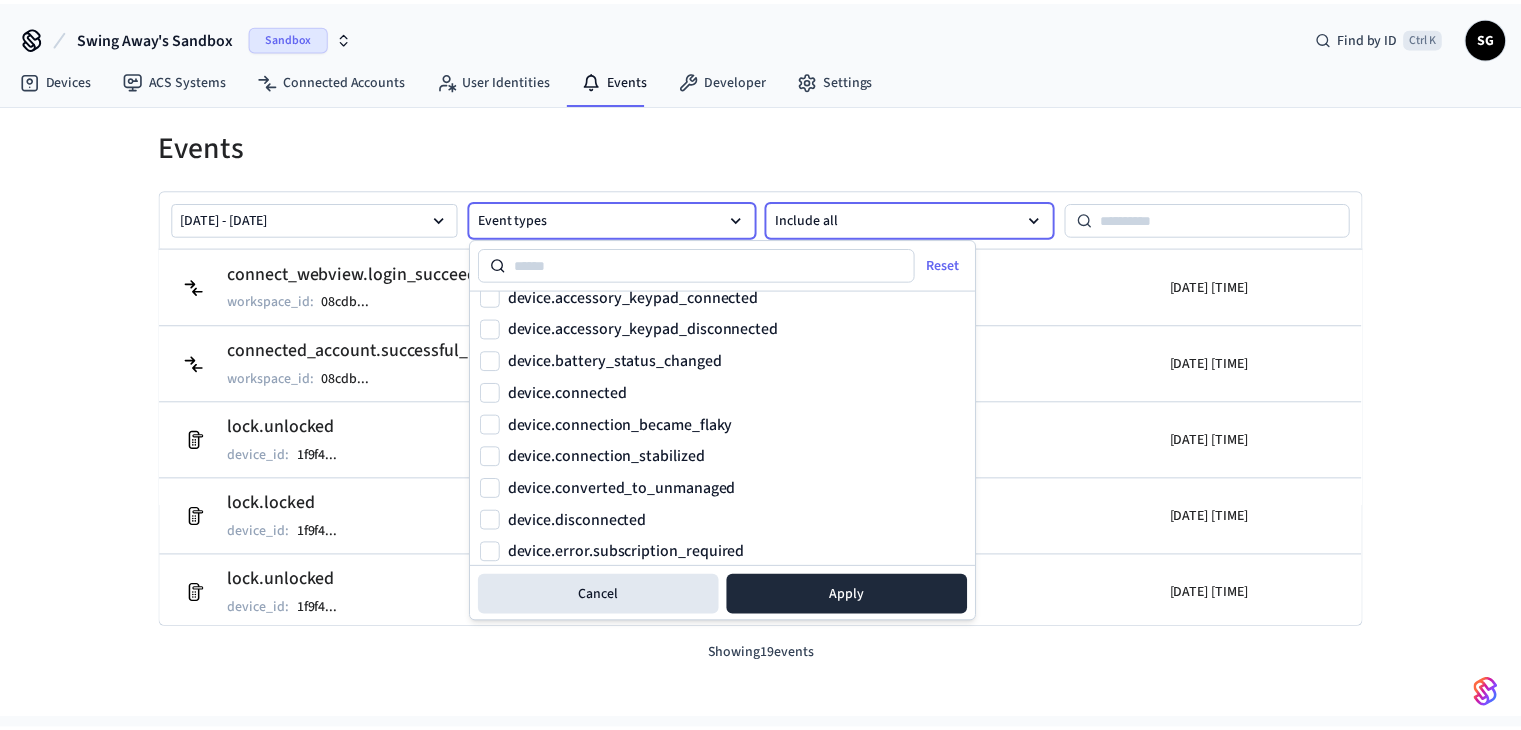 scroll, scrollTop: 0, scrollLeft: 0, axis: both 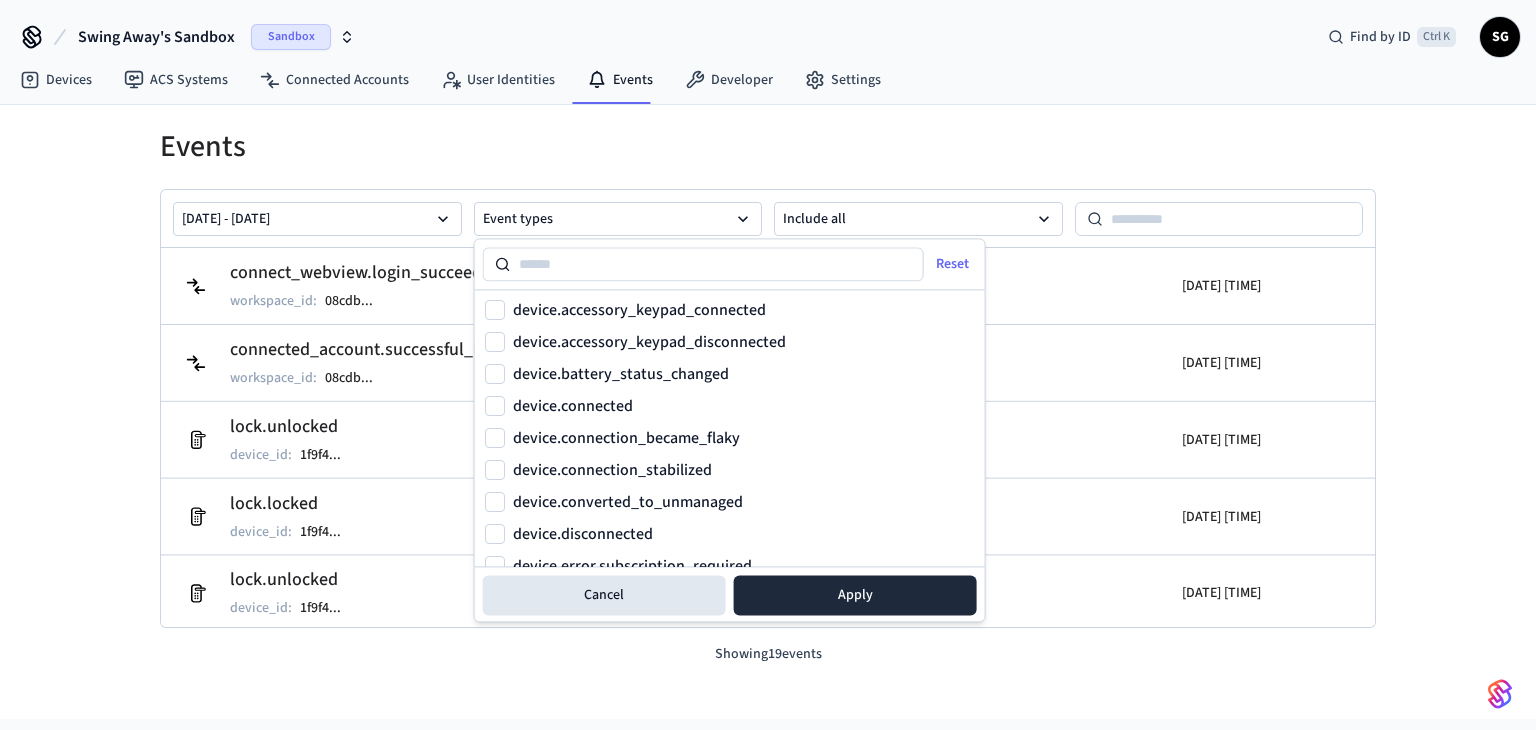 click on "Events" at bounding box center (768, 147) 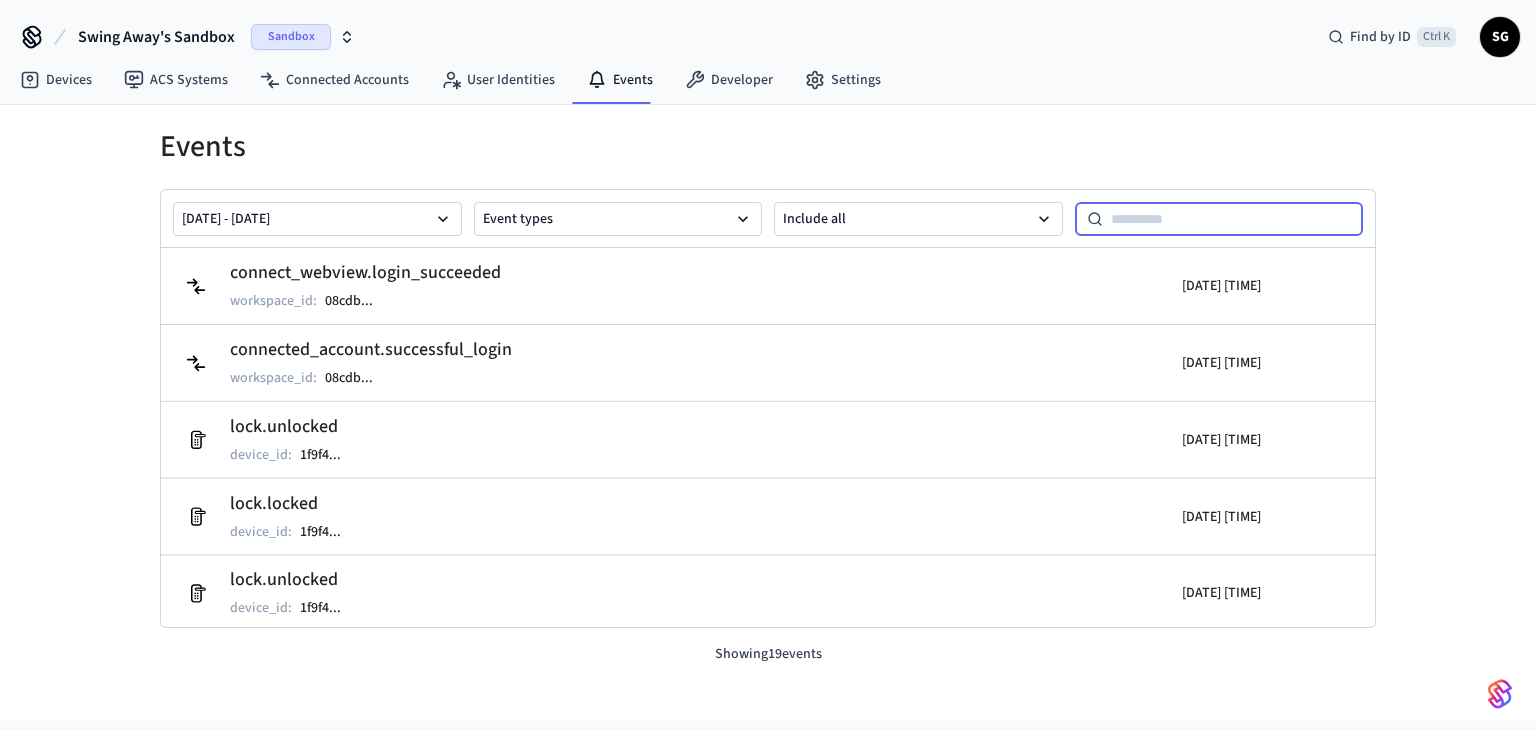 click at bounding box center (1233, 219) 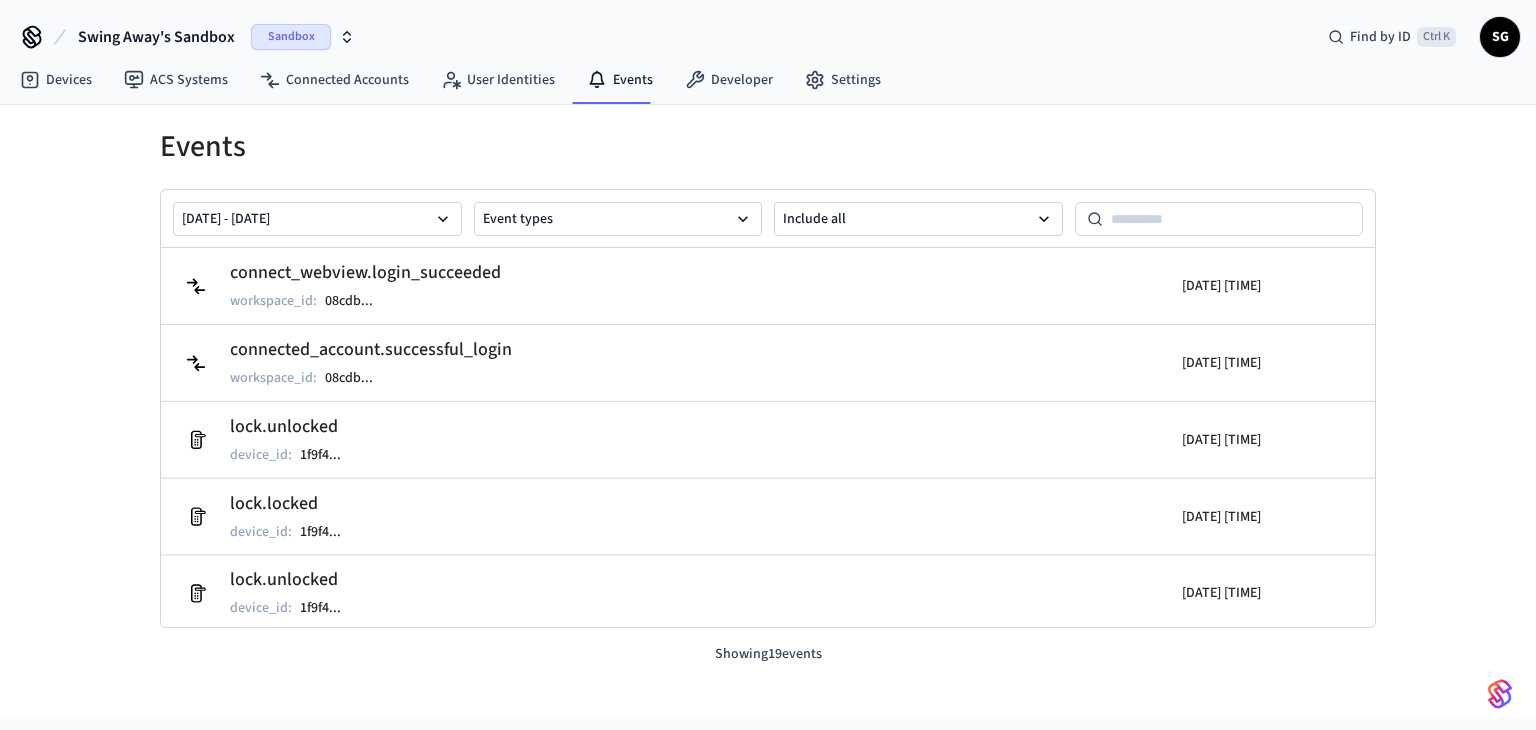 click on "Events" at bounding box center [768, 147] 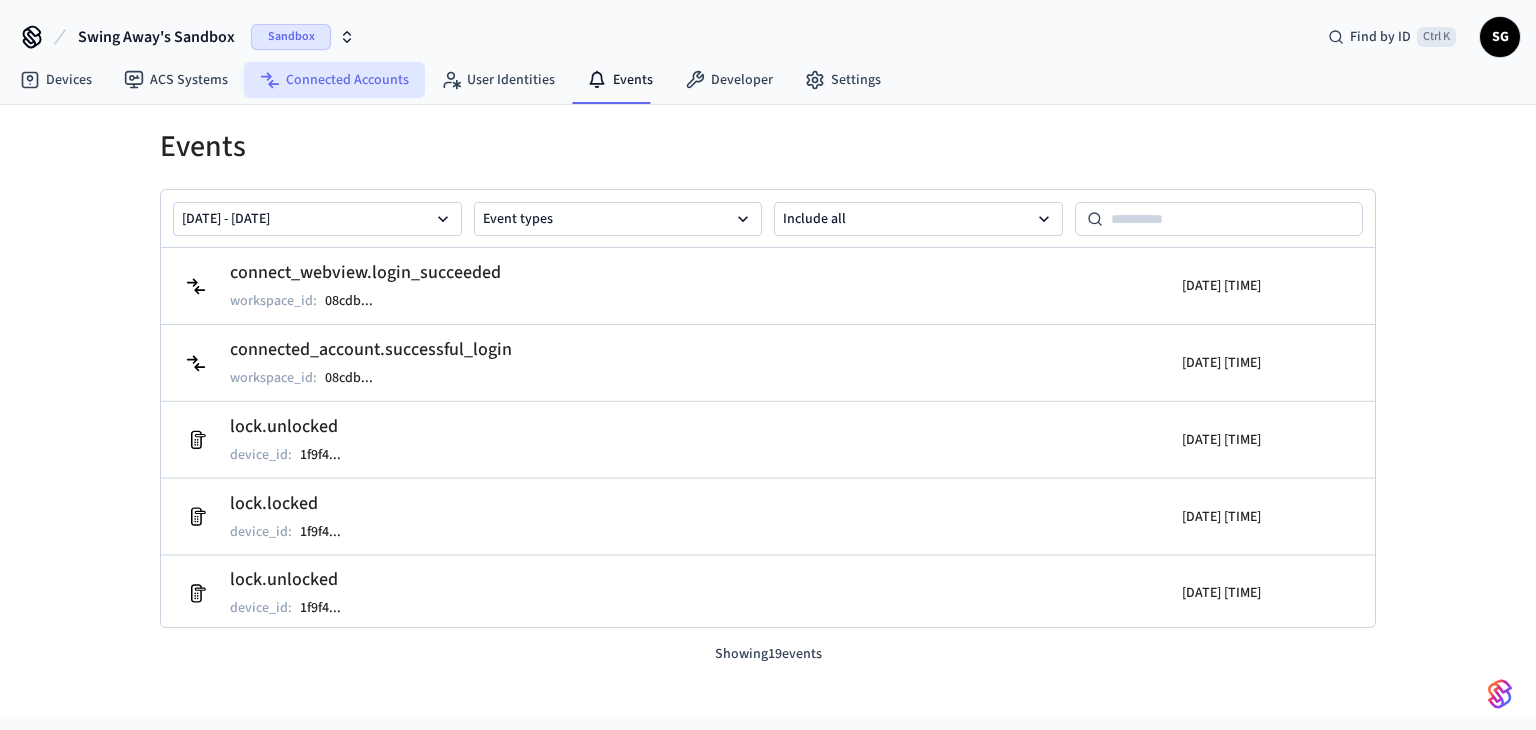 click on "Connected Accounts" at bounding box center [334, 80] 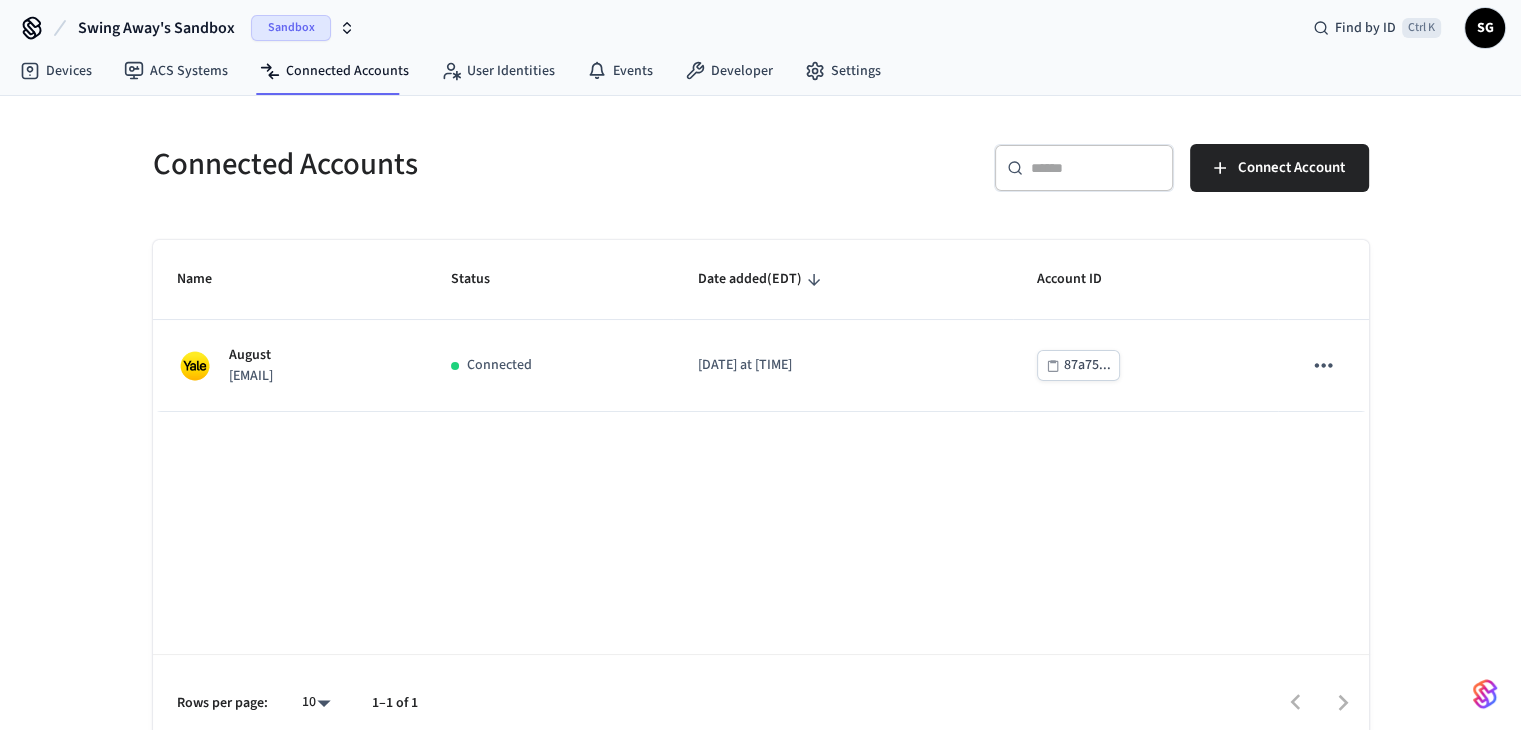 scroll, scrollTop: 0, scrollLeft: 0, axis: both 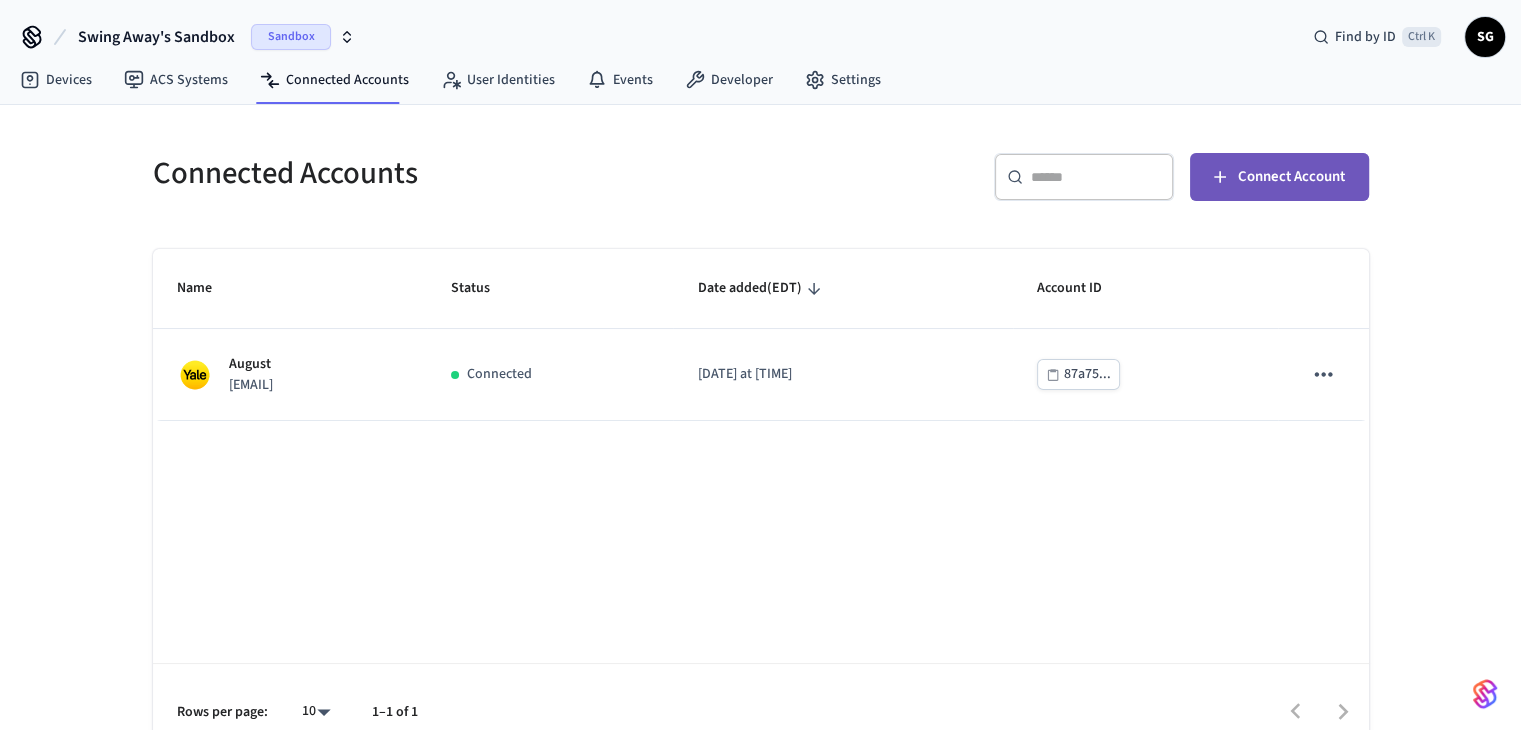 click on "Connect Account" at bounding box center (1279, 177) 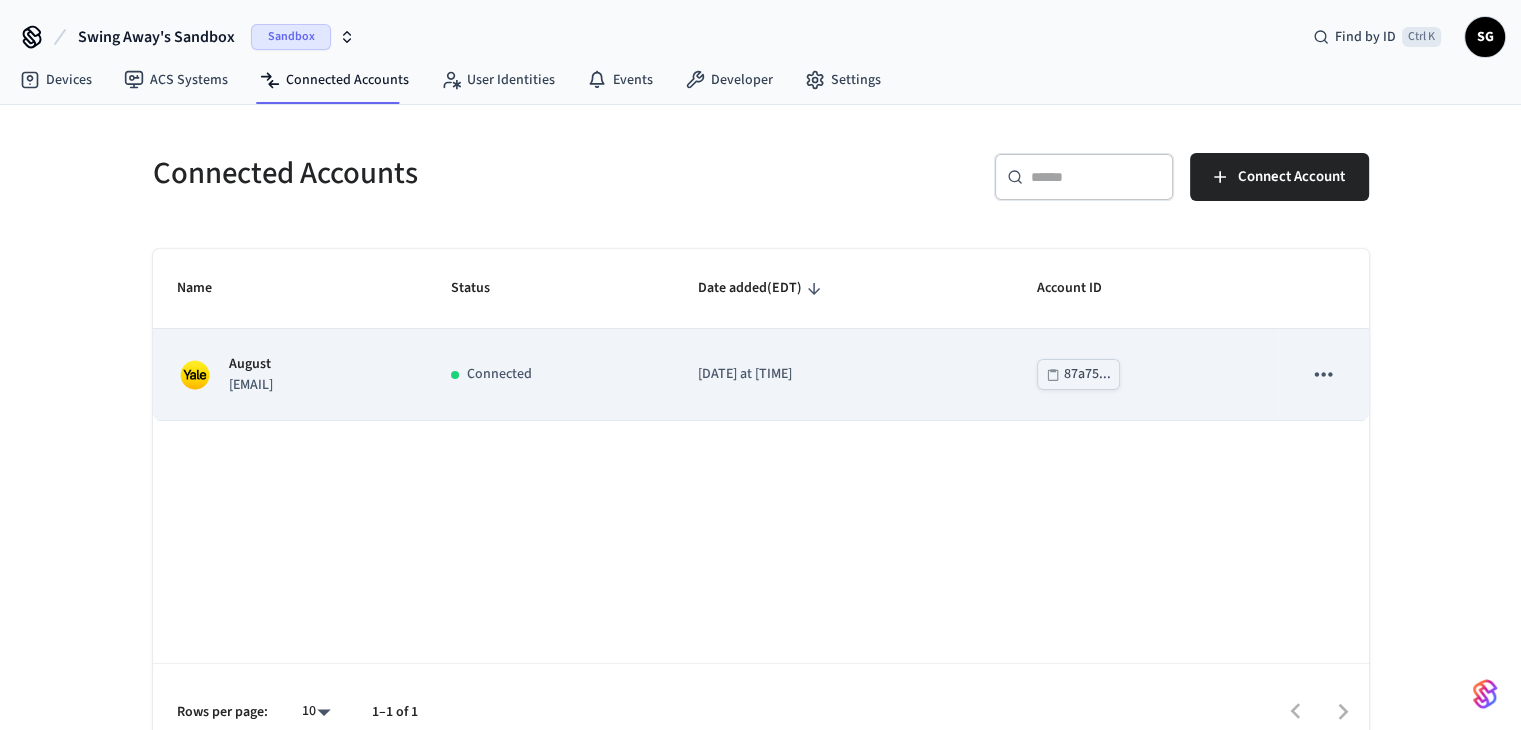 click on "[EMAIL]" at bounding box center (251, 385) 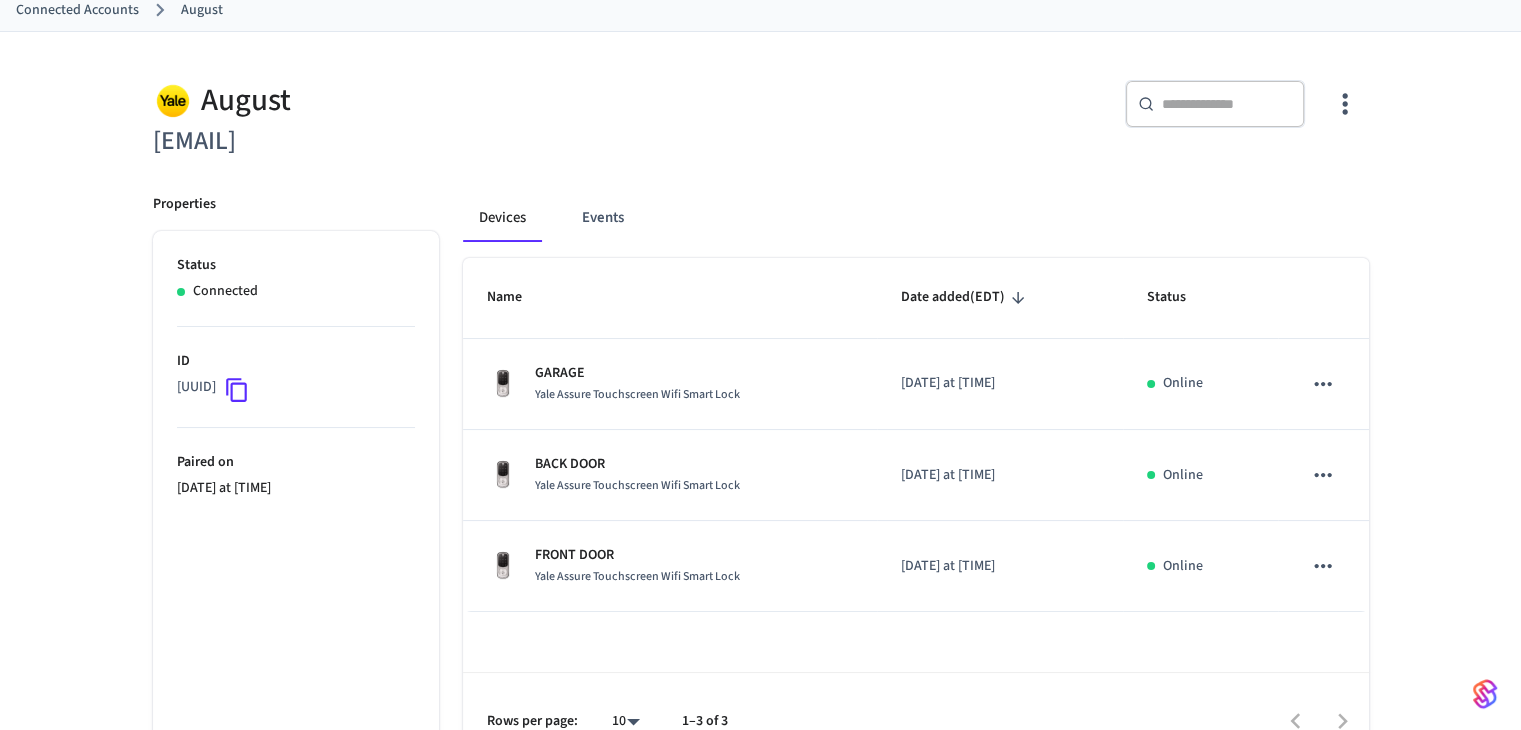 scroll, scrollTop: 154, scrollLeft: 0, axis: vertical 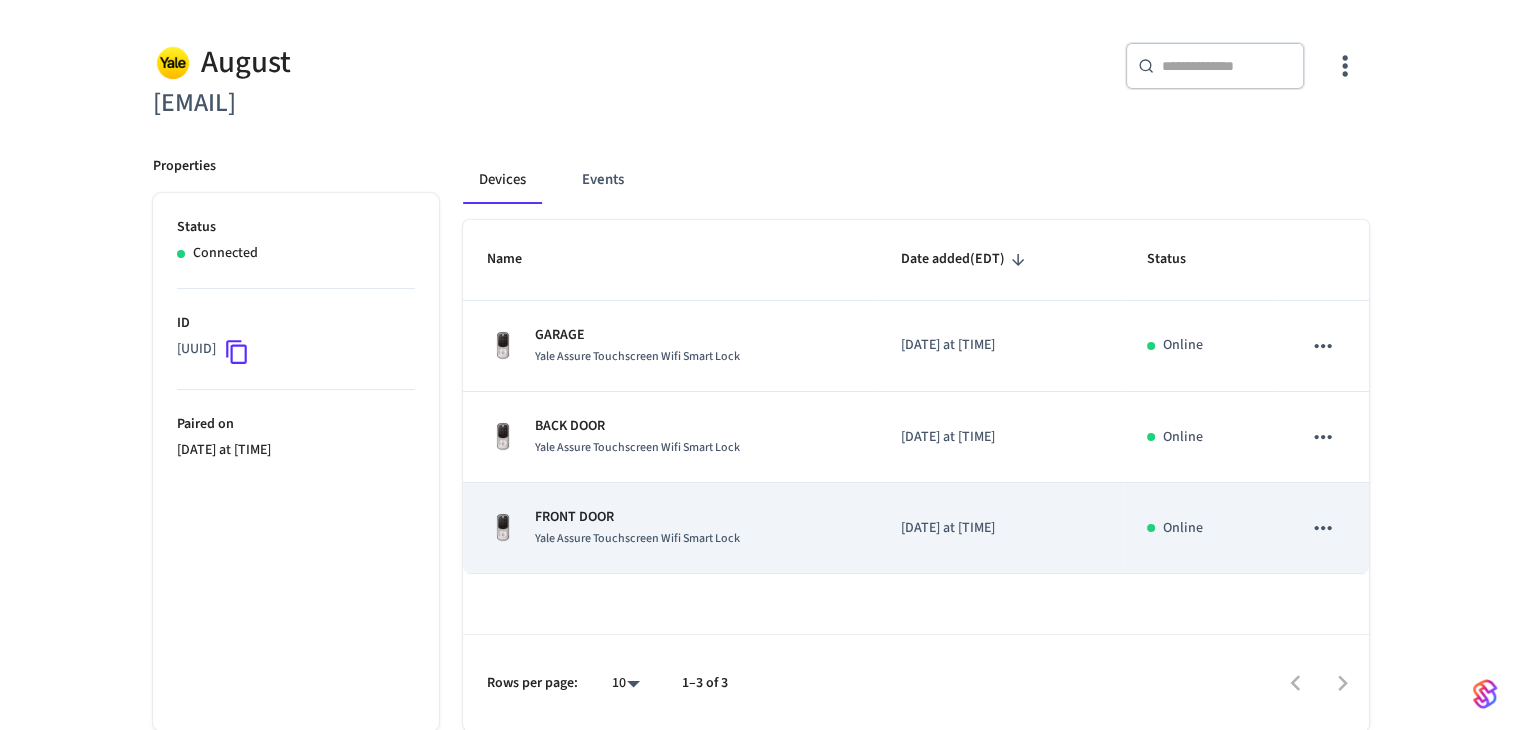 click 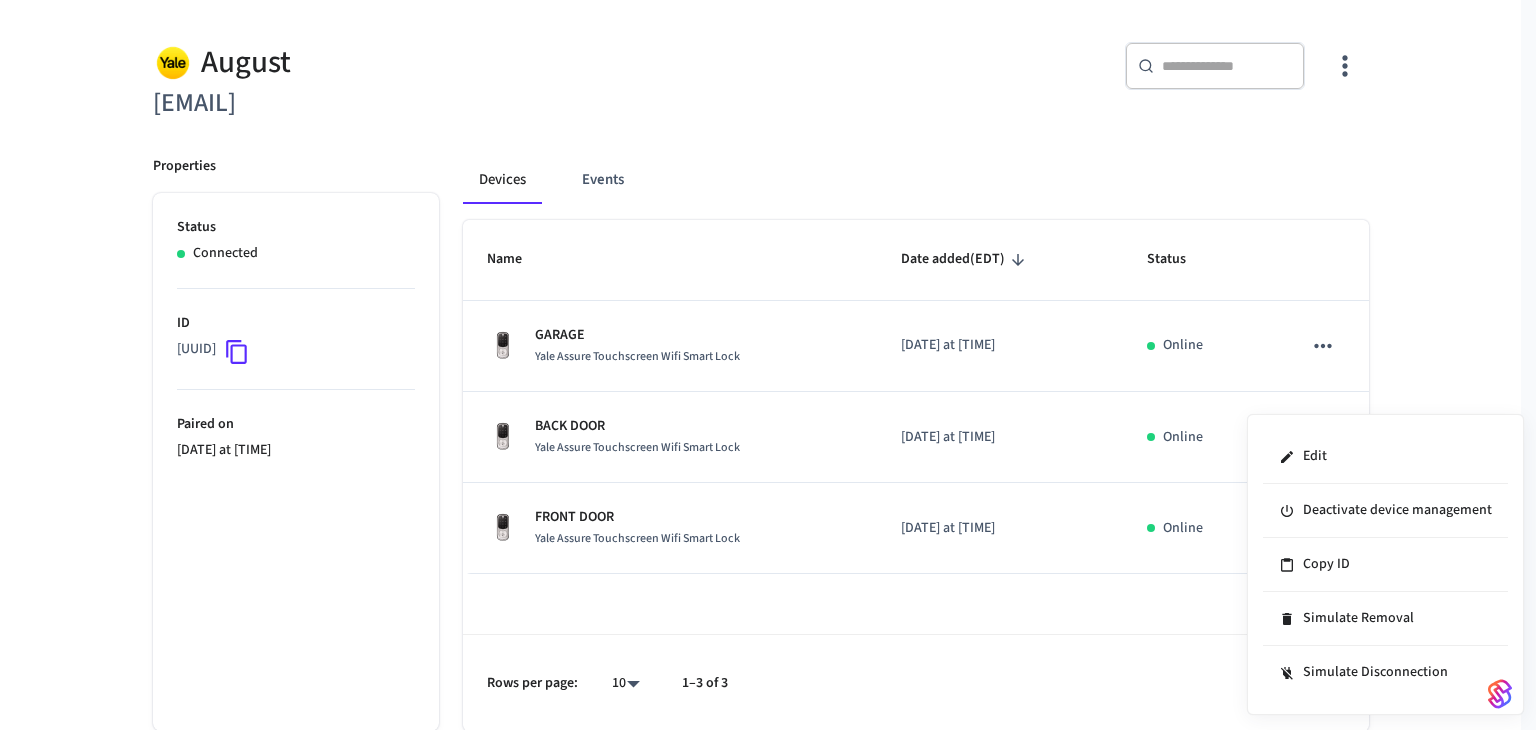 click at bounding box center (768, 365) 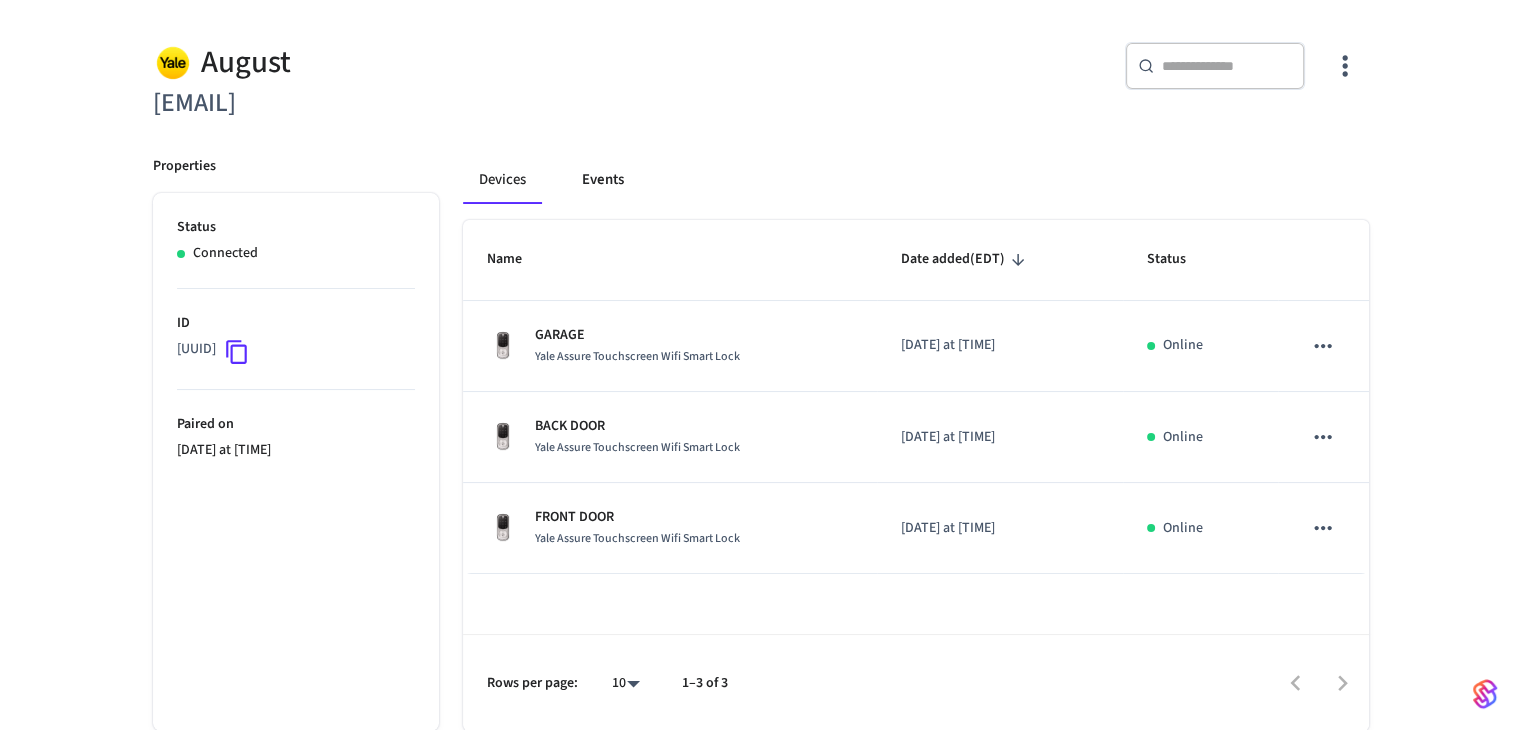click on "Events" at bounding box center [603, 180] 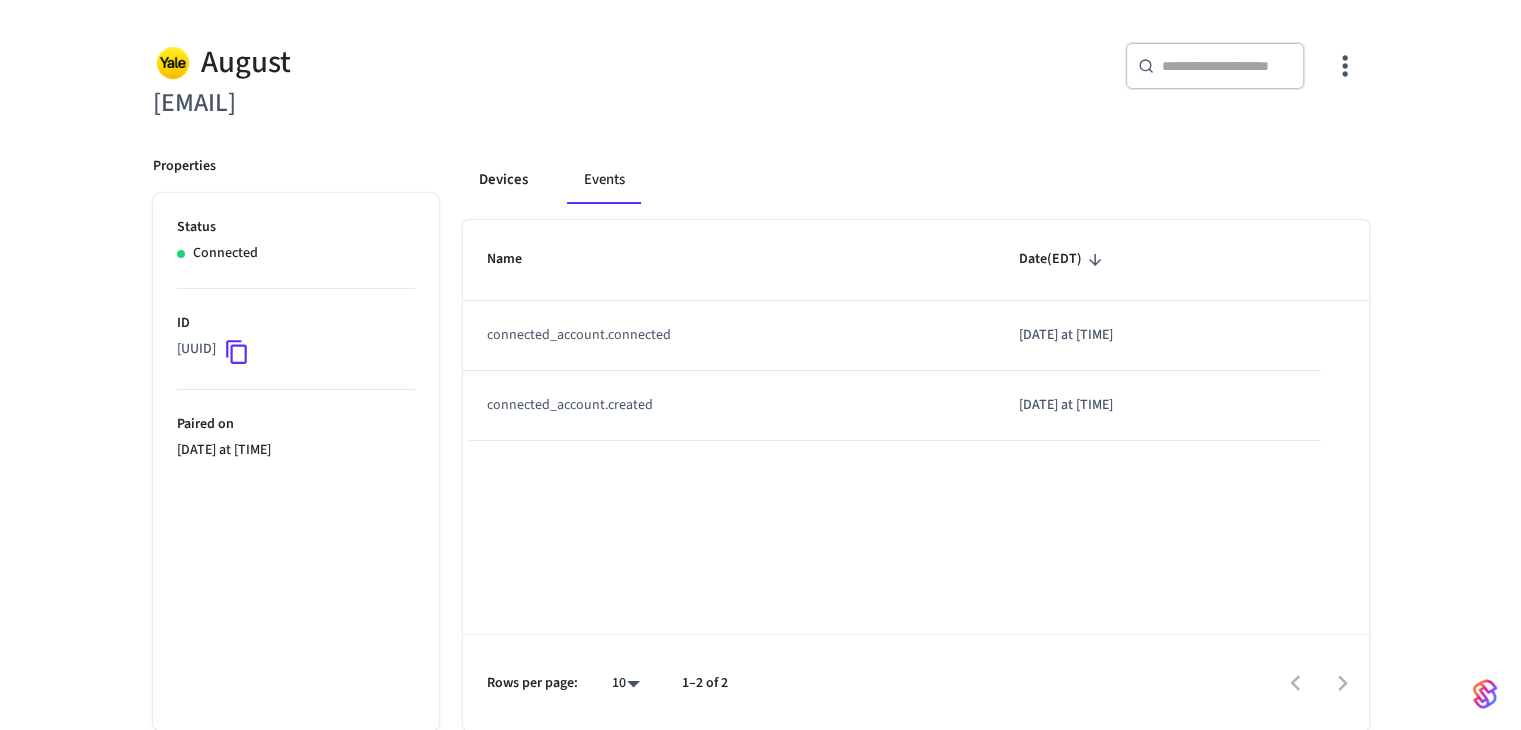 click on "Devices" at bounding box center [503, 180] 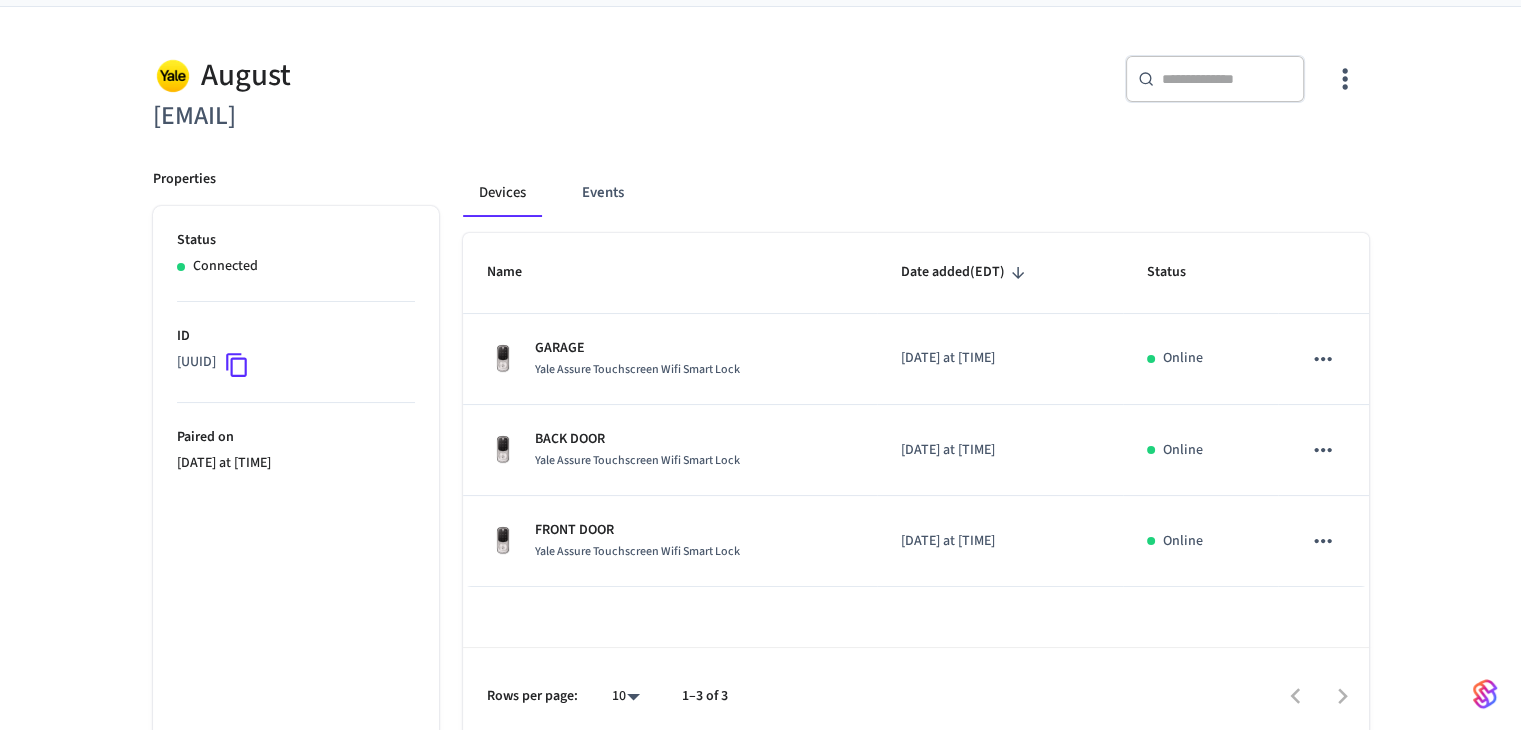 scroll, scrollTop: 154, scrollLeft: 0, axis: vertical 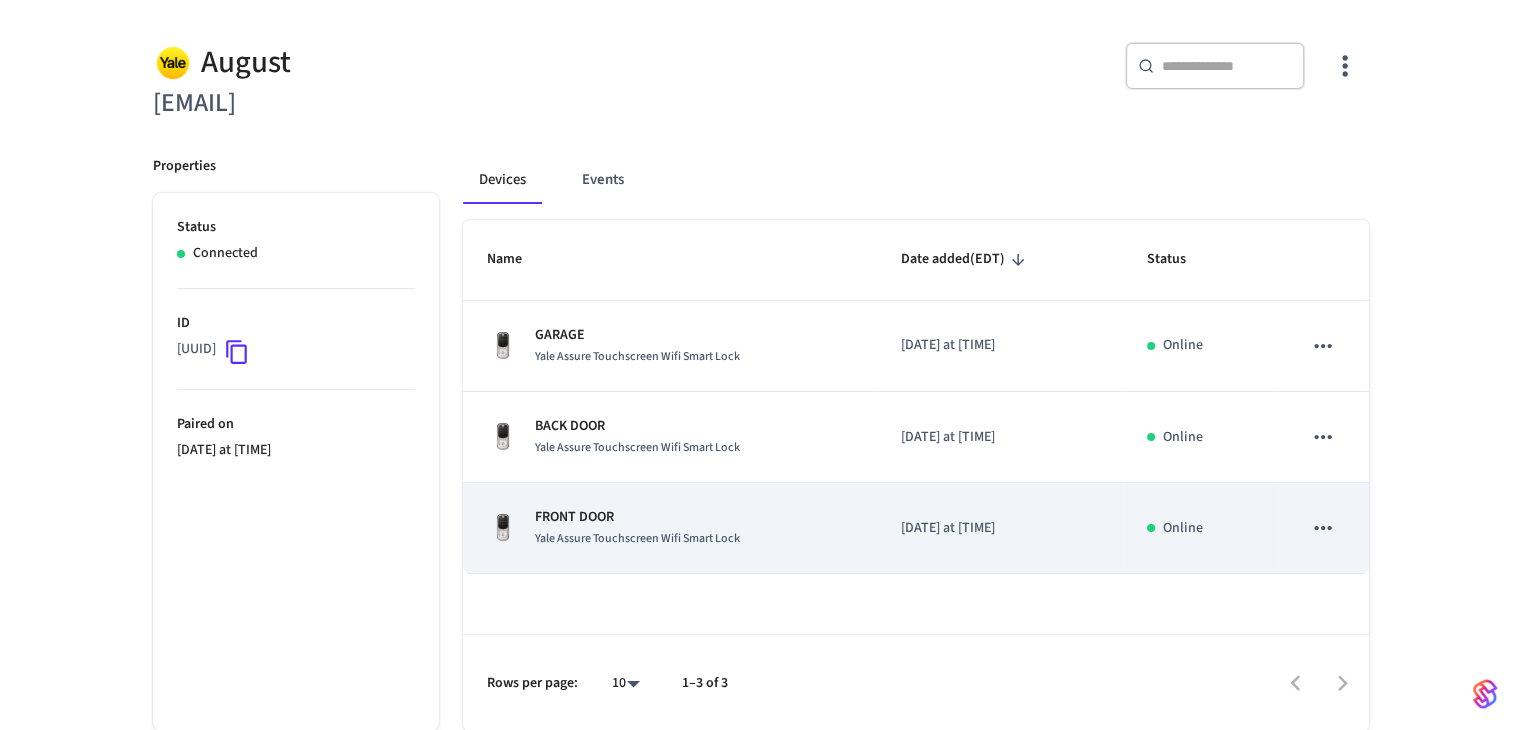 click on "Online" at bounding box center (1183, 528) 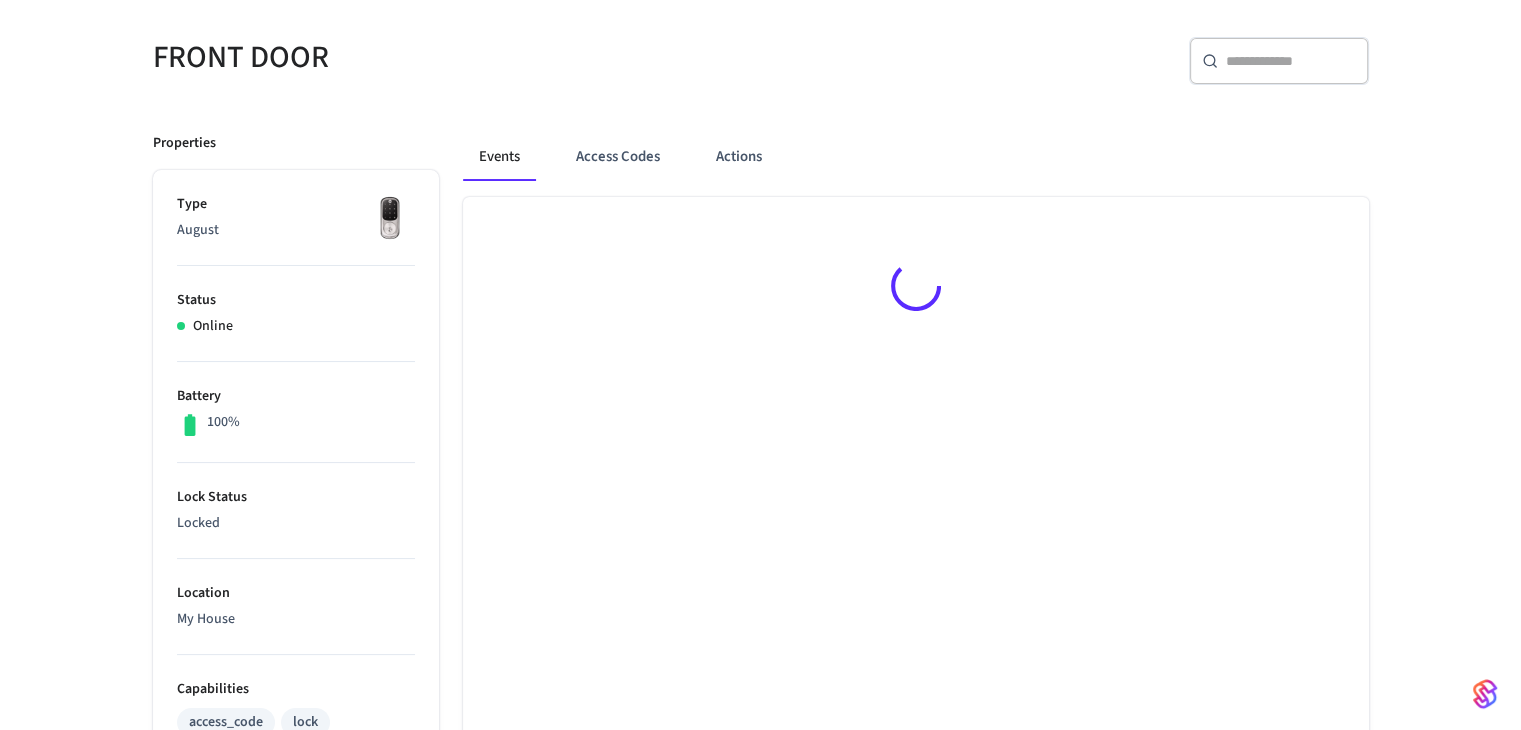 scroll, scrollTop: 0, scrollLeft: 0, axis: both 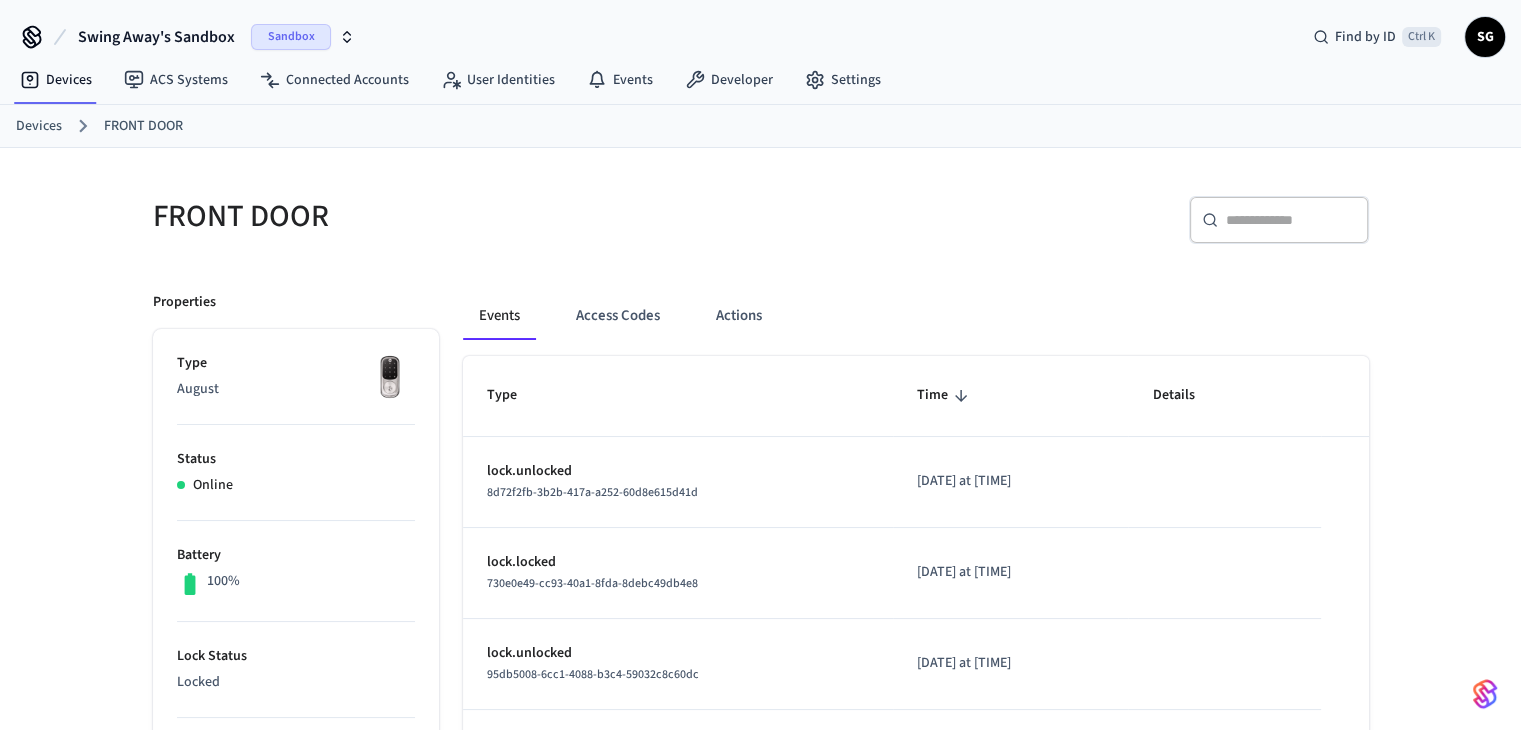 click on "Devices" at bounding box center (39, 126) 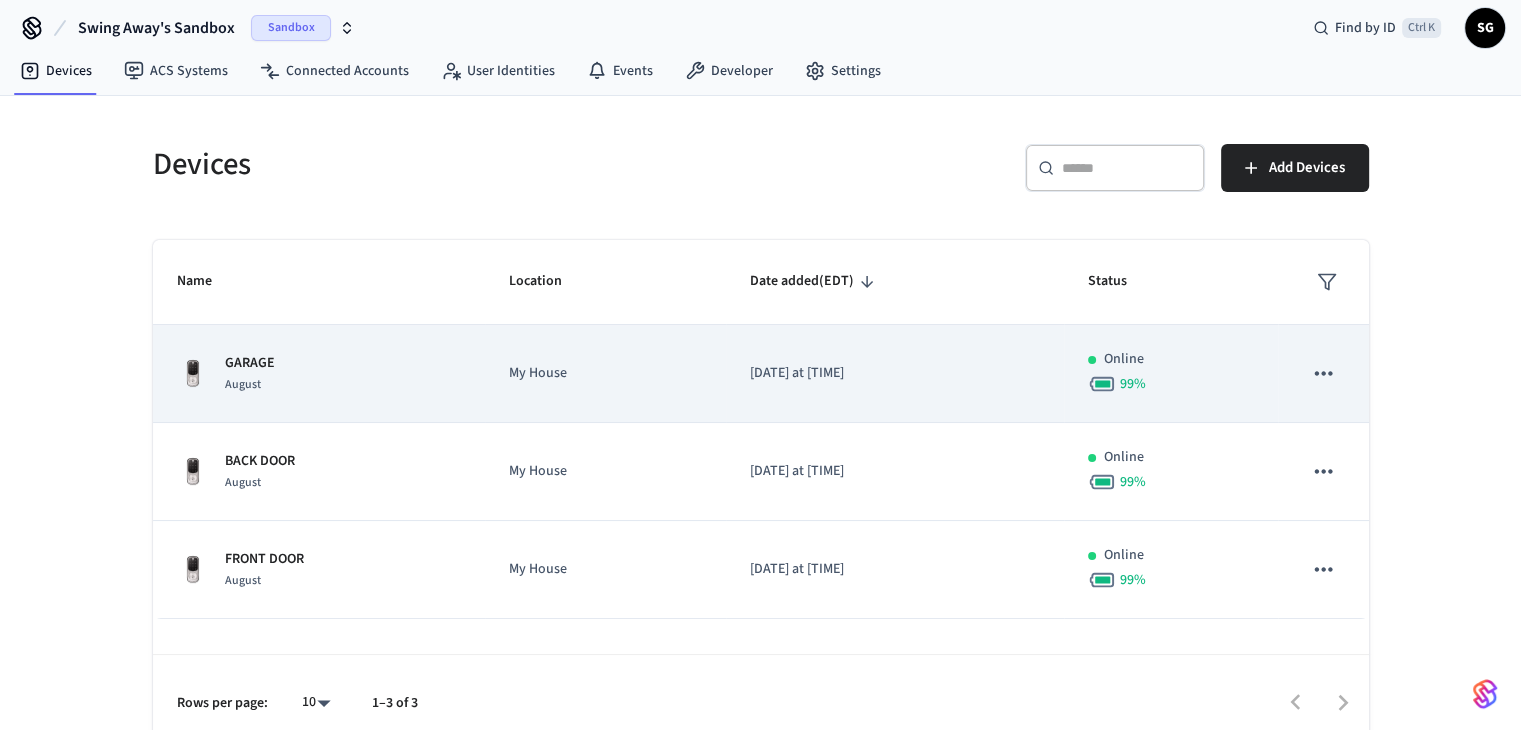 scroll, scrollTop: 0, scrollLeft: 0, axis: both 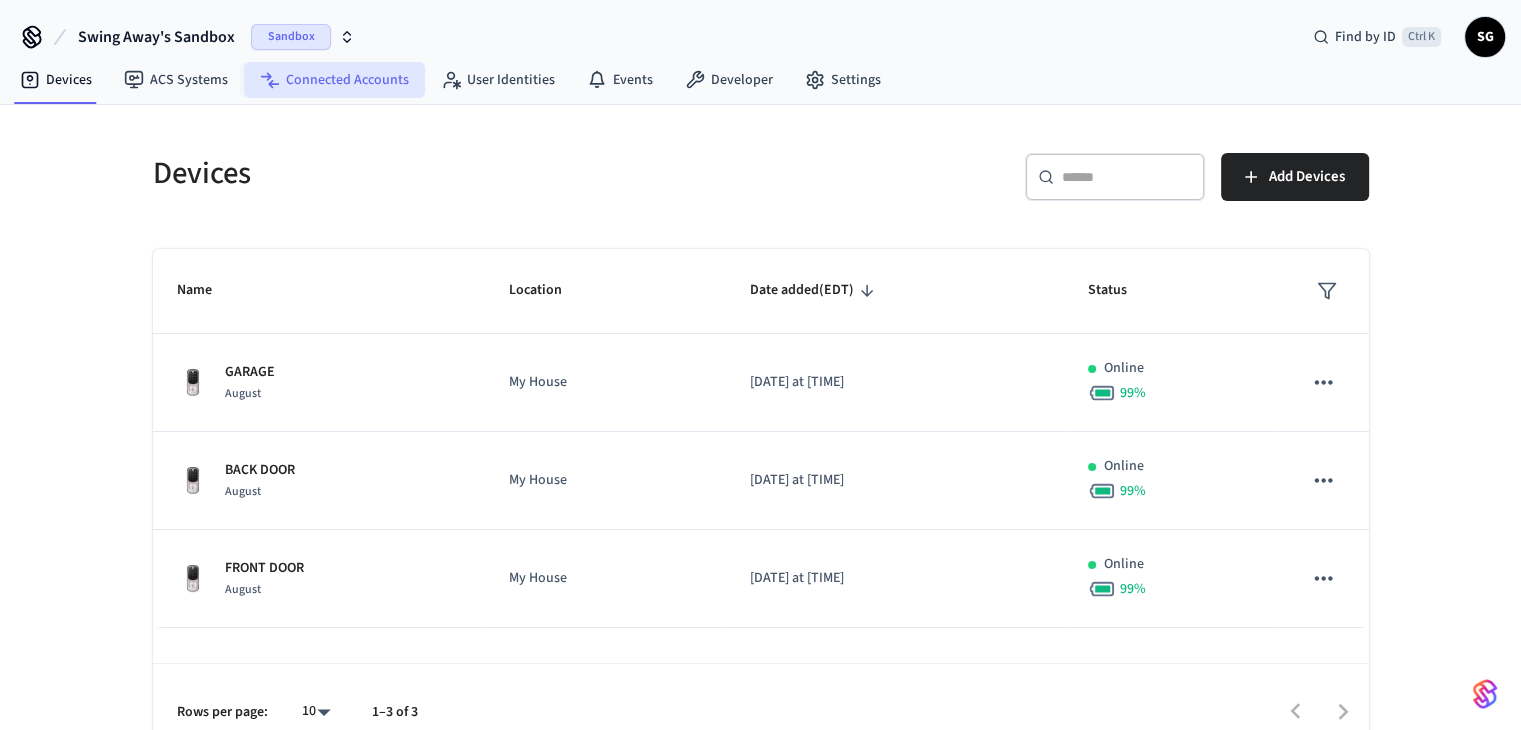 click on "Connected Accounts" at bounding box center [334, 80] 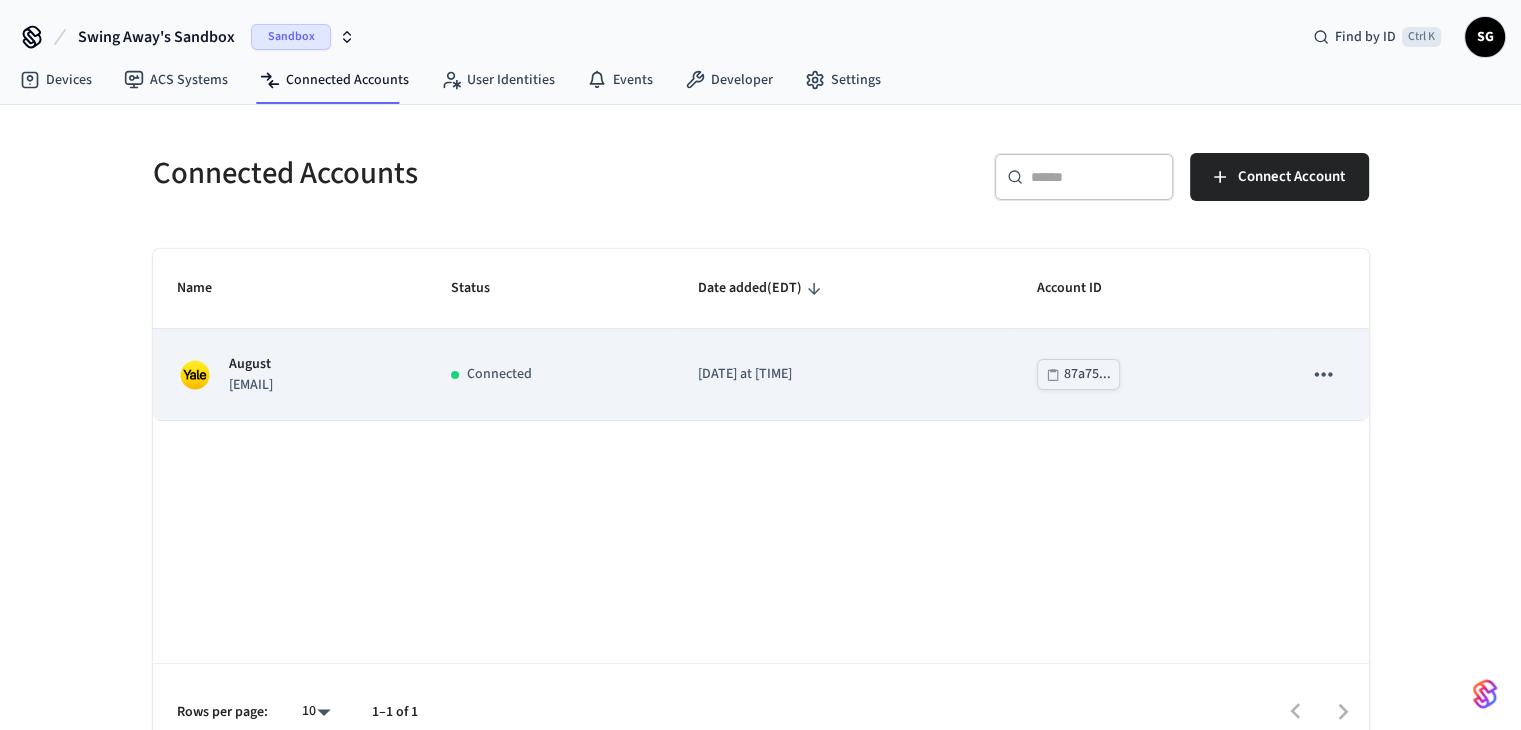 click on "[EMAIL]" at bounding box center (251, 385) 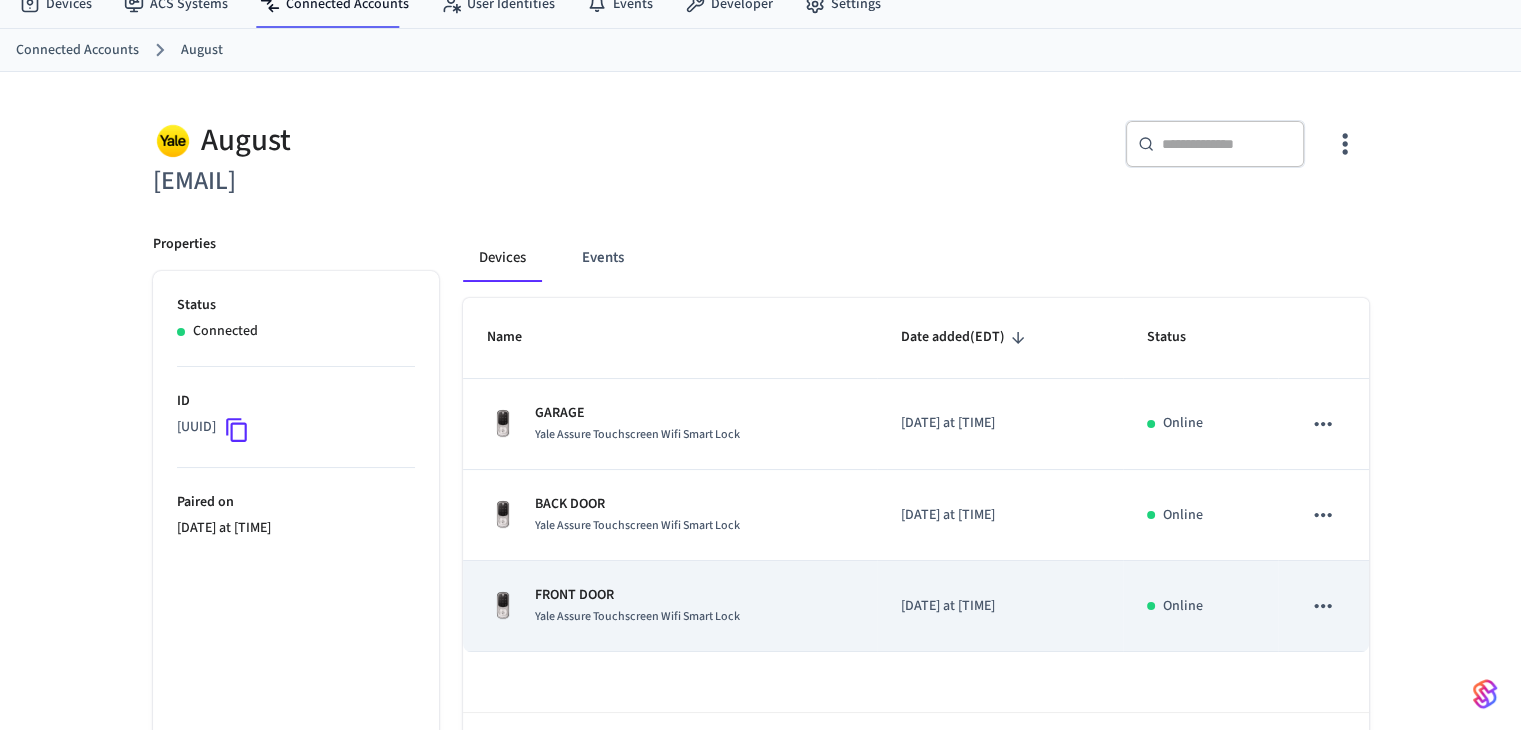 scroll, scrollTop: 154, scrollLeft: 0, axis: vertical 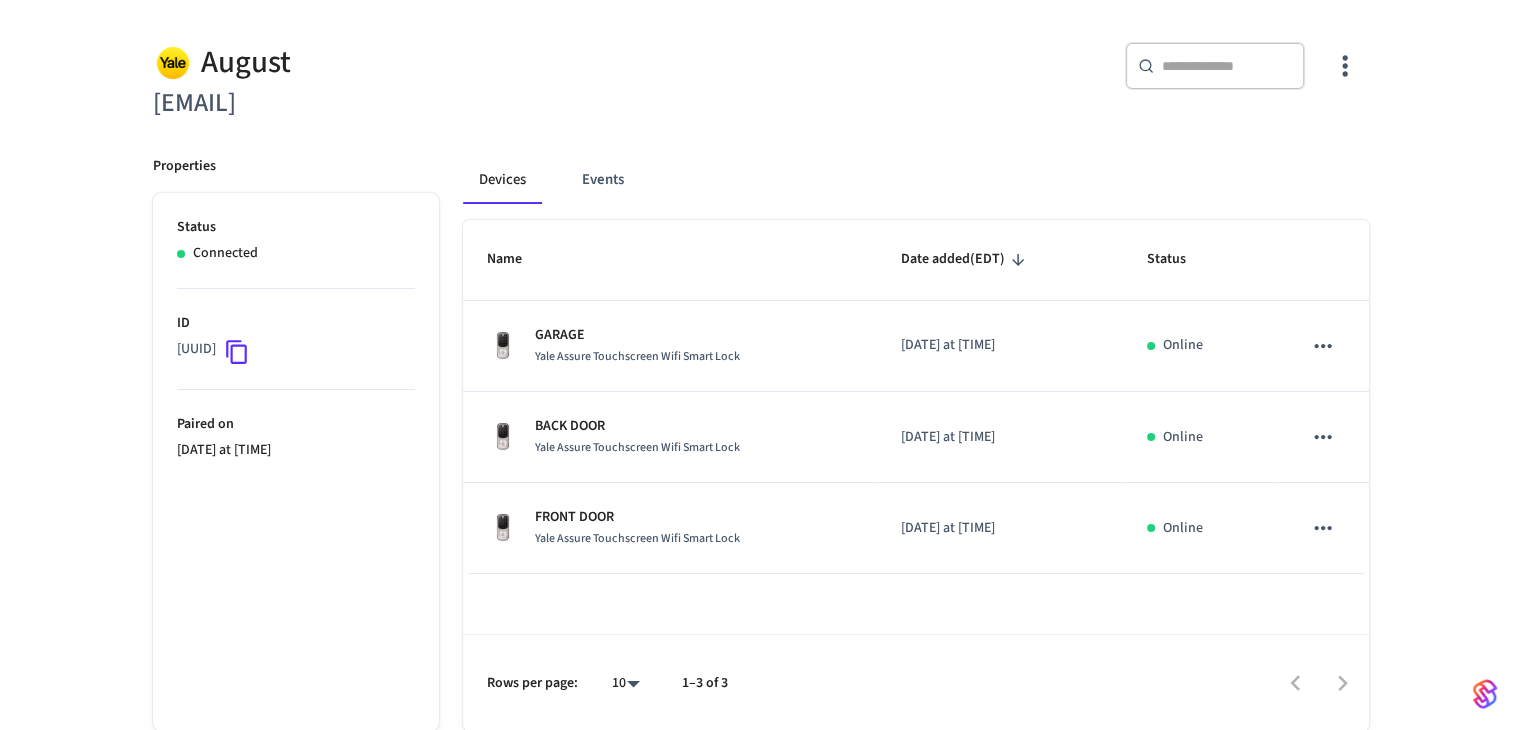 click on "[DATE] at [TIME]" at bounding box center [296, 450] 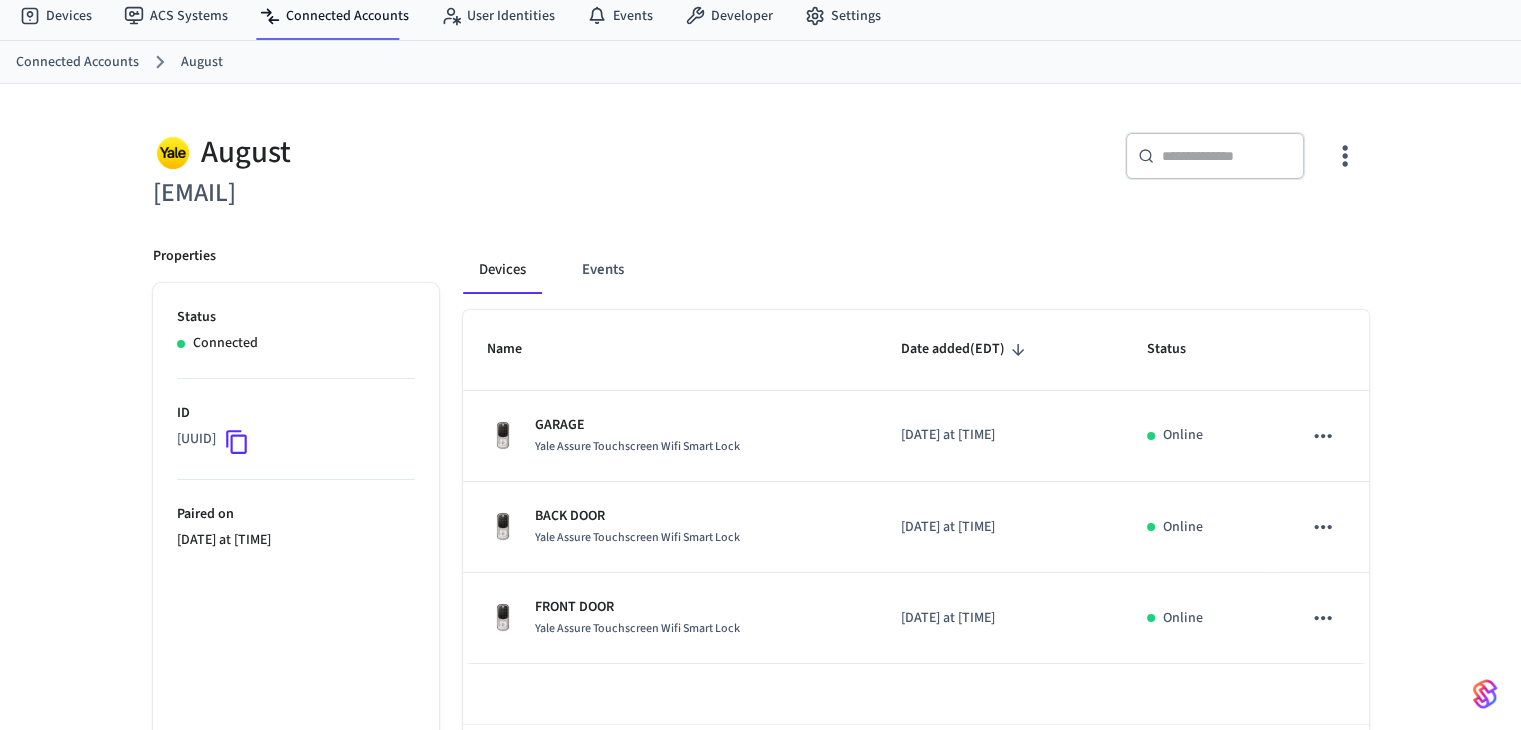 scroll, scrollTop: 0, scrollLeft: 0, axis: both 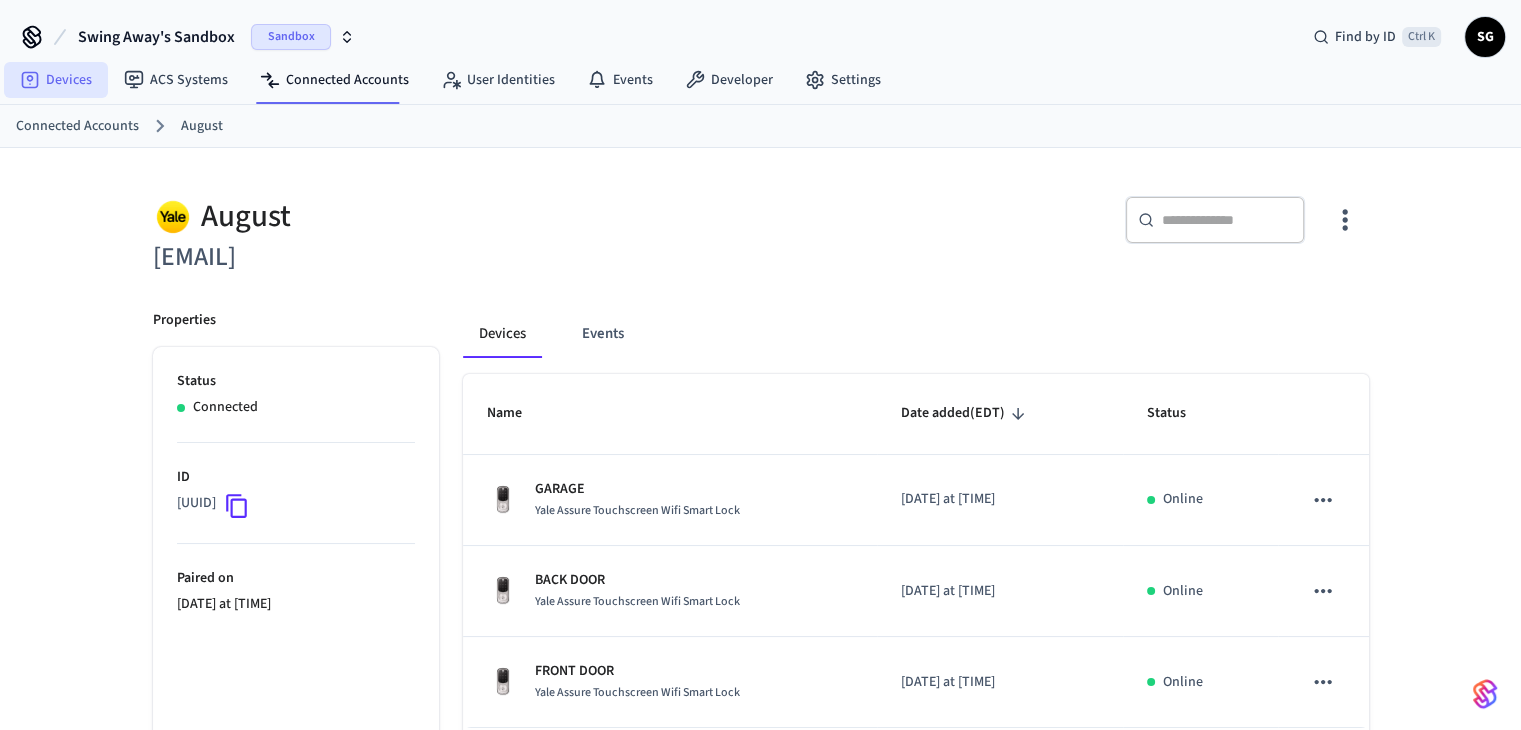 click on "Devices" at bounding box center (56, 80) 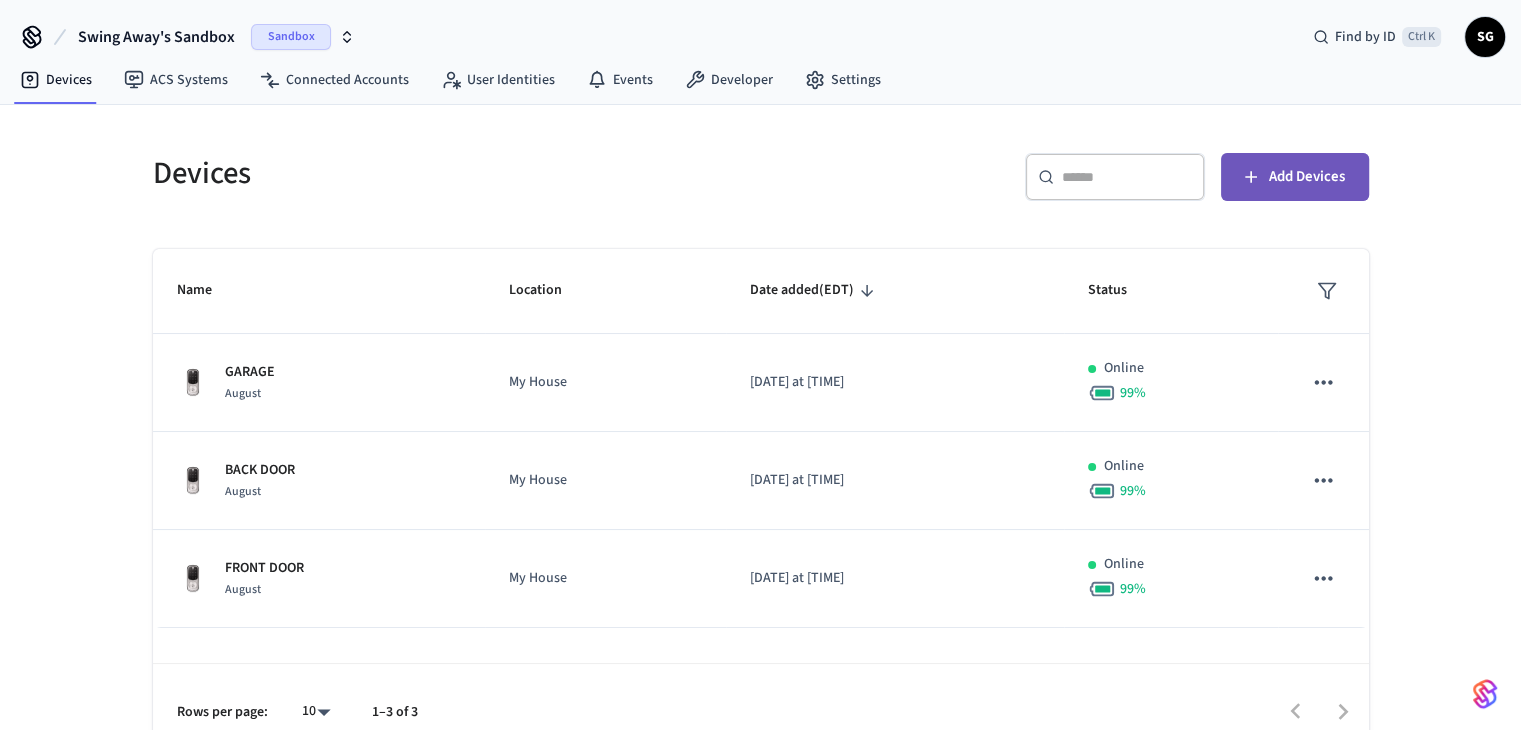 click on "Add Devices" at bounding box center [1295, 177] 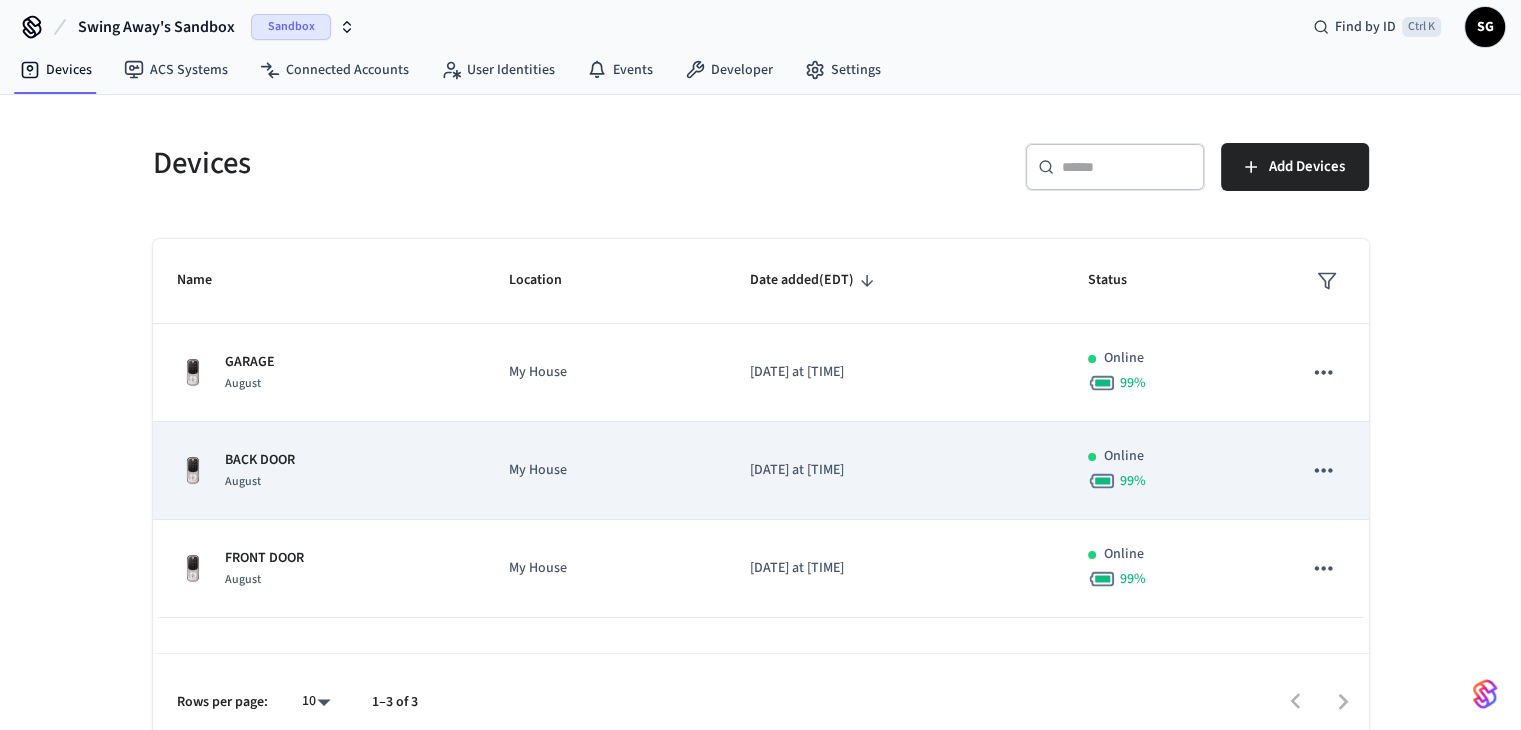 scroll, scrollTop: 0, scrollLeft: 0, axis: both 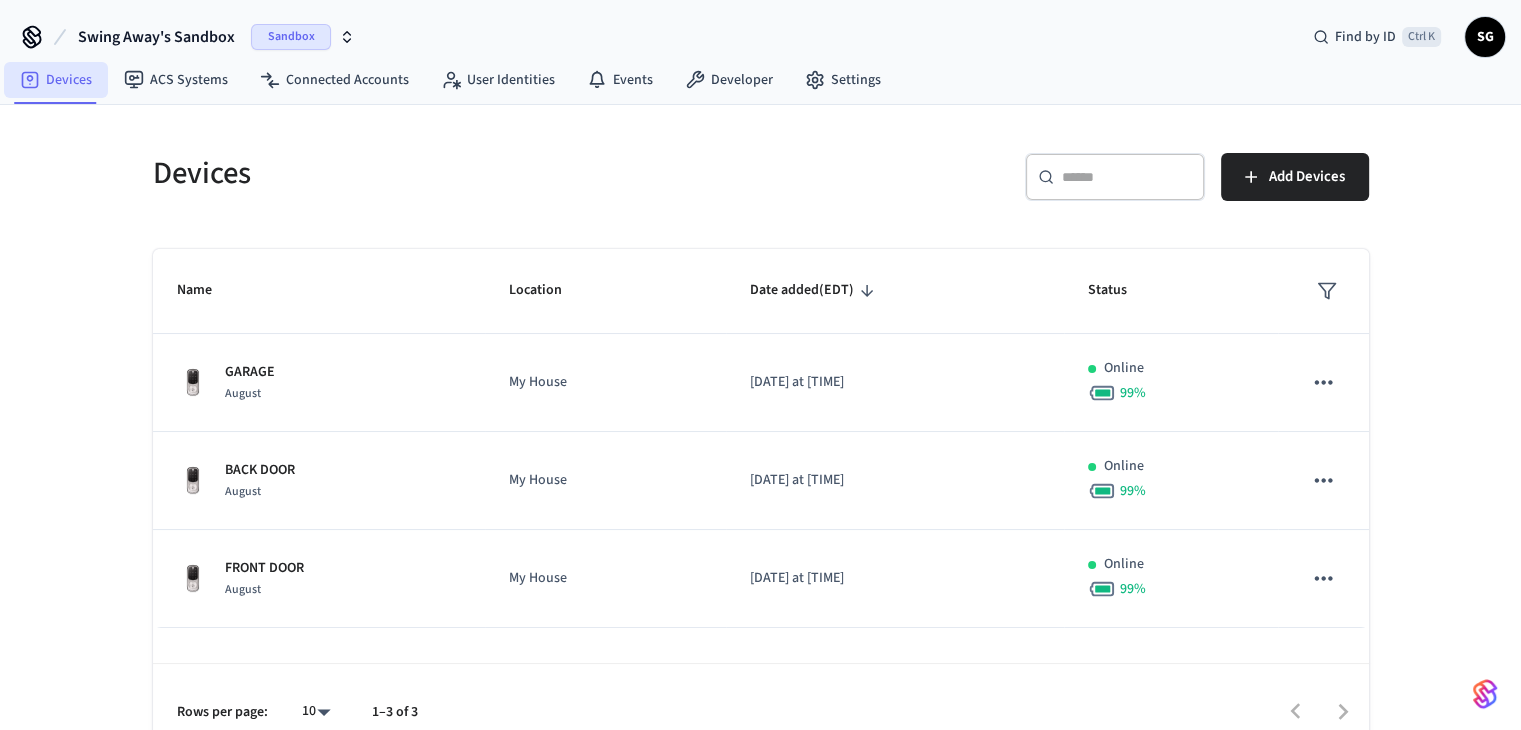 click on "Devices" at bounding box center (56, 80) 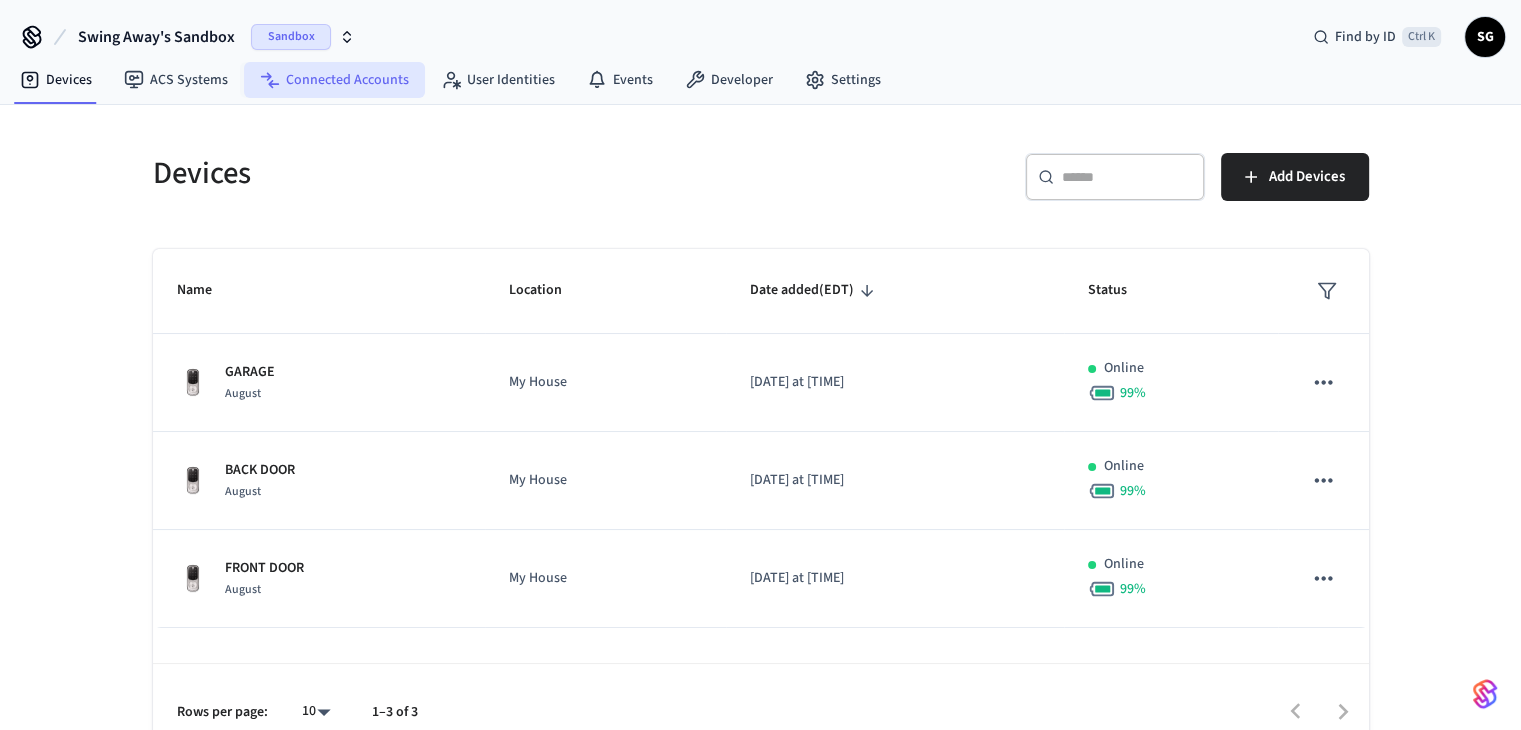click on "Connected Accounts" at bounding box center (334, 80) 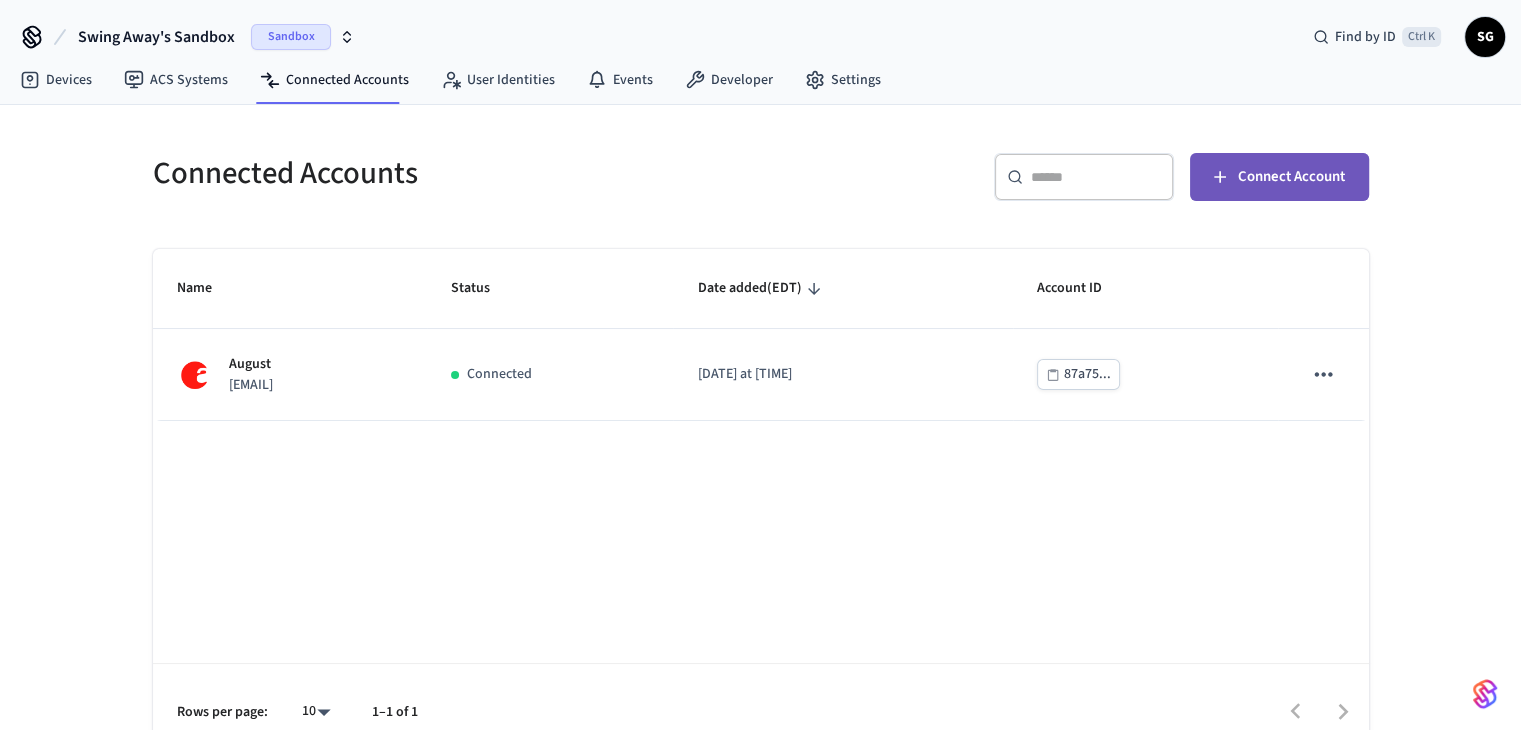 click on "Connect Account" at bounding box center (1291, 177) 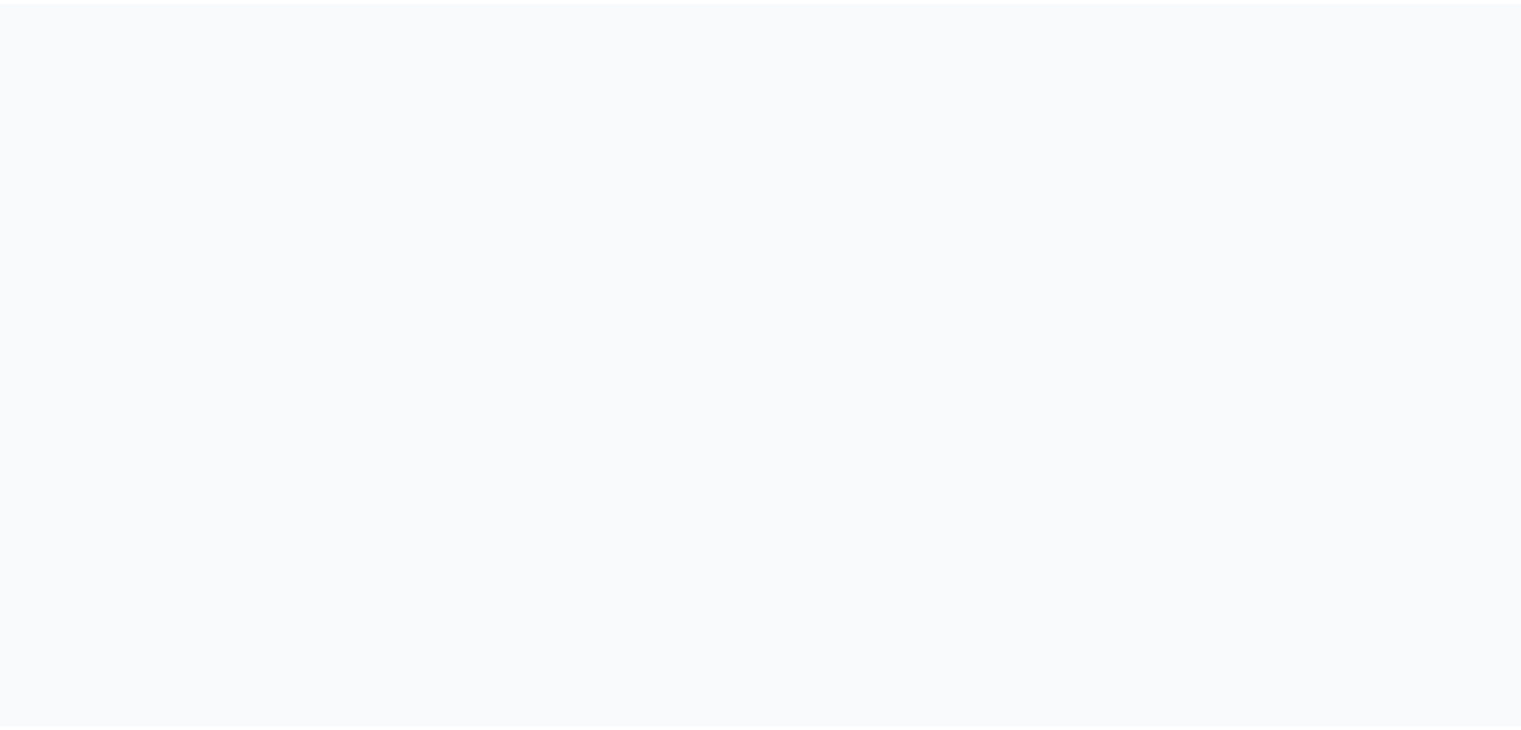scroll, scrollTop: 0, scrollLeft: 0, axis: both 